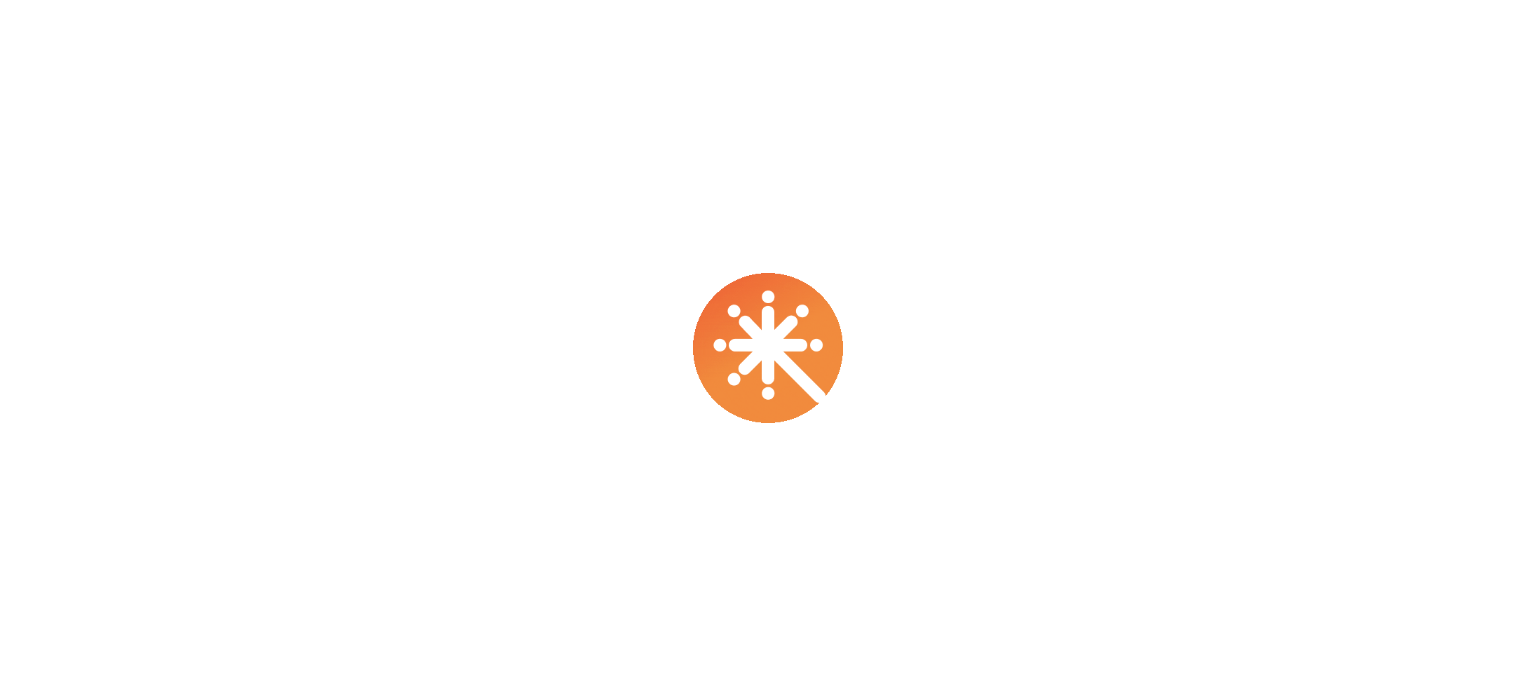 scroll, scrollTop: 0, scrollLeft: 0, axis: both 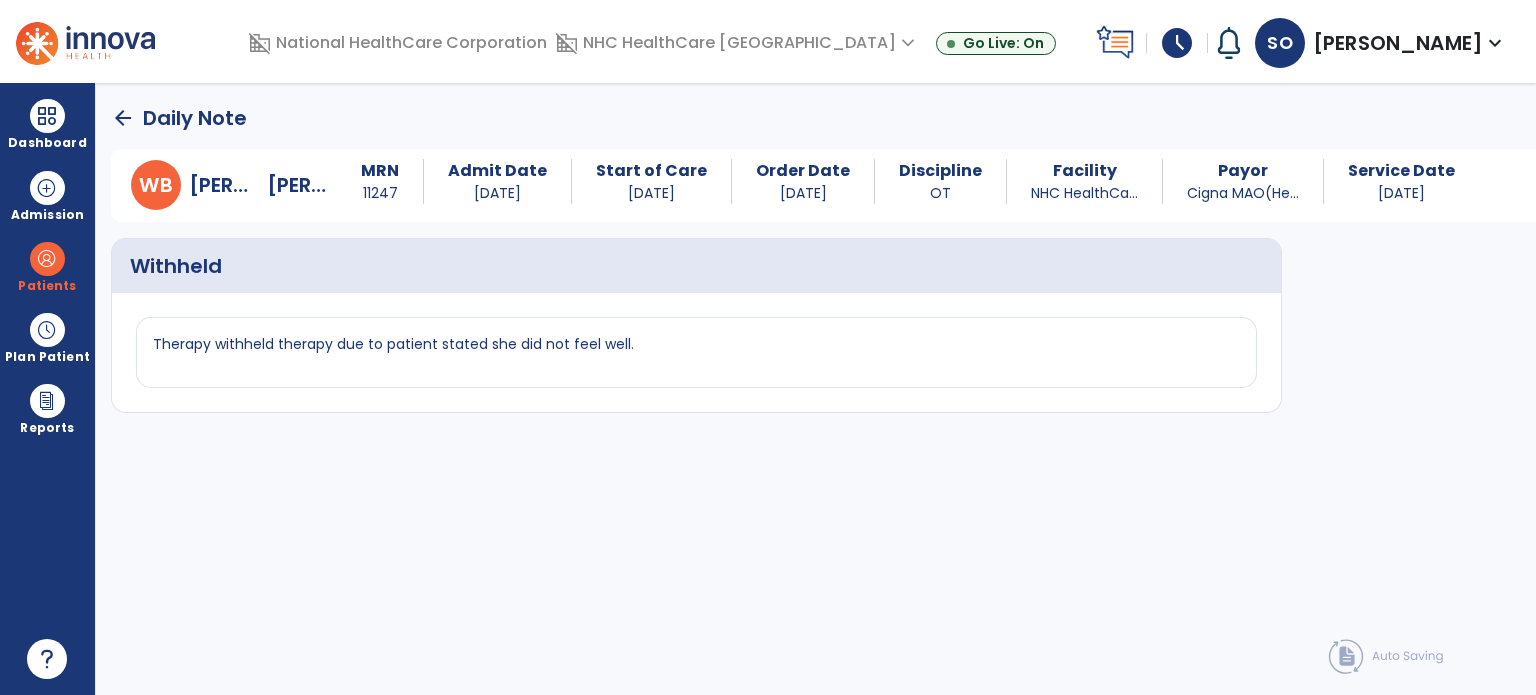 click on "arrow_back" 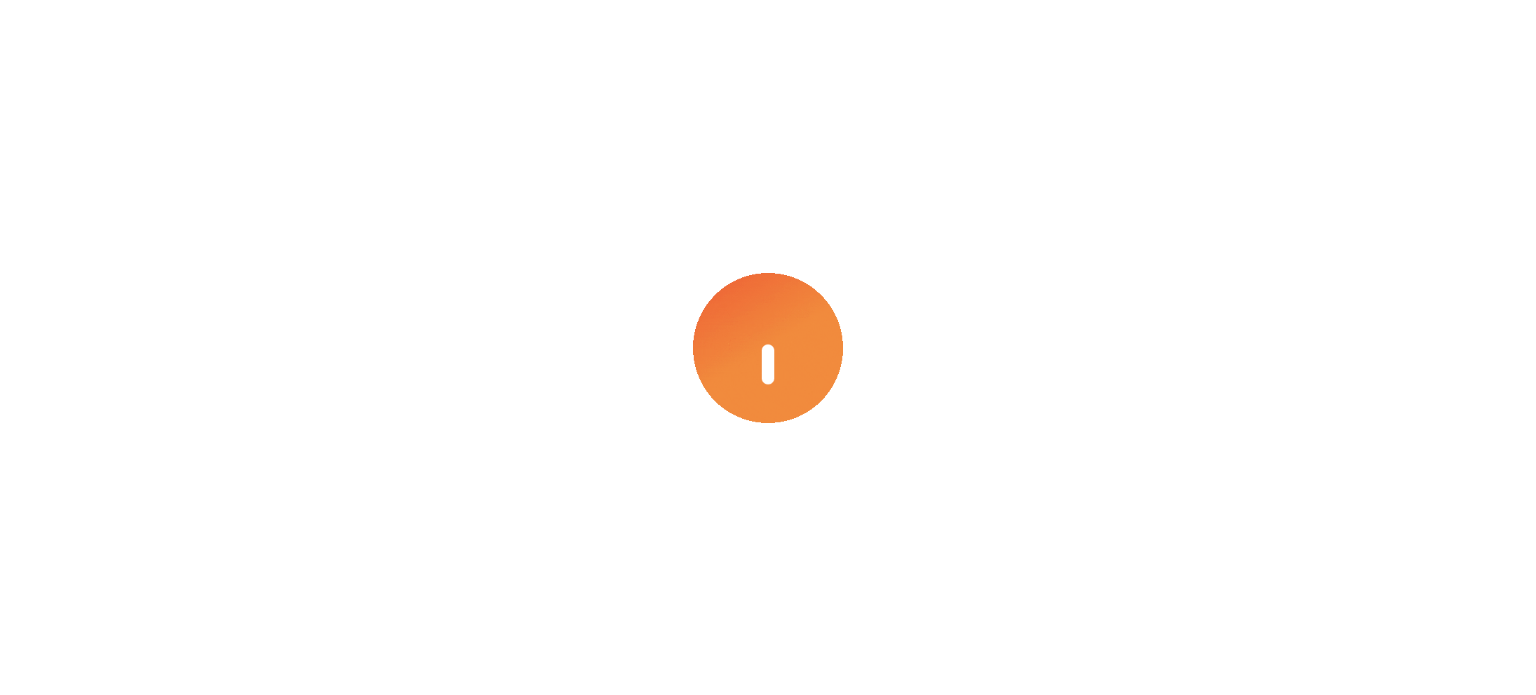 scroll, scrollTop: 0, scrollLeft: 0, axis: both 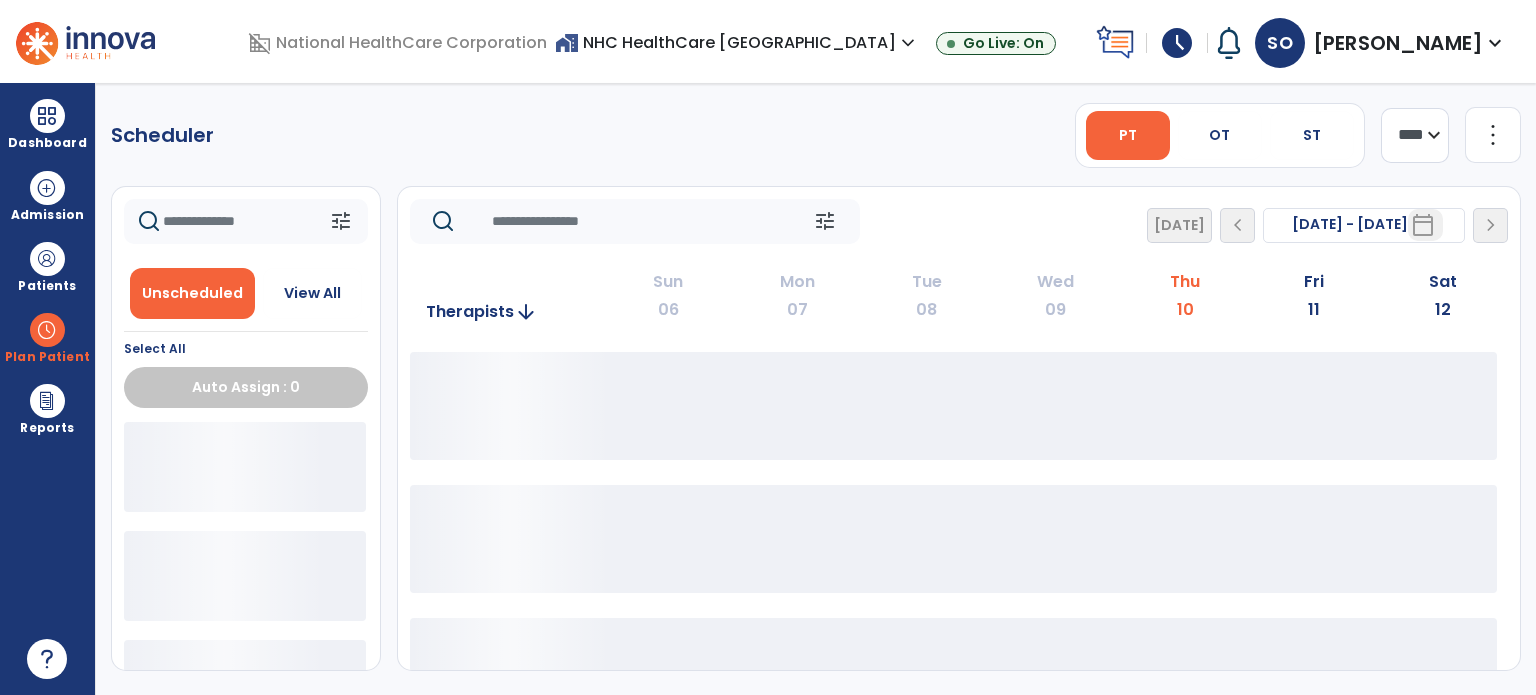 click at bounding box center [85, 41] 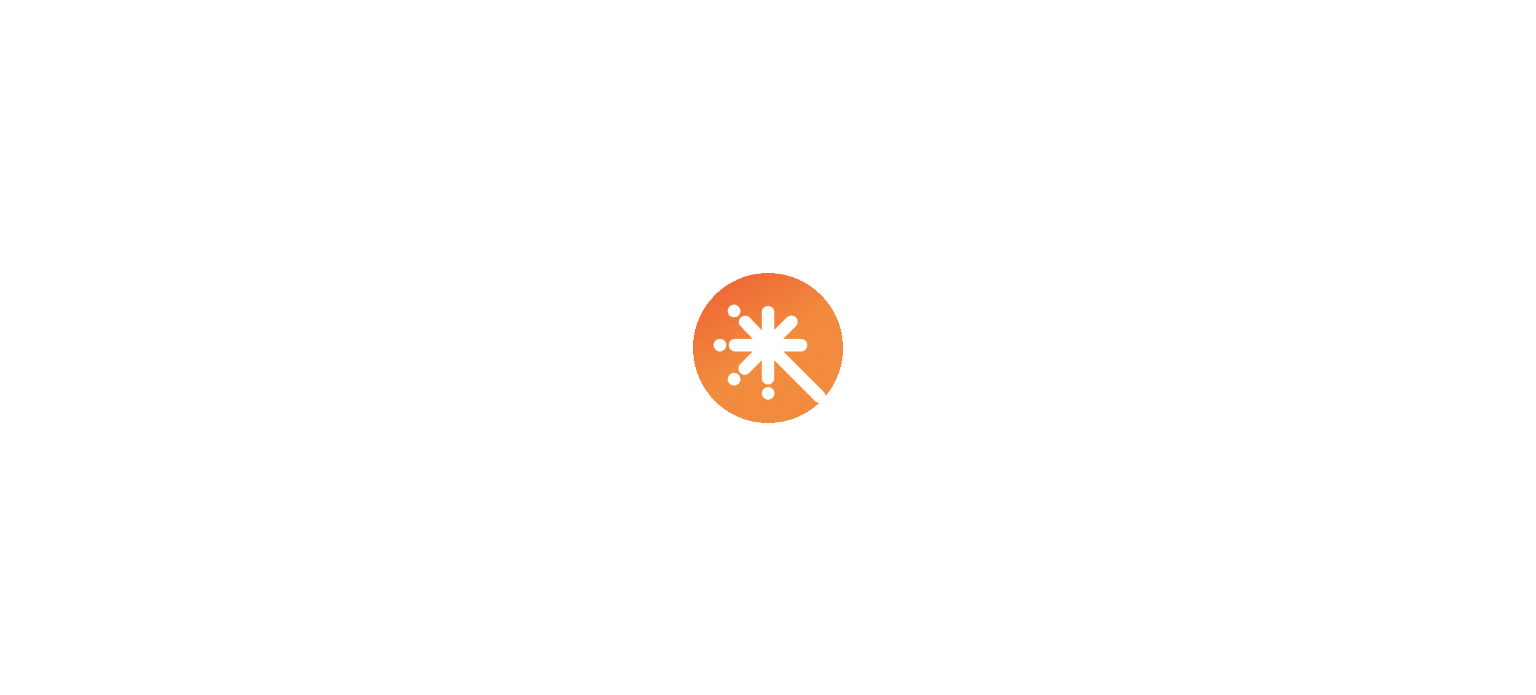 scroll, scrollTop: 0, scrollLeft: 0, axis: both 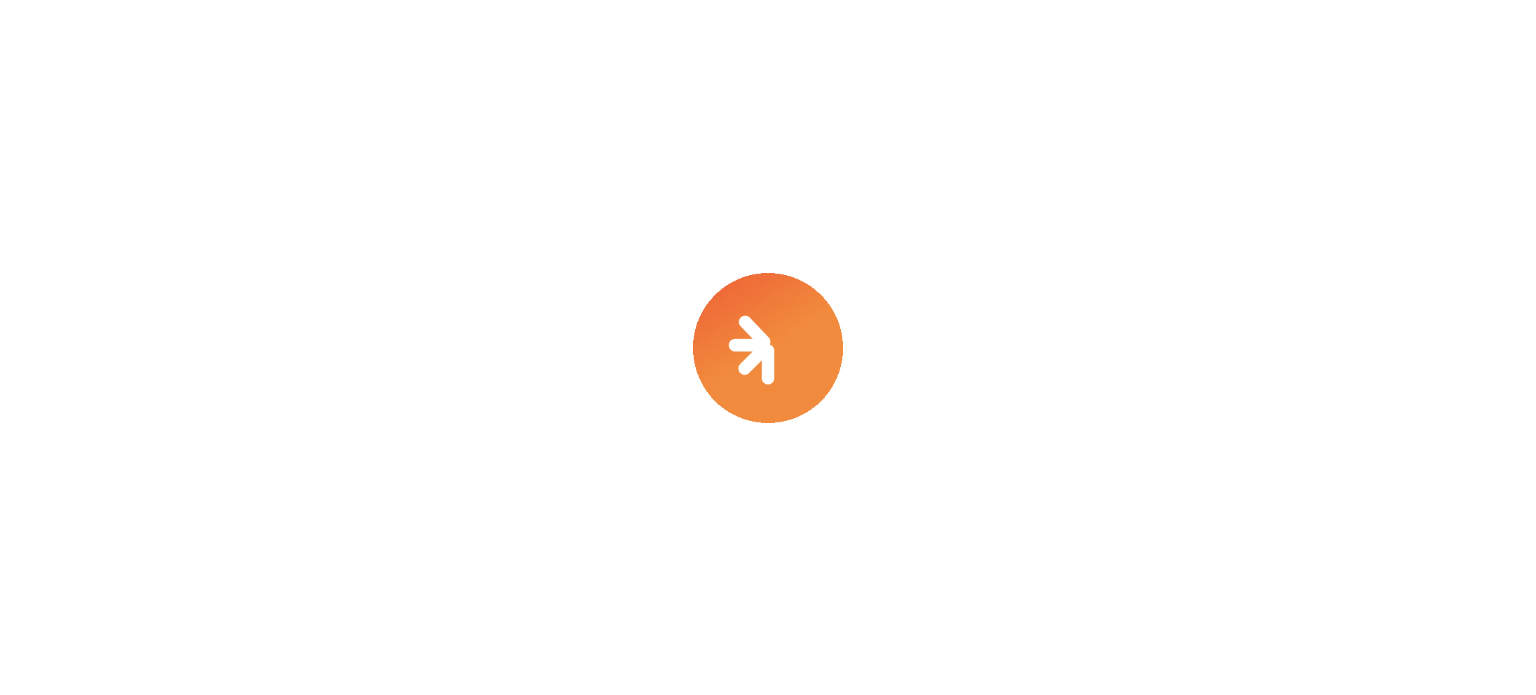 select on "****" 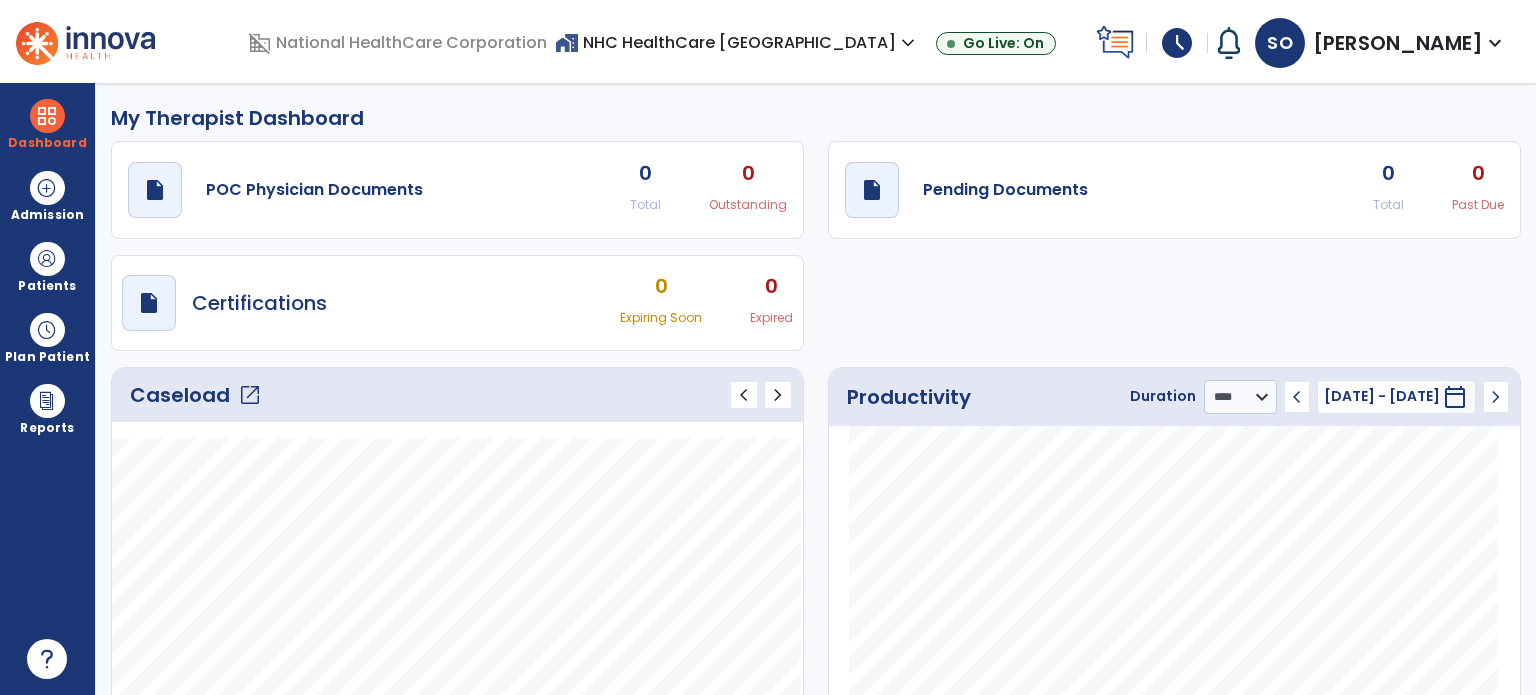 click on "open_in_new" 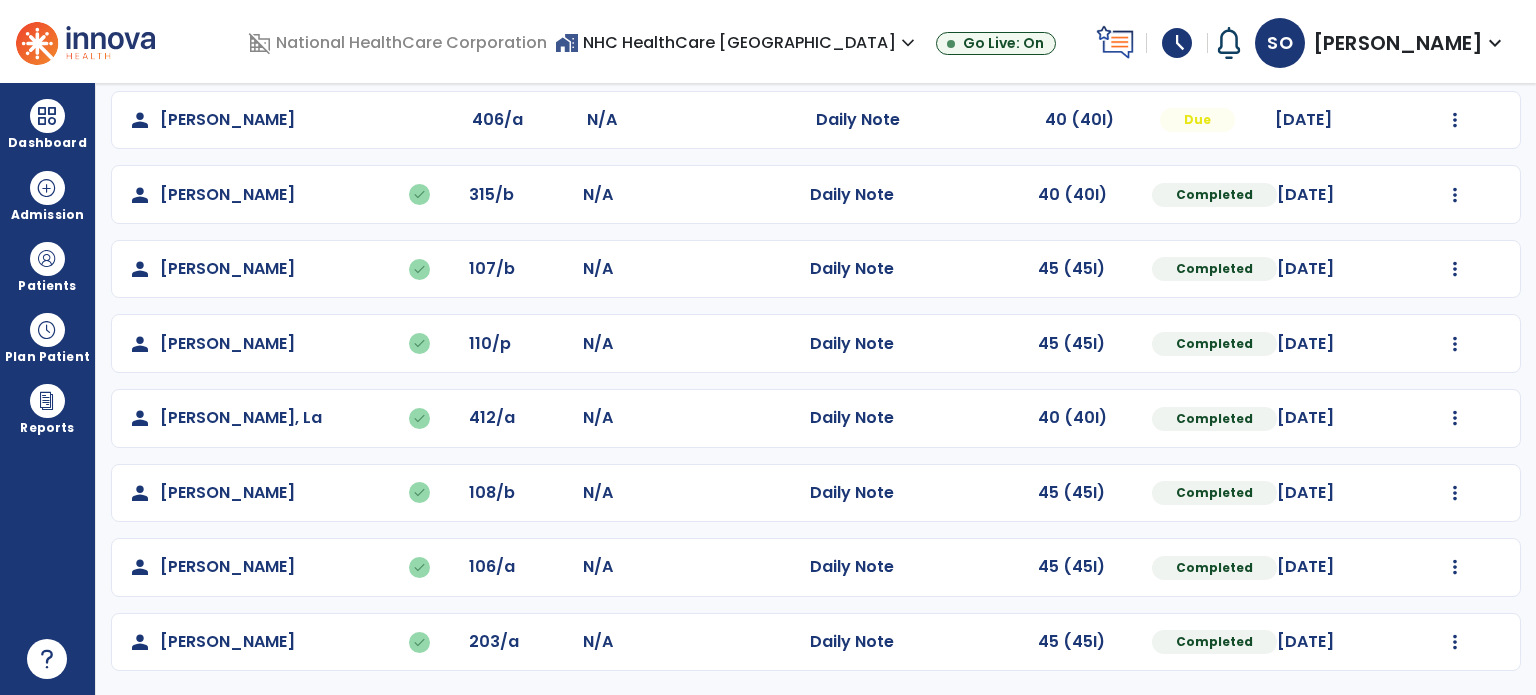 scroll, scrollTop: 169, scrollLeft: 0, axis: vertical 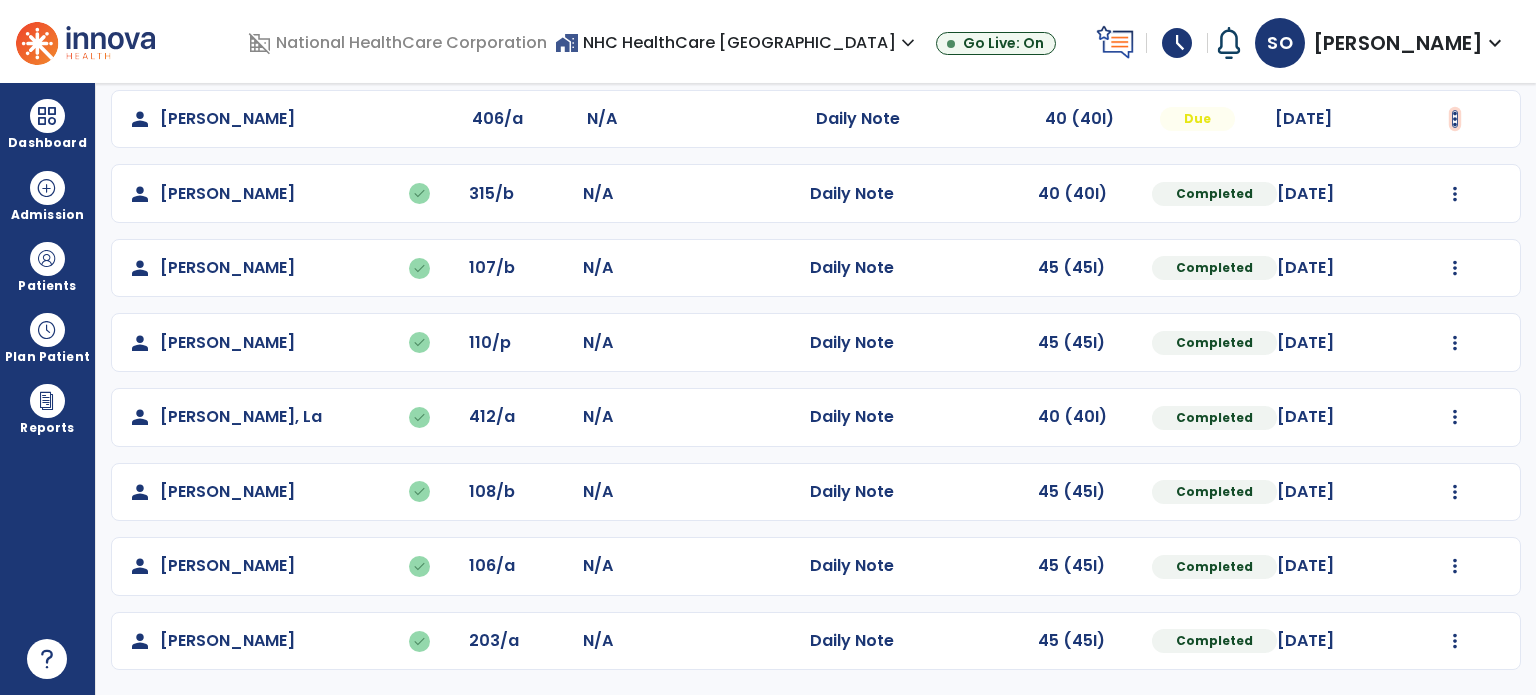click at bounding box center (1455, 119) 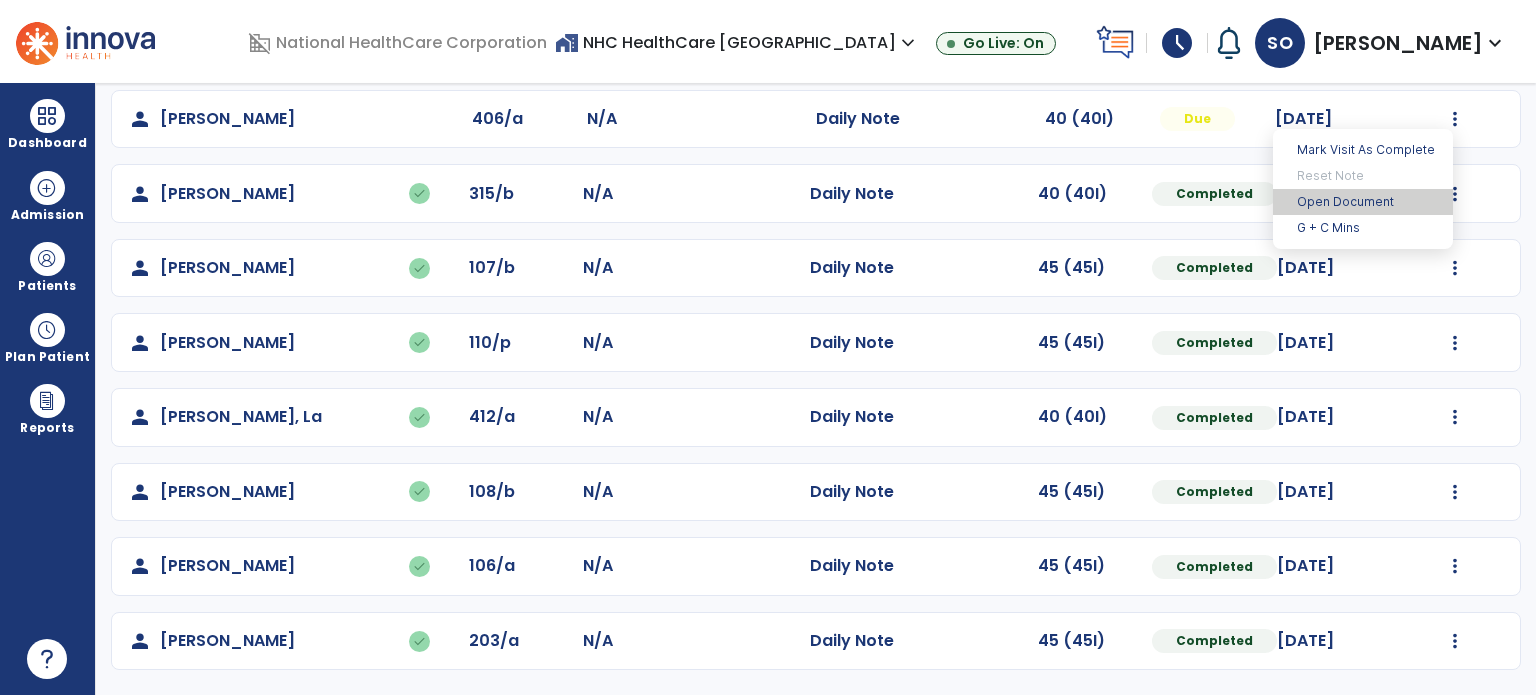 click on "Open Document" at bounding box center (1363, 202) 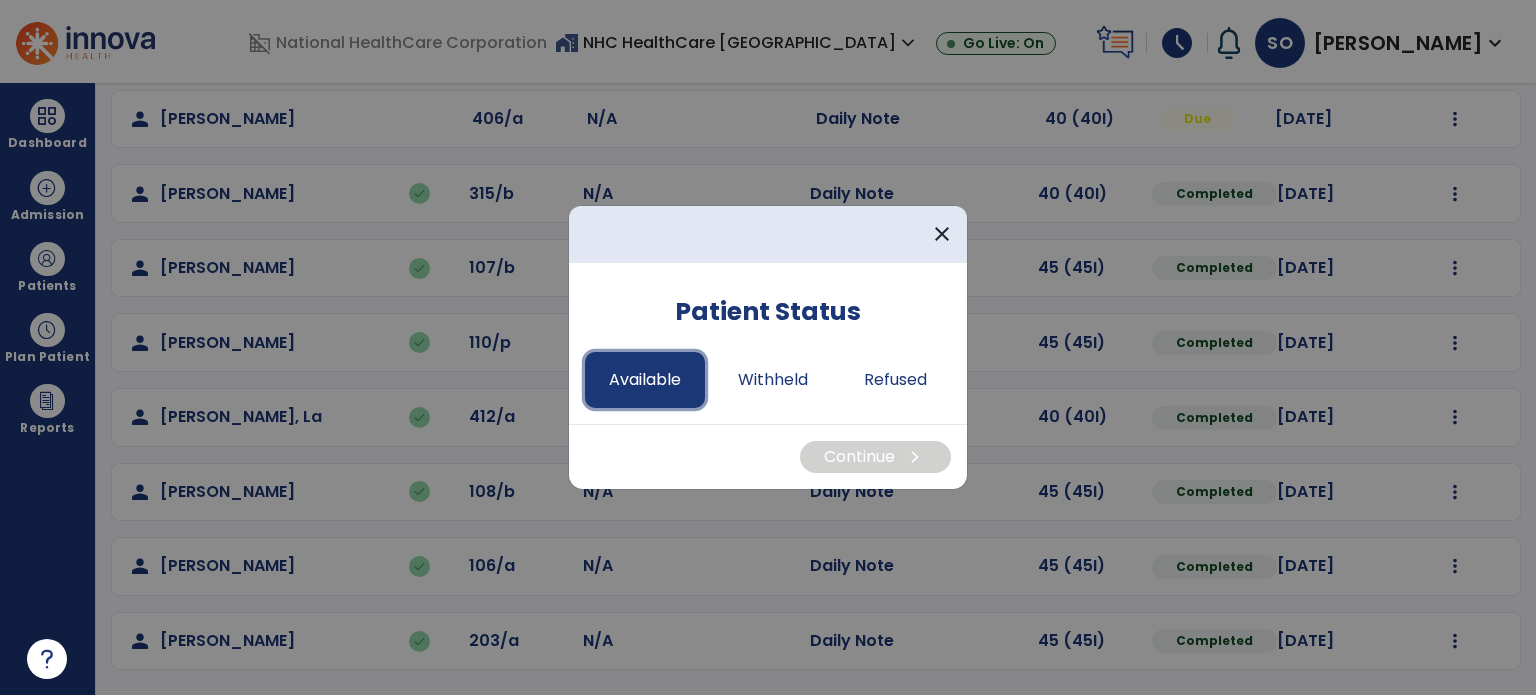 click on "Available" at bounding box center (645, 380) 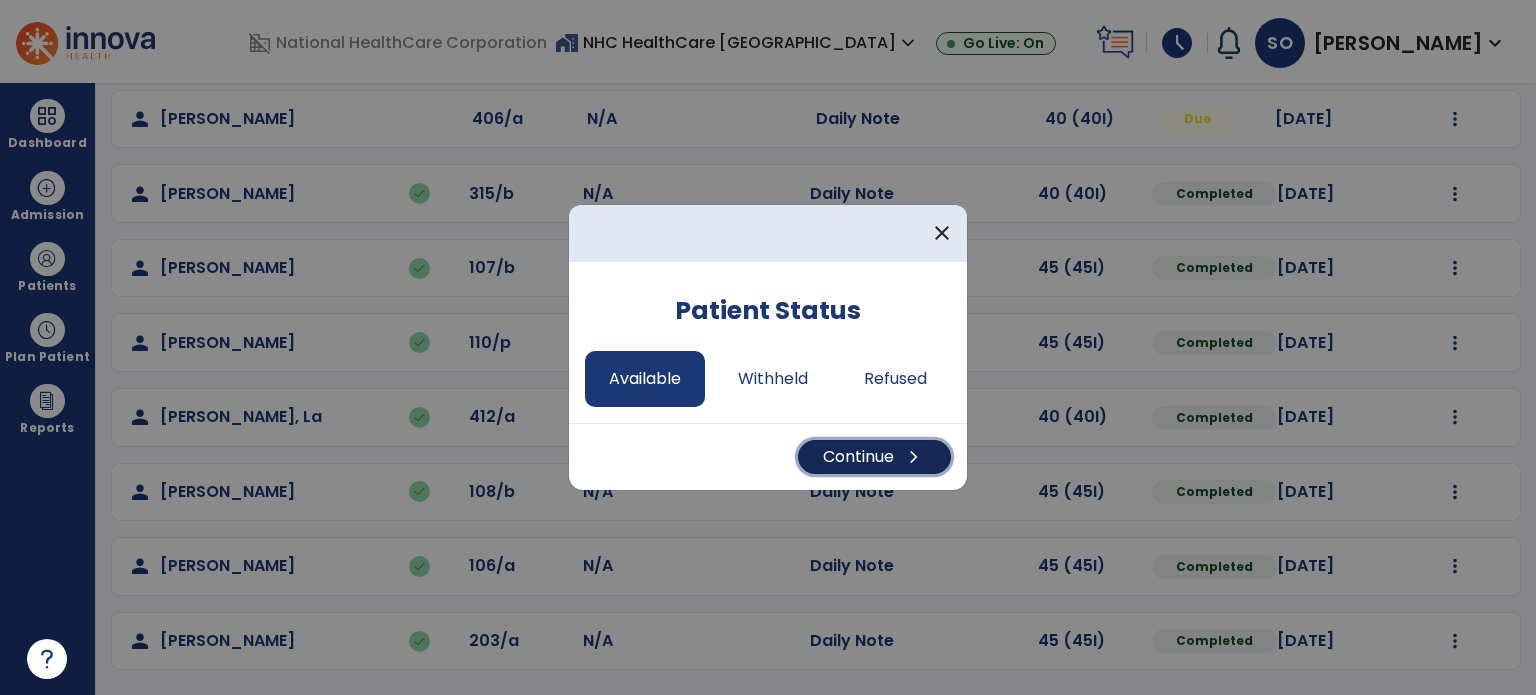 click on "Continue   chevron_right" at bounding box center (874, 457) 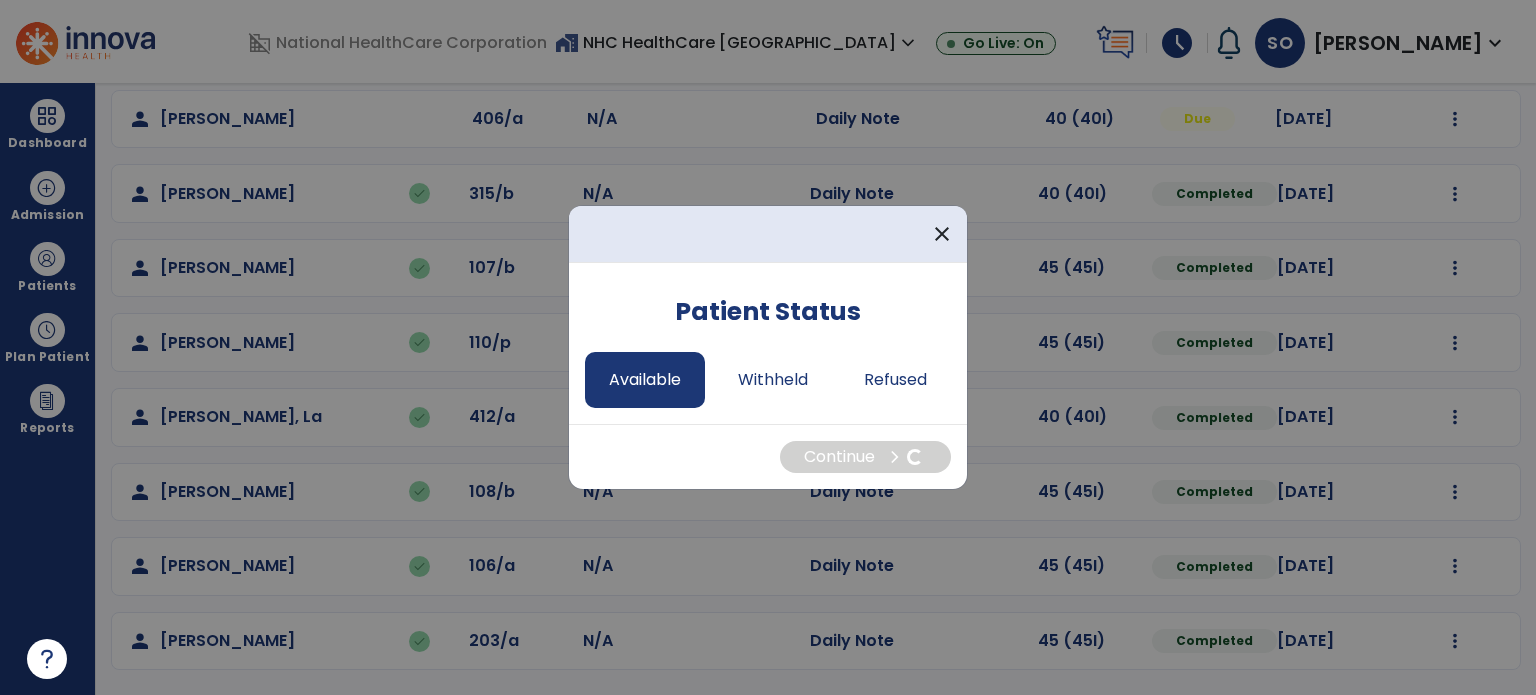 select on "*" 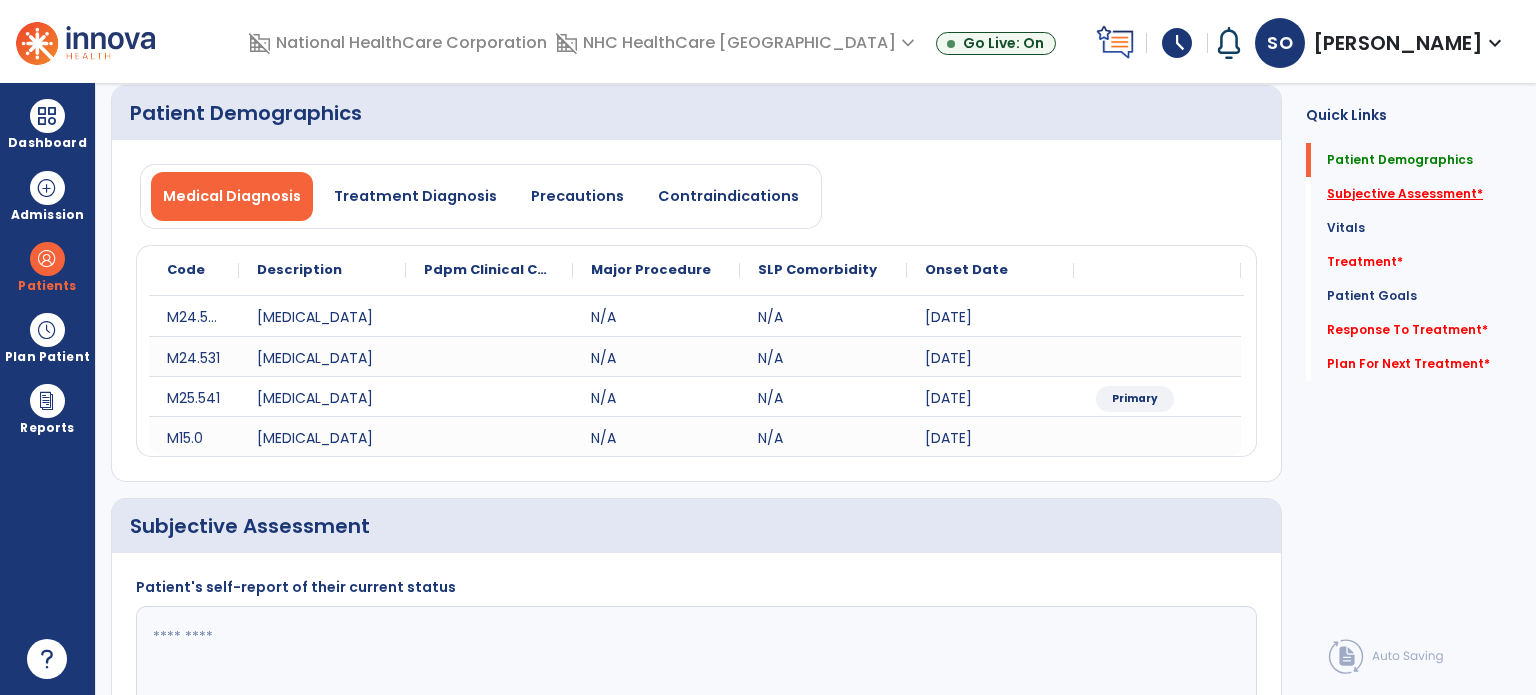 click on "Subjective Assessment   *" 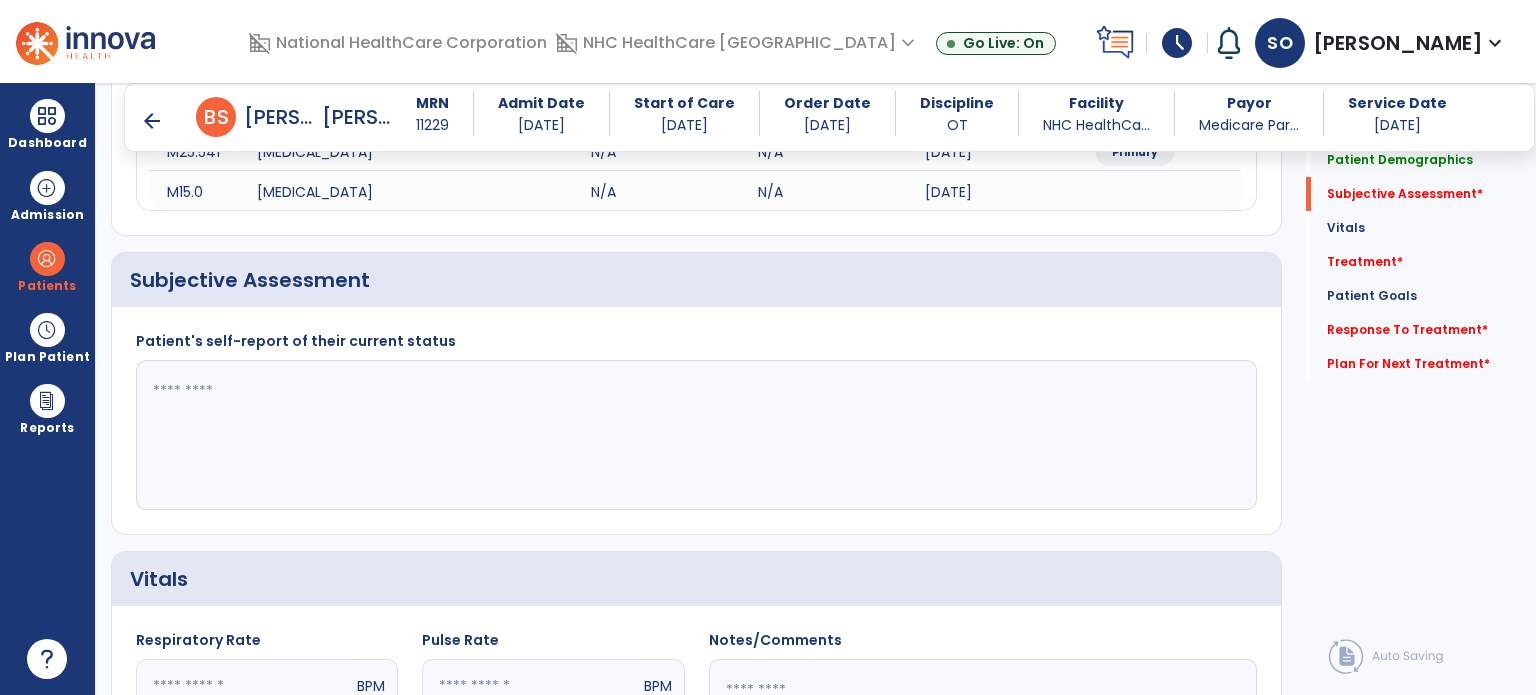 scroll, scrollTop: 418, scrollLeft: 0, axis: vertical 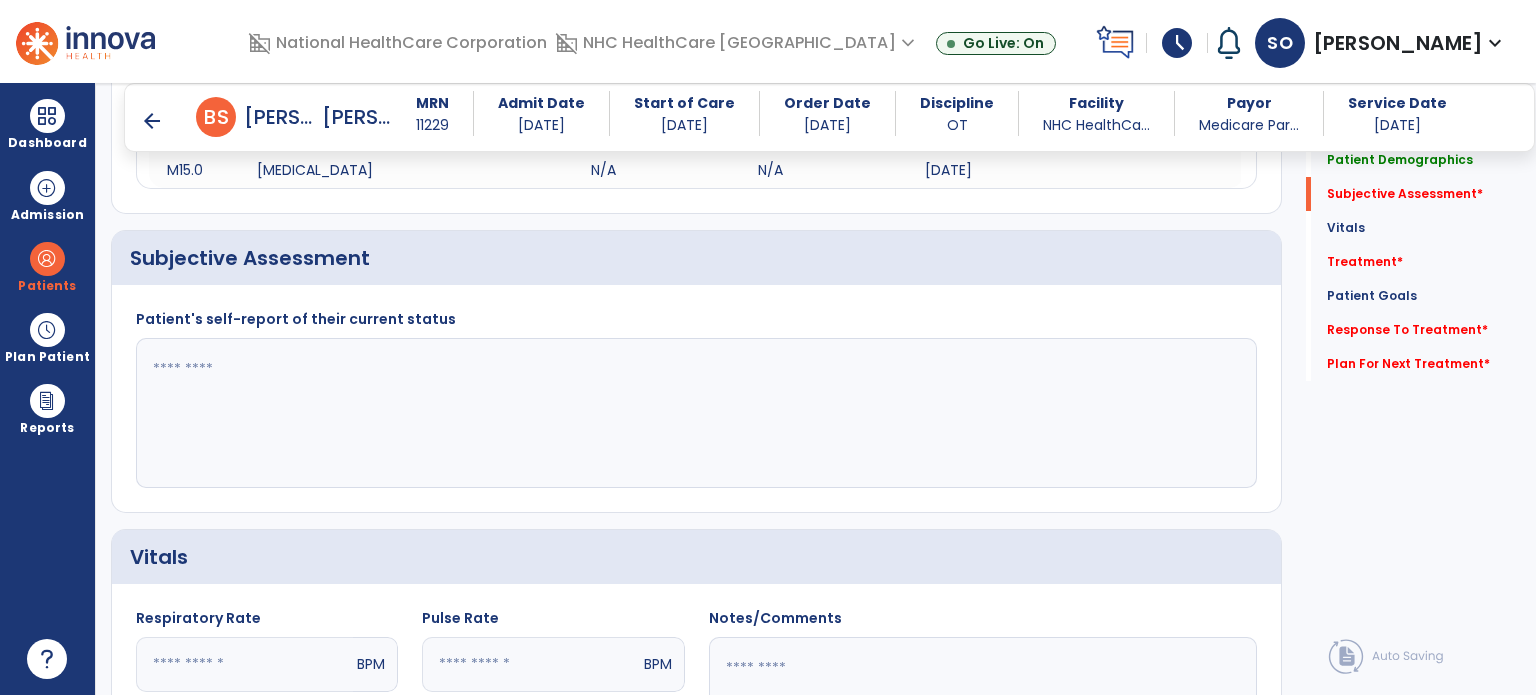 click 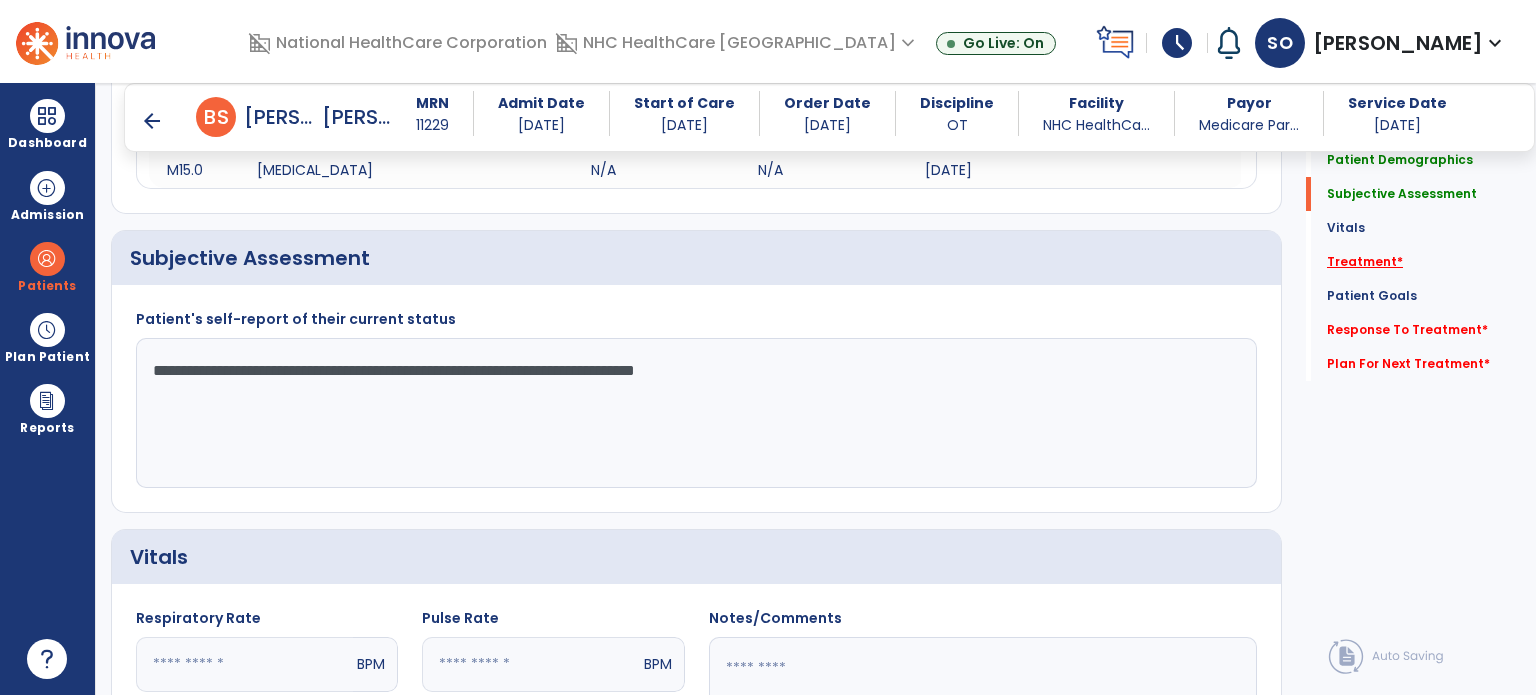 type on "**********" 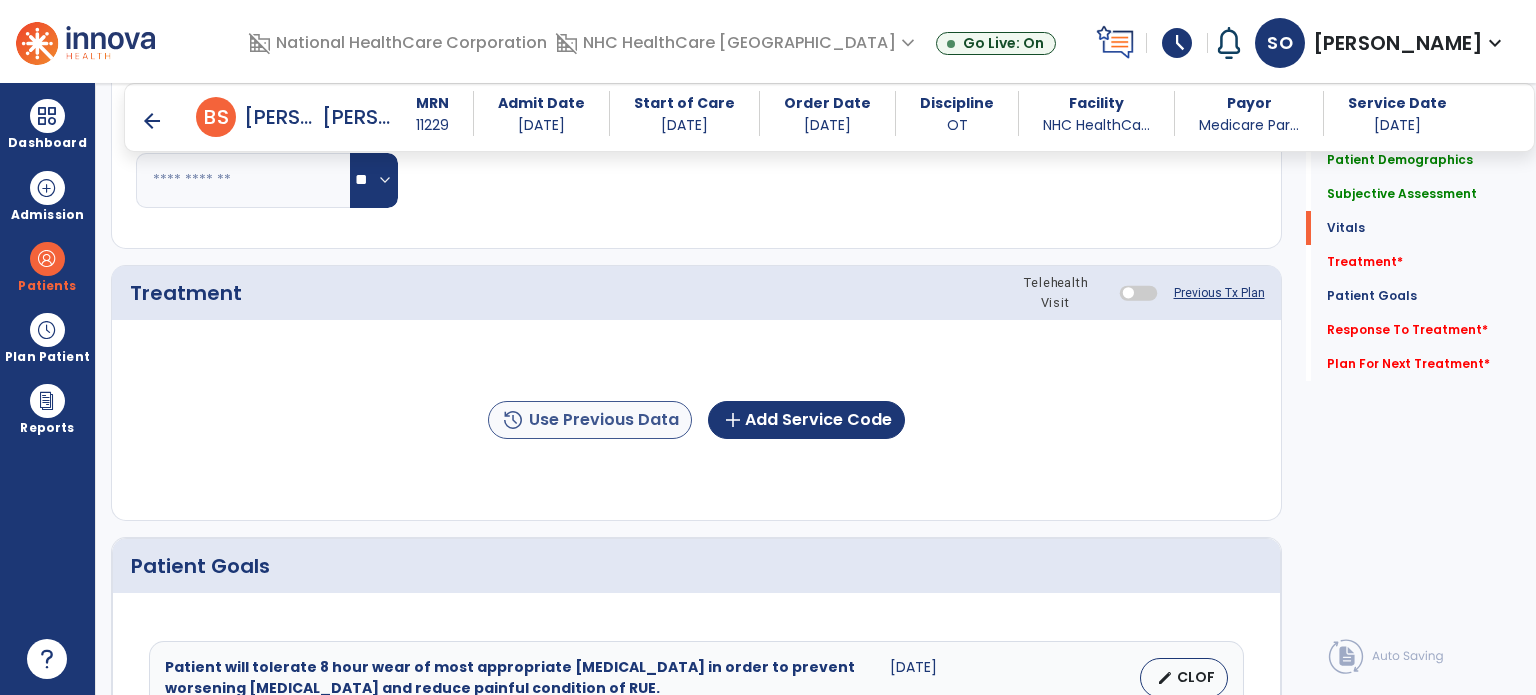 scroll, scrollTop: 1107, scrollLeft: 0, axis: vertical 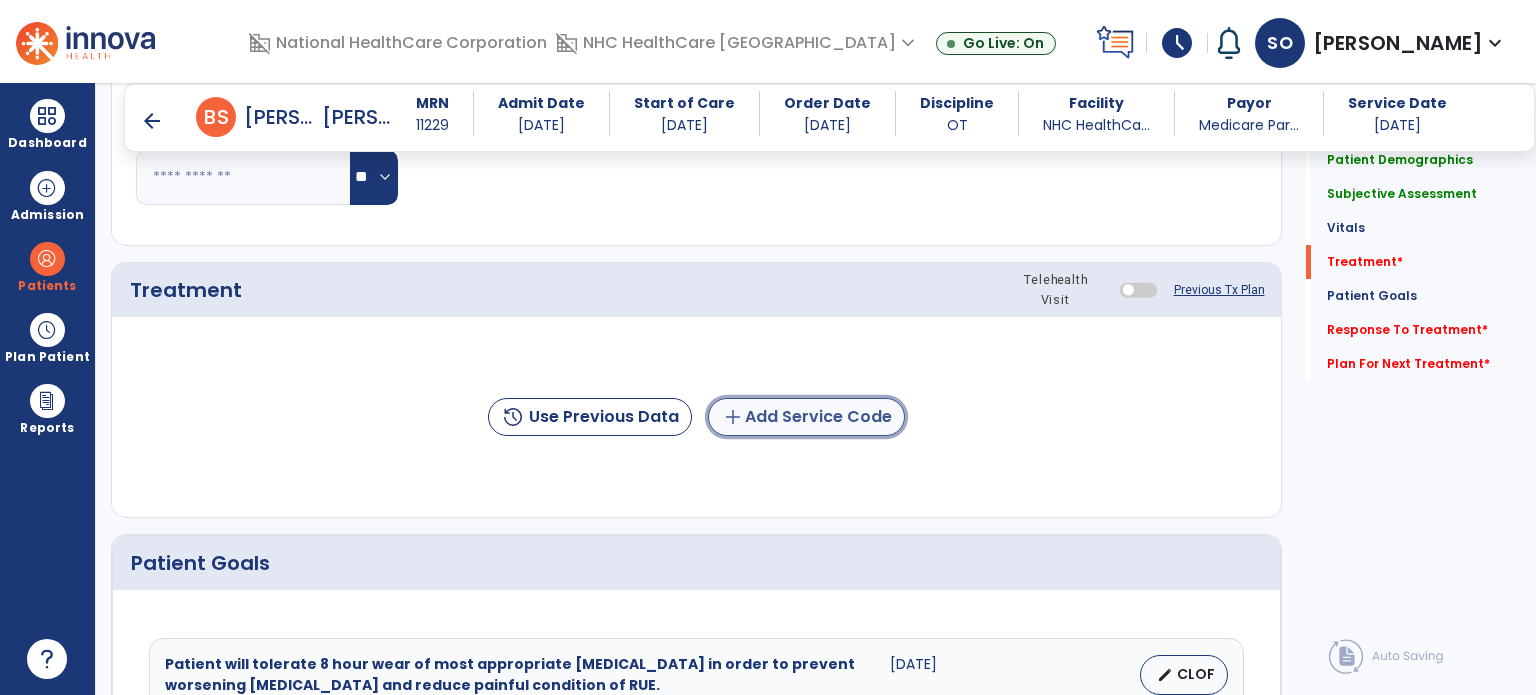 click on "add  Add Service Code" 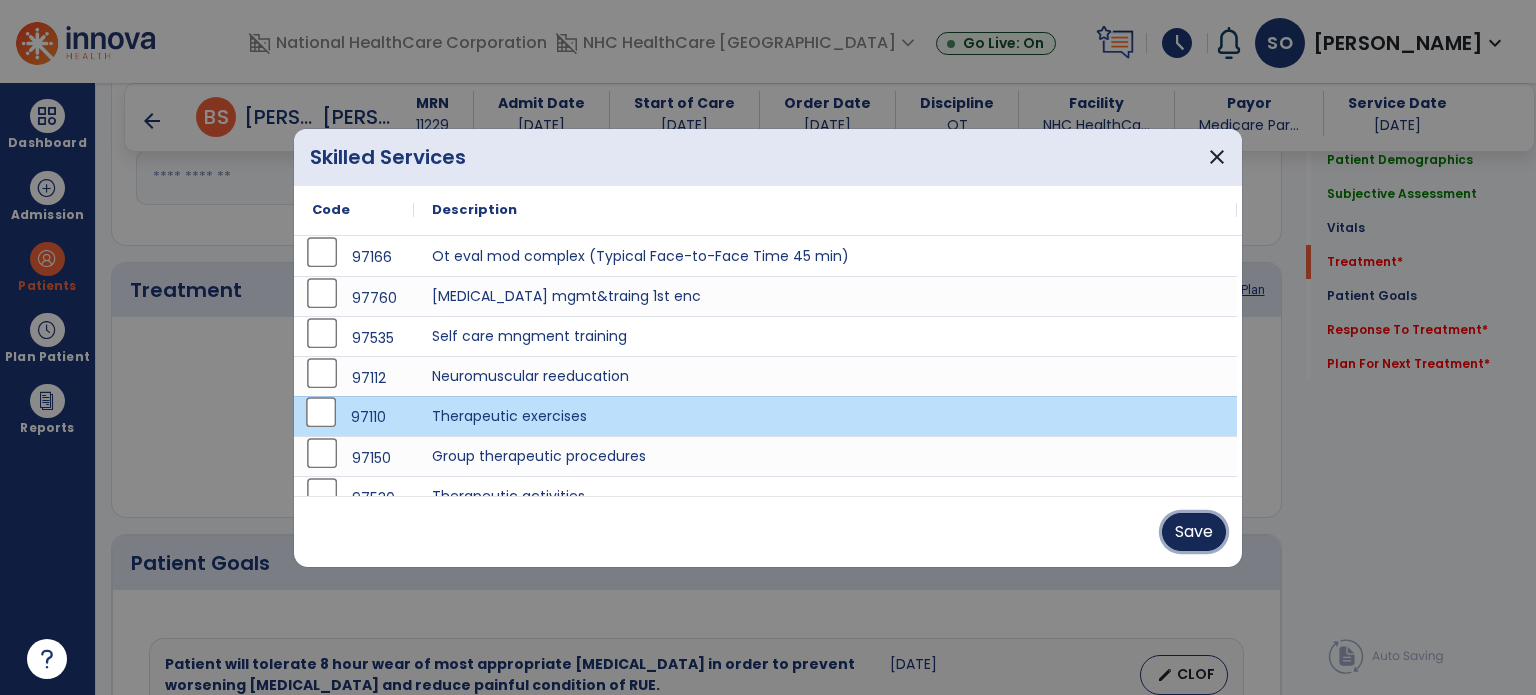 click on "Save" at bounding box center (1194, 532) 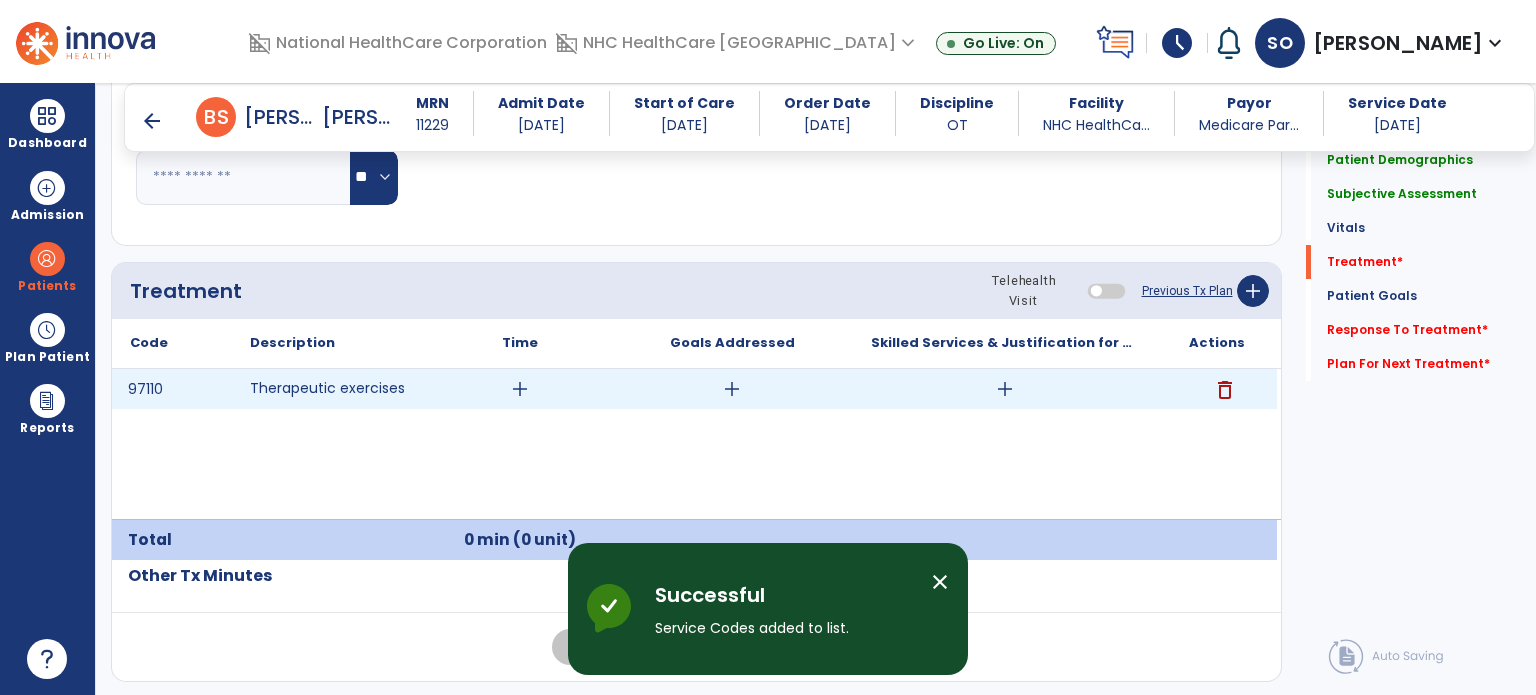 click on "add" at bounding box center (520, 389) 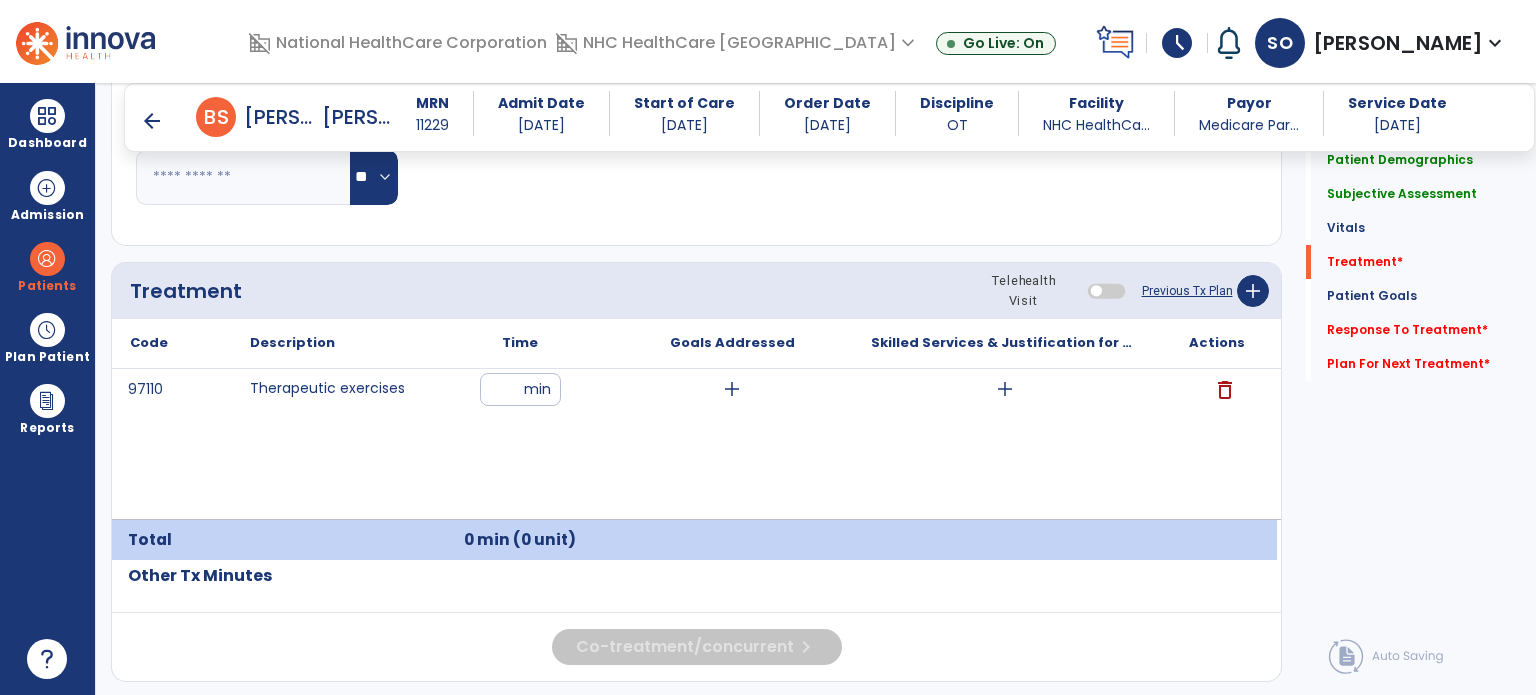 type on "**" 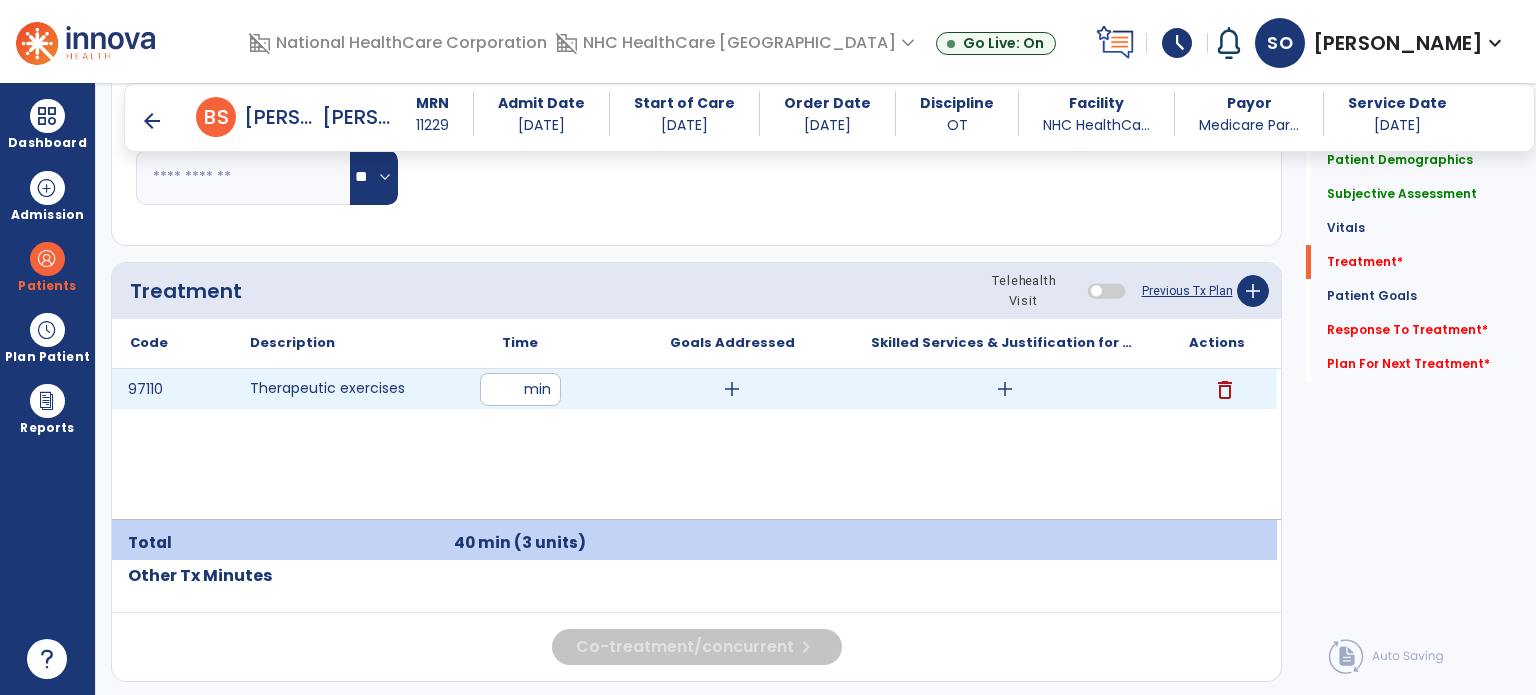 click on "add" at bounding box center (732, 389) 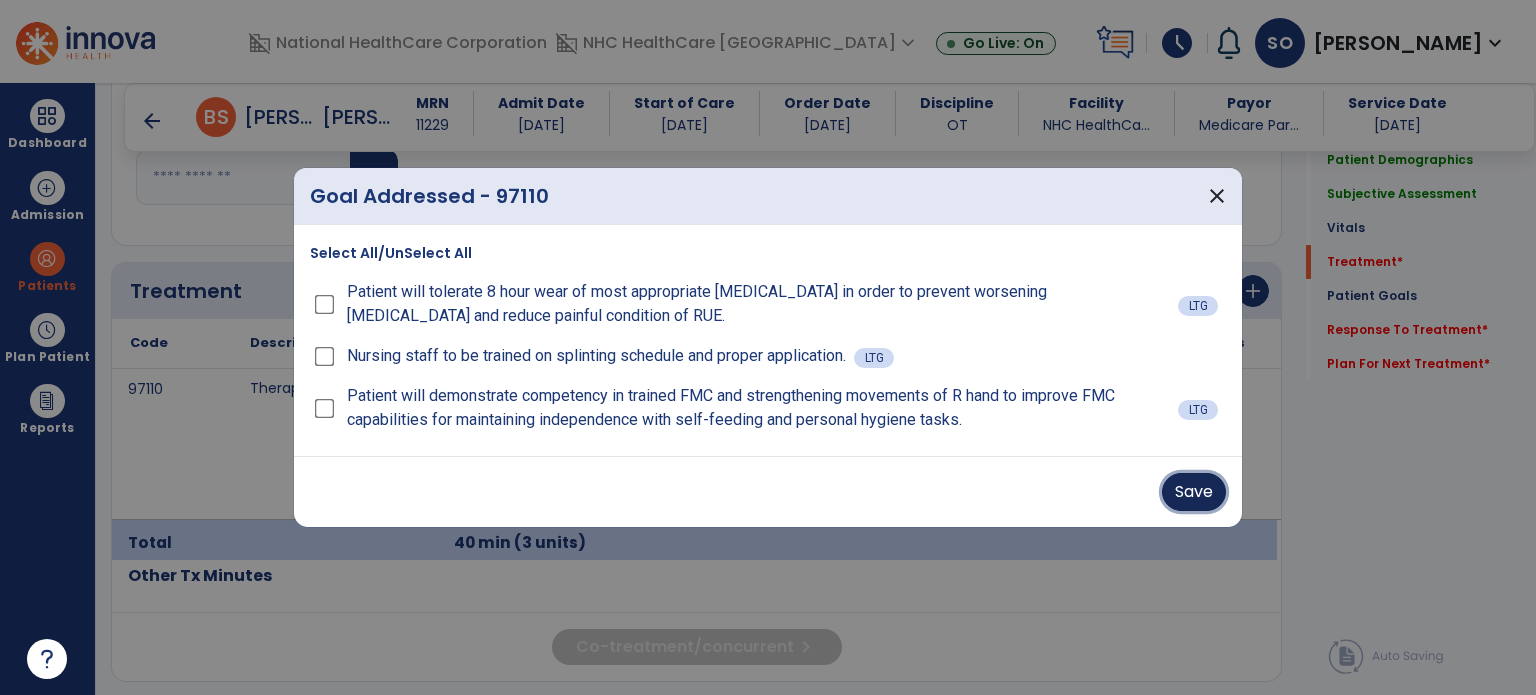 click on "Save" at bounding box center (1194, 492) 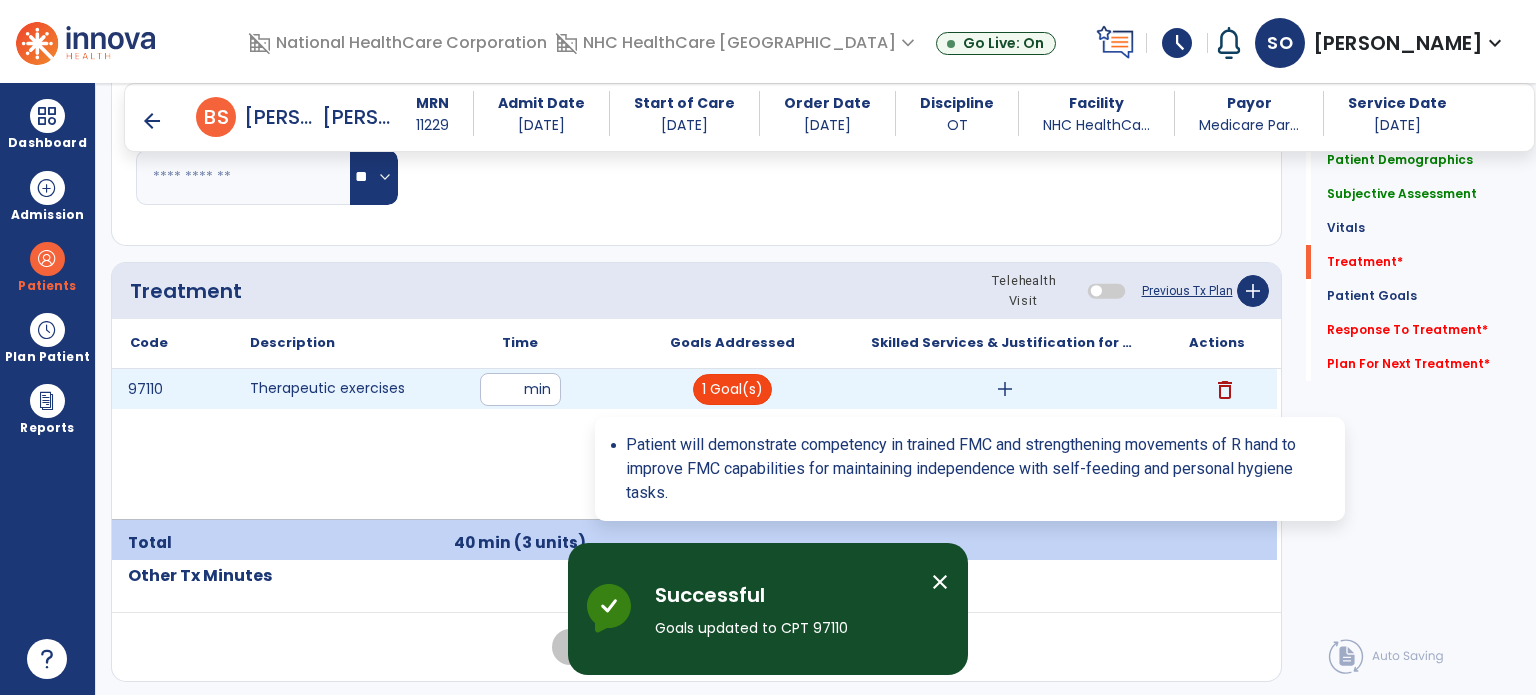 click on "1 Goal(s)" at bounding box center [732, 389] 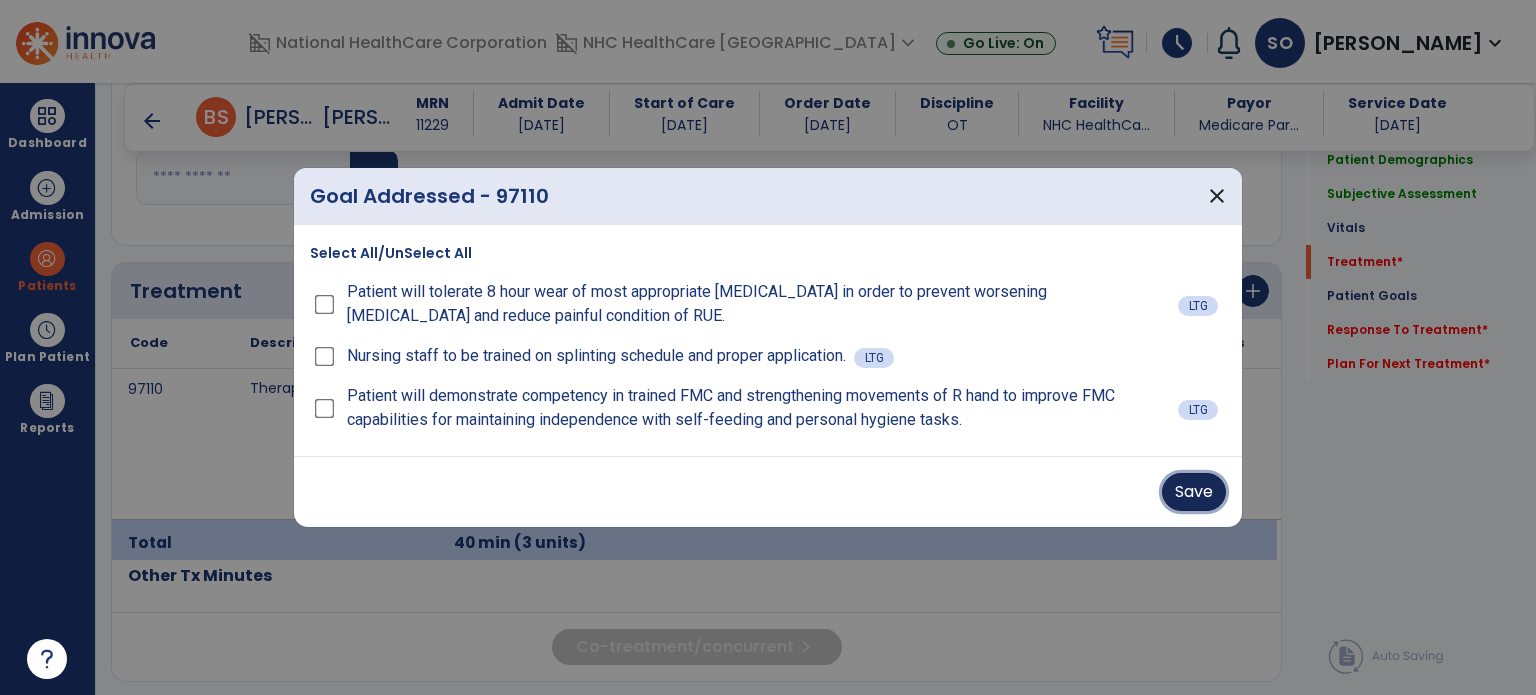click on "Save" at bounding box center (1194, 492) 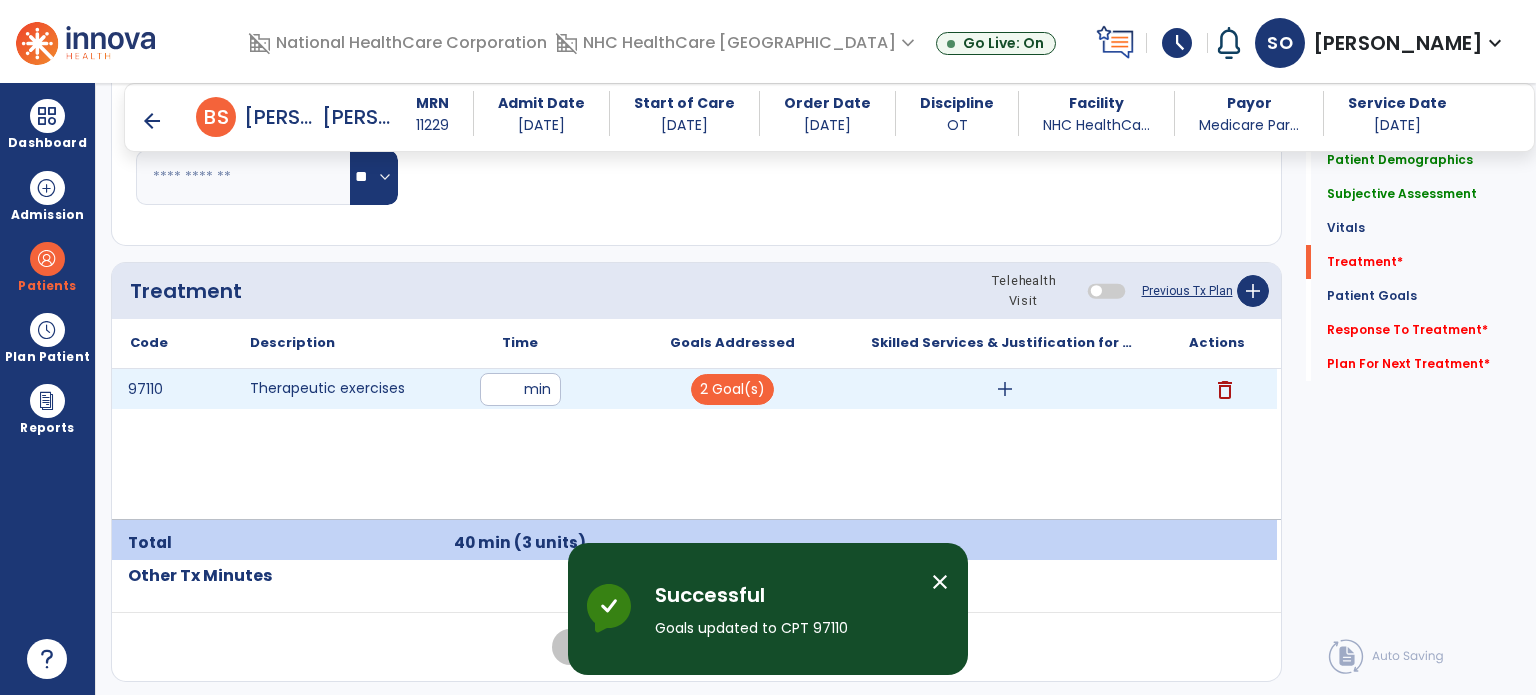 click on "add" at bounding box center (1005, 389) 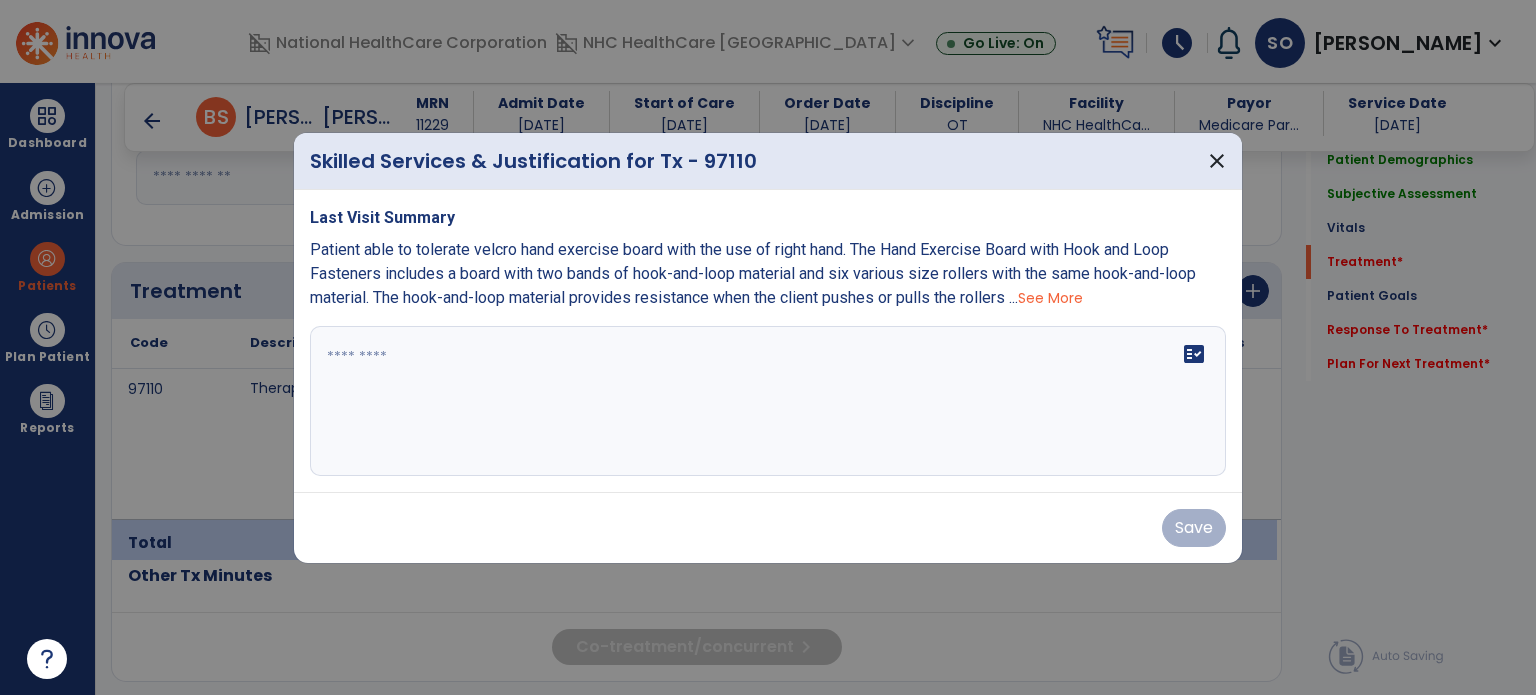 click at bounding box center (768, 401) 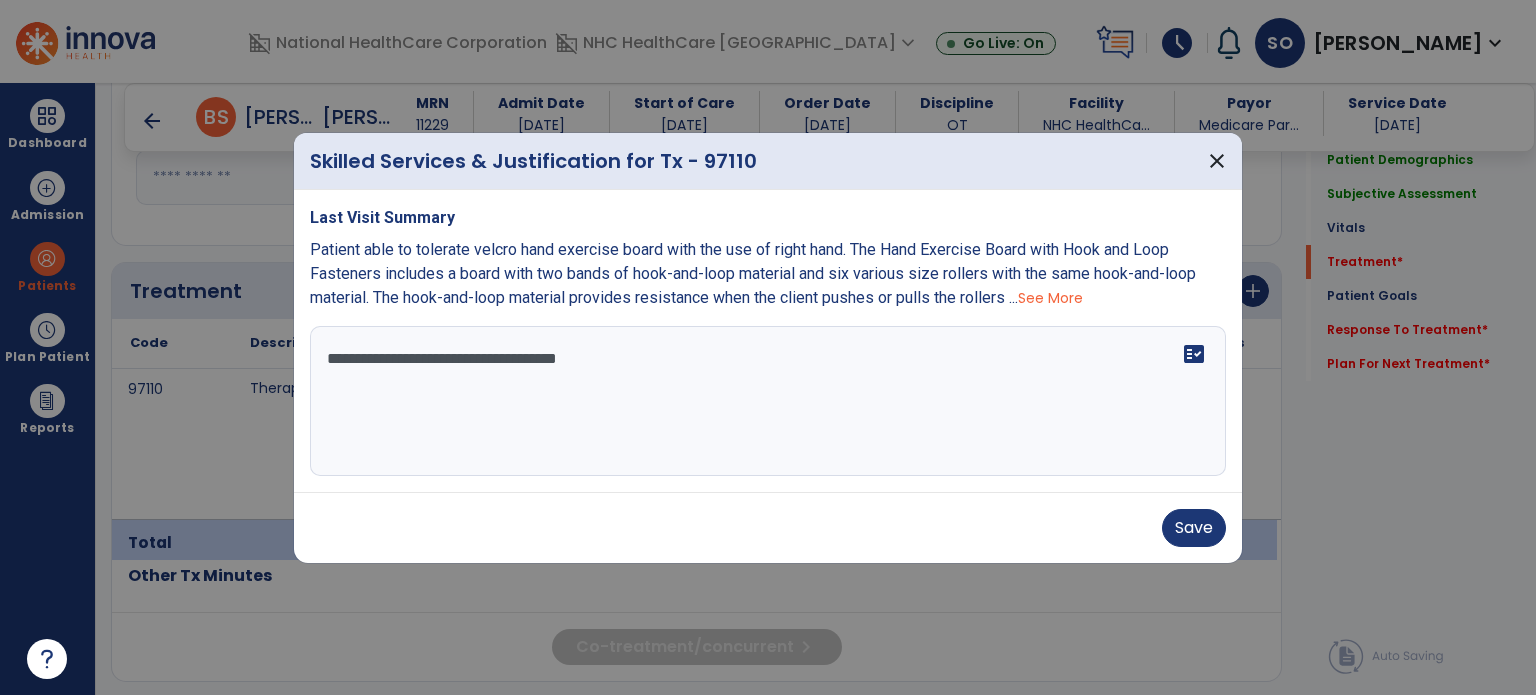 click on "Last Visit Summary Patient able to tolerate velcro hand exercise board with the use of right hand.  The Hand Exercise Board with Hook and Loop Fasteners includes a board with two bands of hook-and-loop material and six various size rollers with the same hook-and-loop material. The hook-and-loop material provides resistance when the client pushes or pulls the rollers  ...  See More" at bounding box center [768, 258] 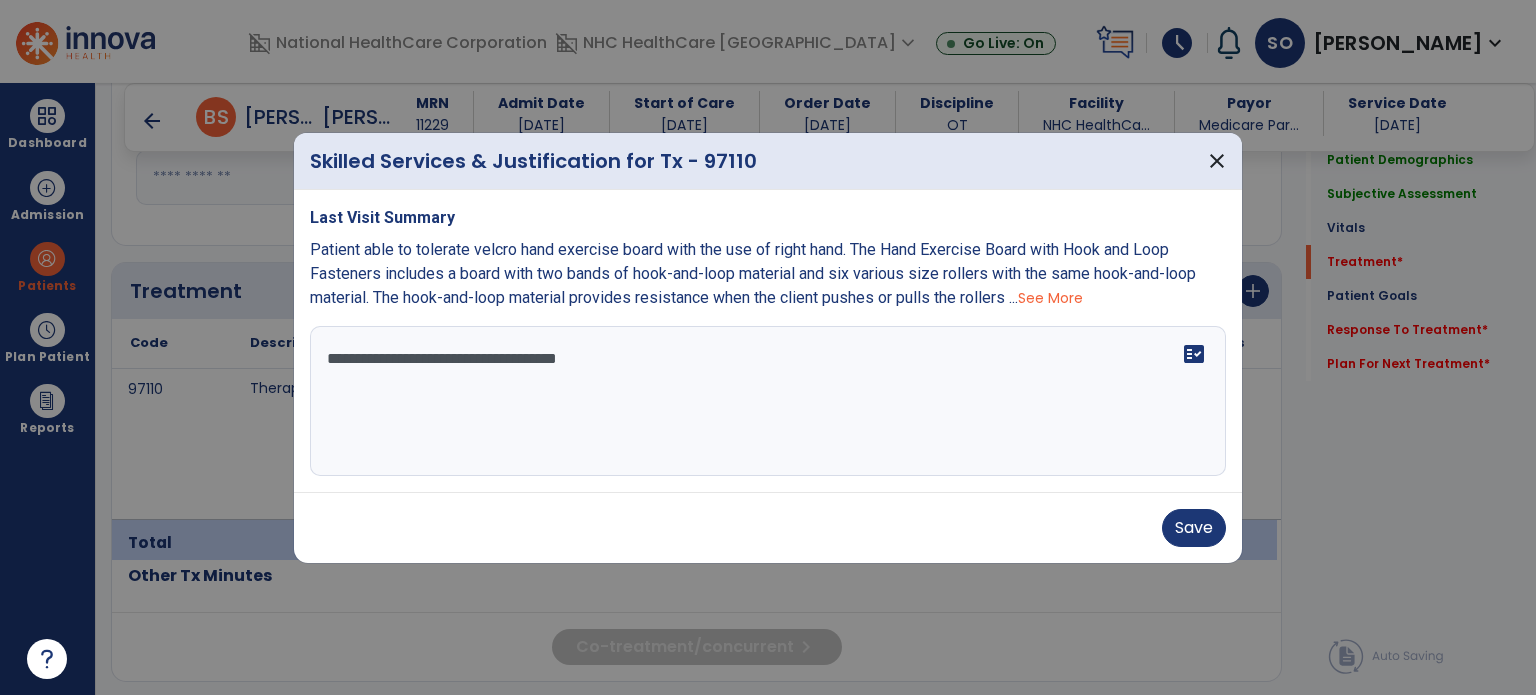 click on "**********" at bounding box center [768, 401] 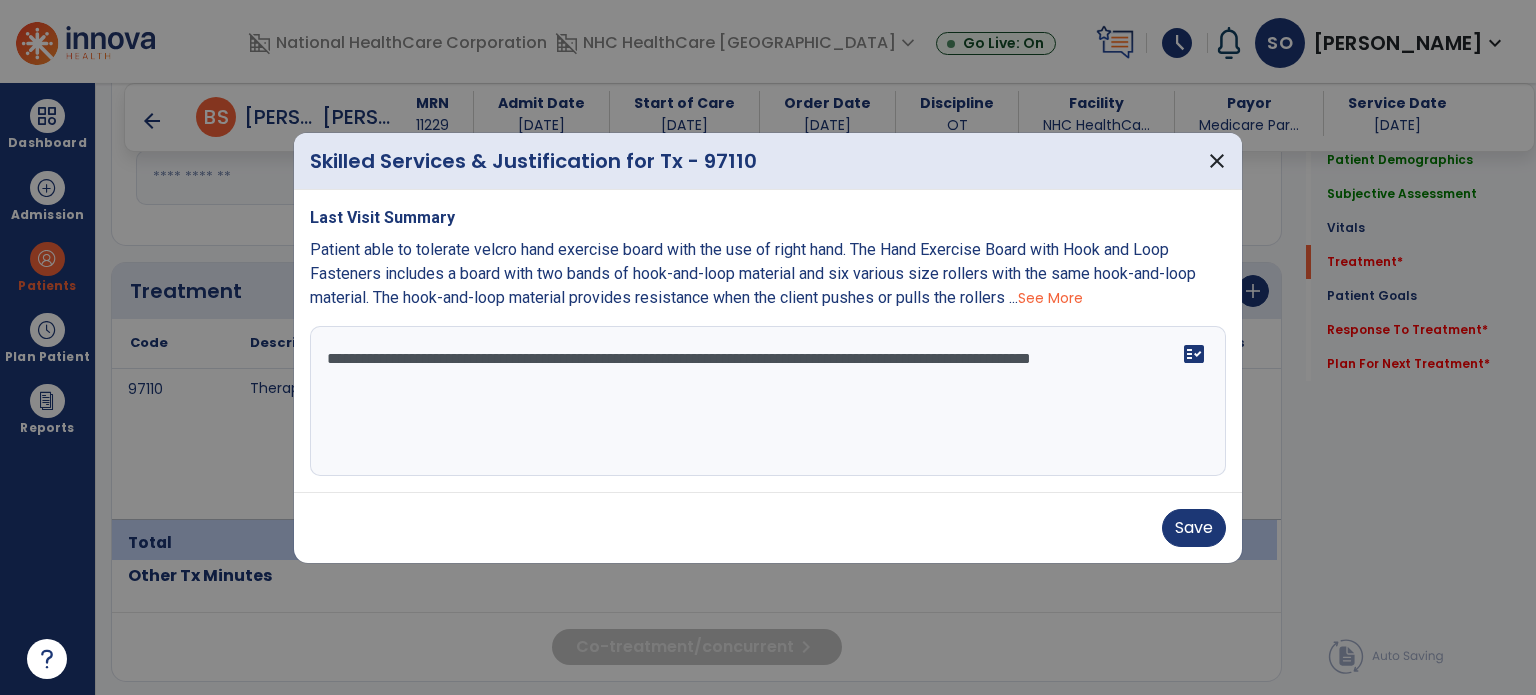 drag, startPoint x: 1120, startPoint y: 358, endPoint x: 1157, endPoint y: 413, distance: 66.287254 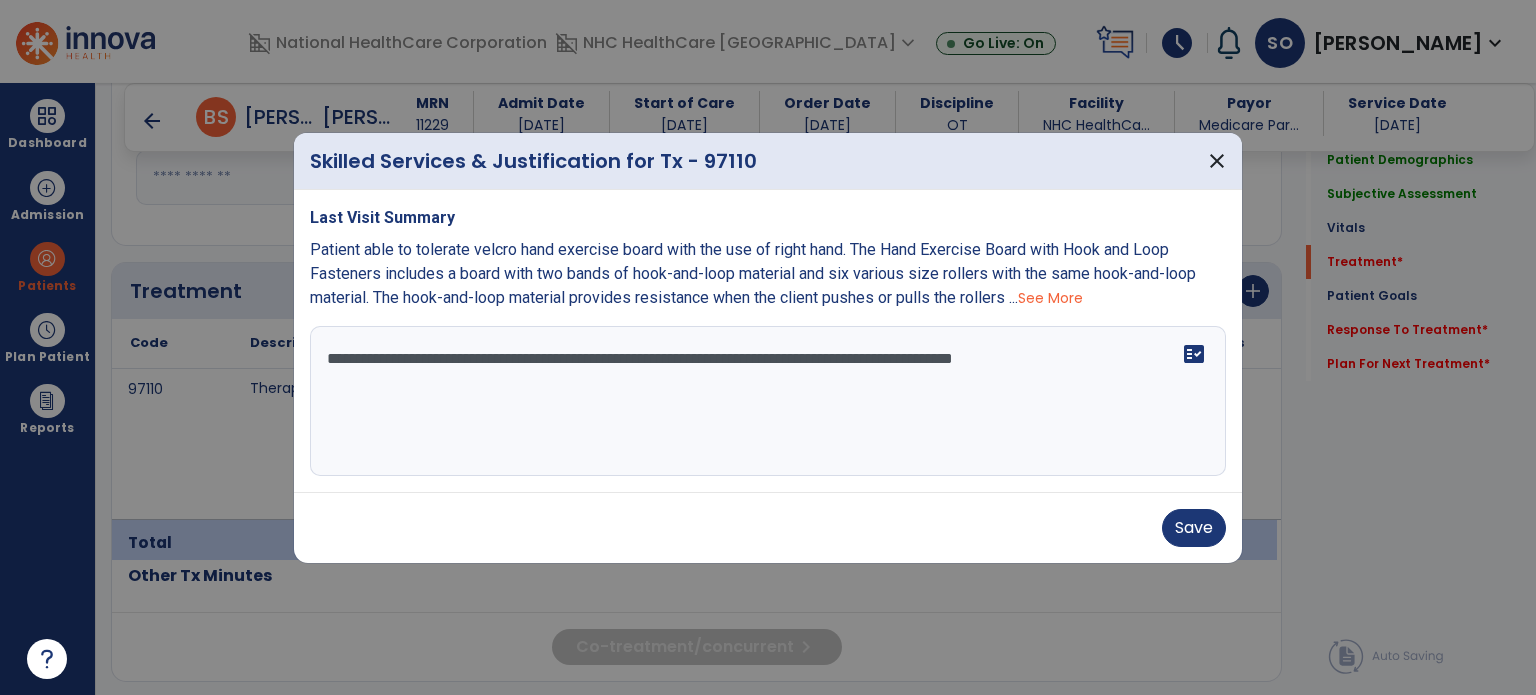 click on "**********" at bounding box center (768, 401) 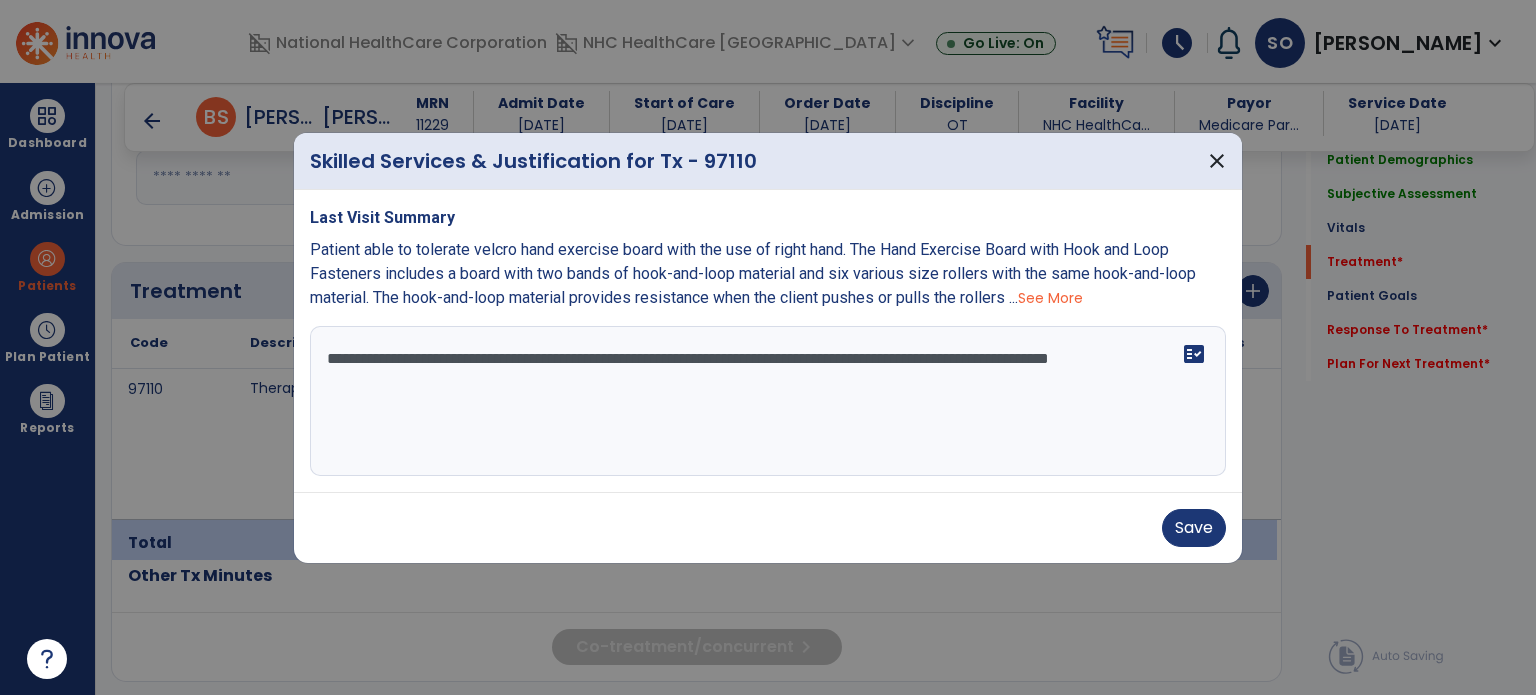 click on "**********" at bounding box center (768, 401) 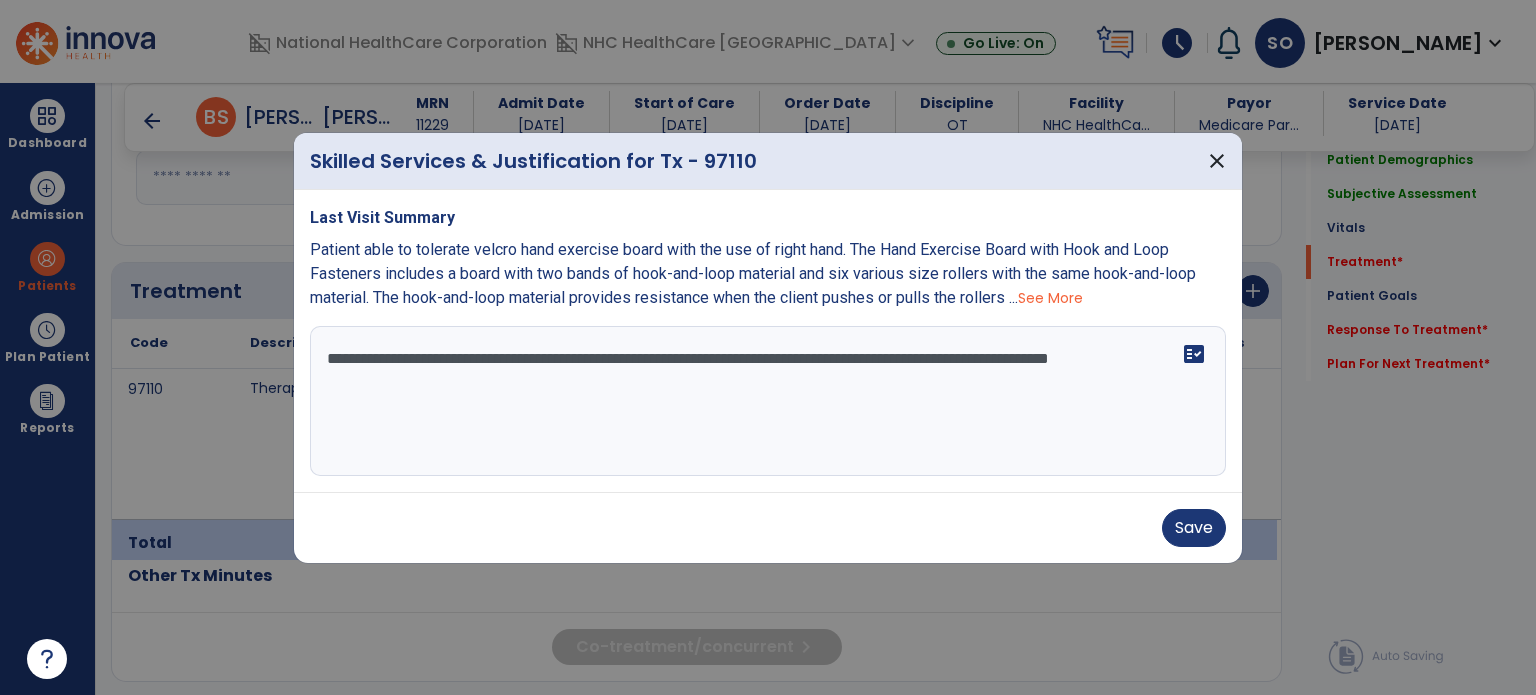 drag, startPoint x: 968, startPoint y: 353, endPoint x: 1079, endPoint y: 353, distance: 111 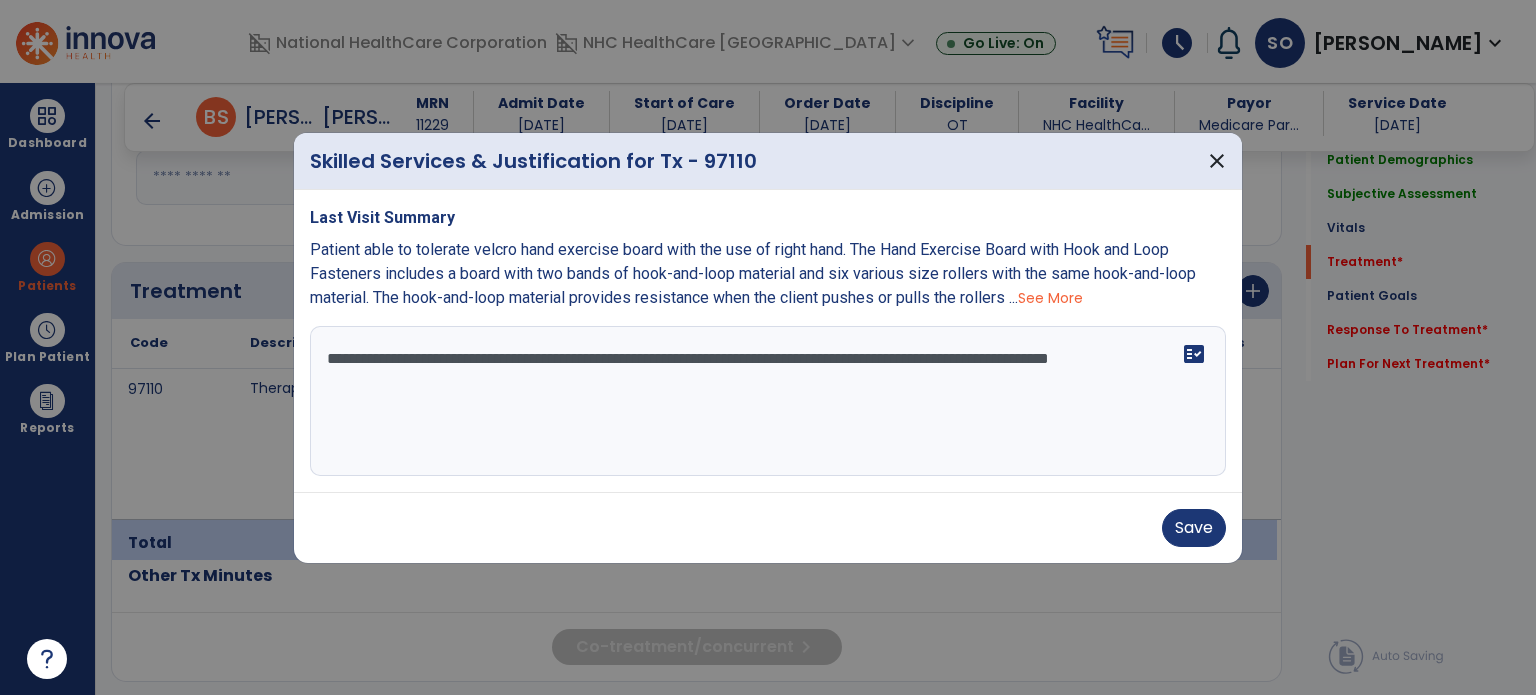 click on "**********" at bounding box center (768, 401) 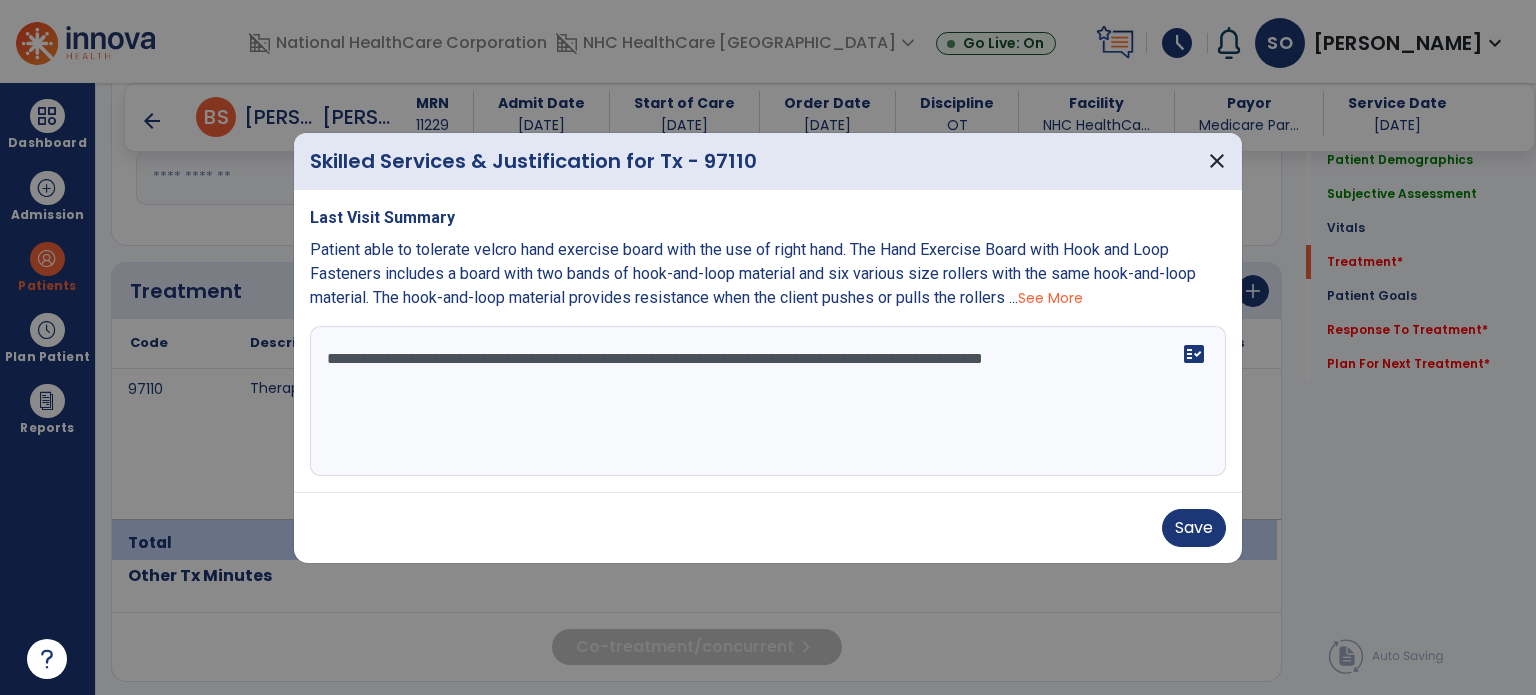 click on "**********" at bounding box center [768, 401] 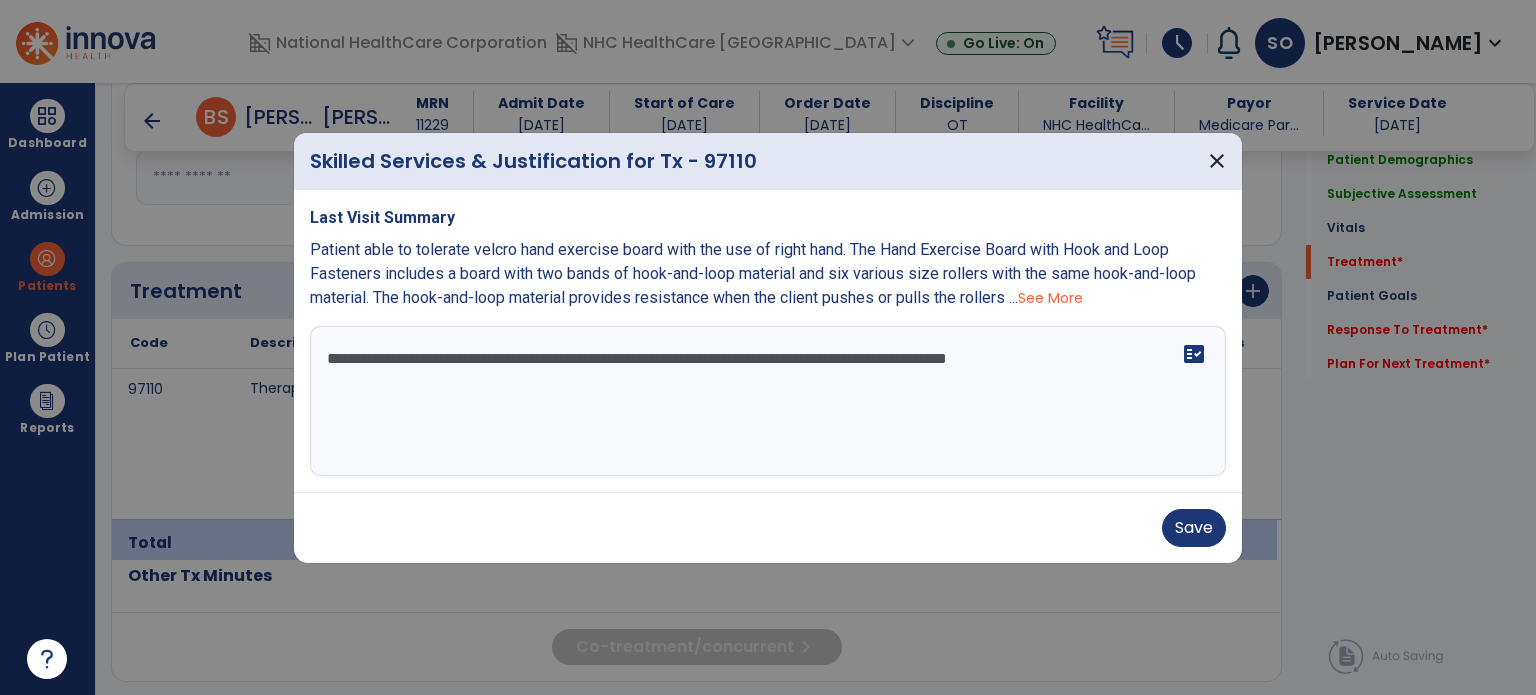 click on "**********" at bounding box center (768, 401) 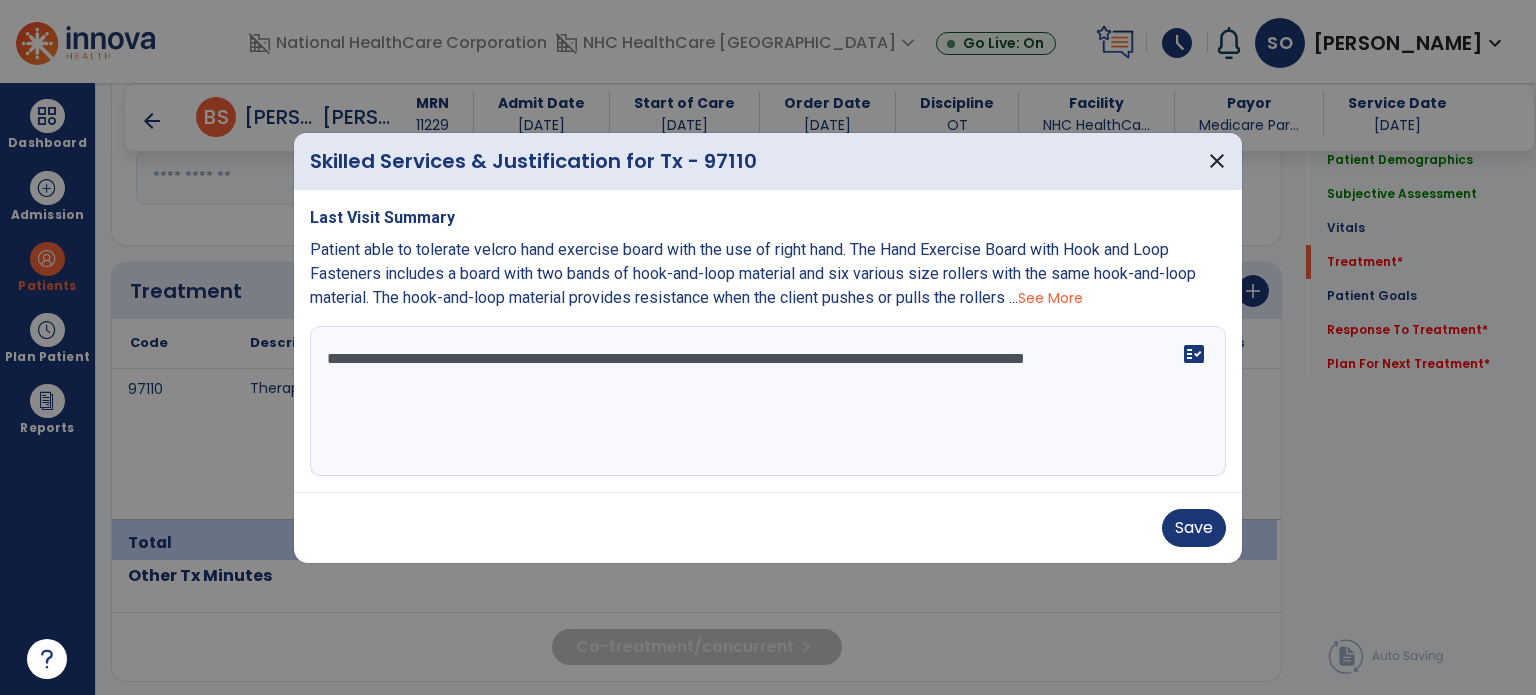 type on "**********" 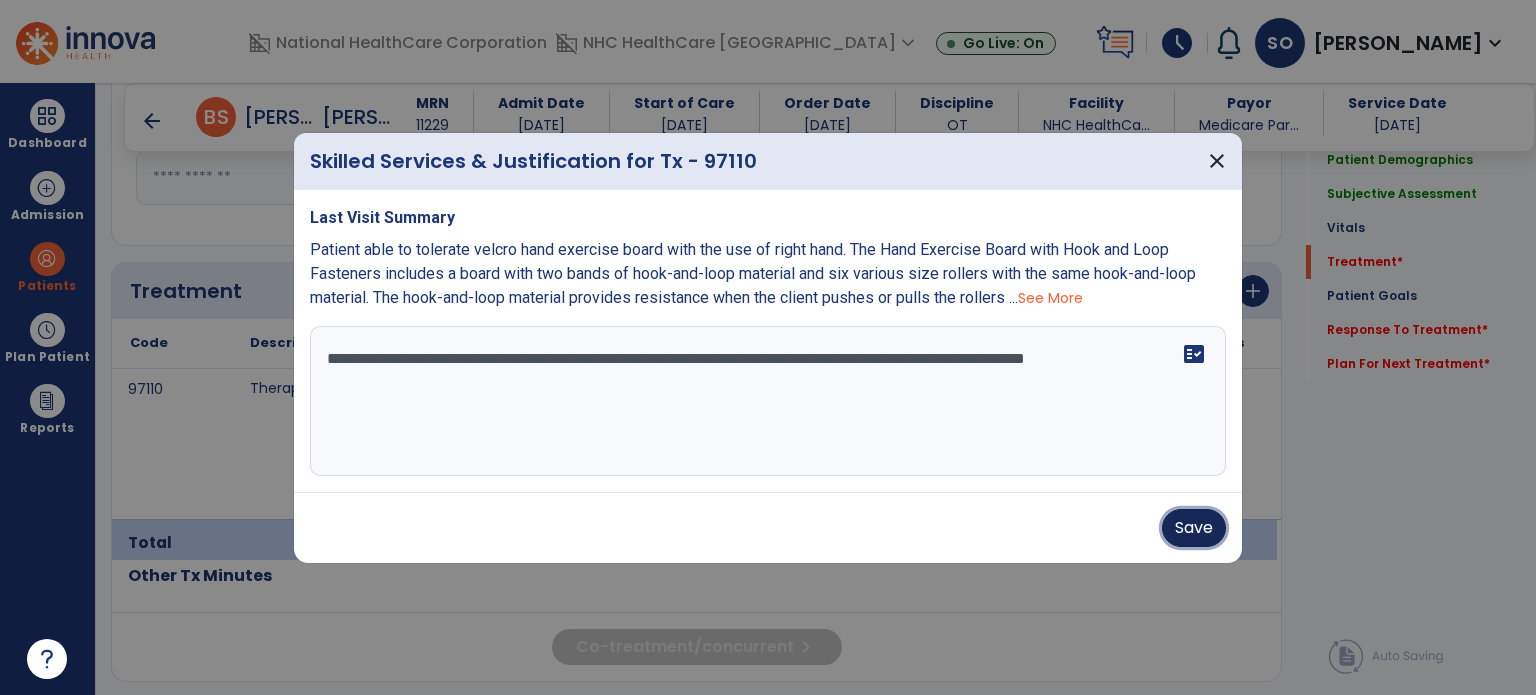 click on "Save" at bounding box center [1194, 528] 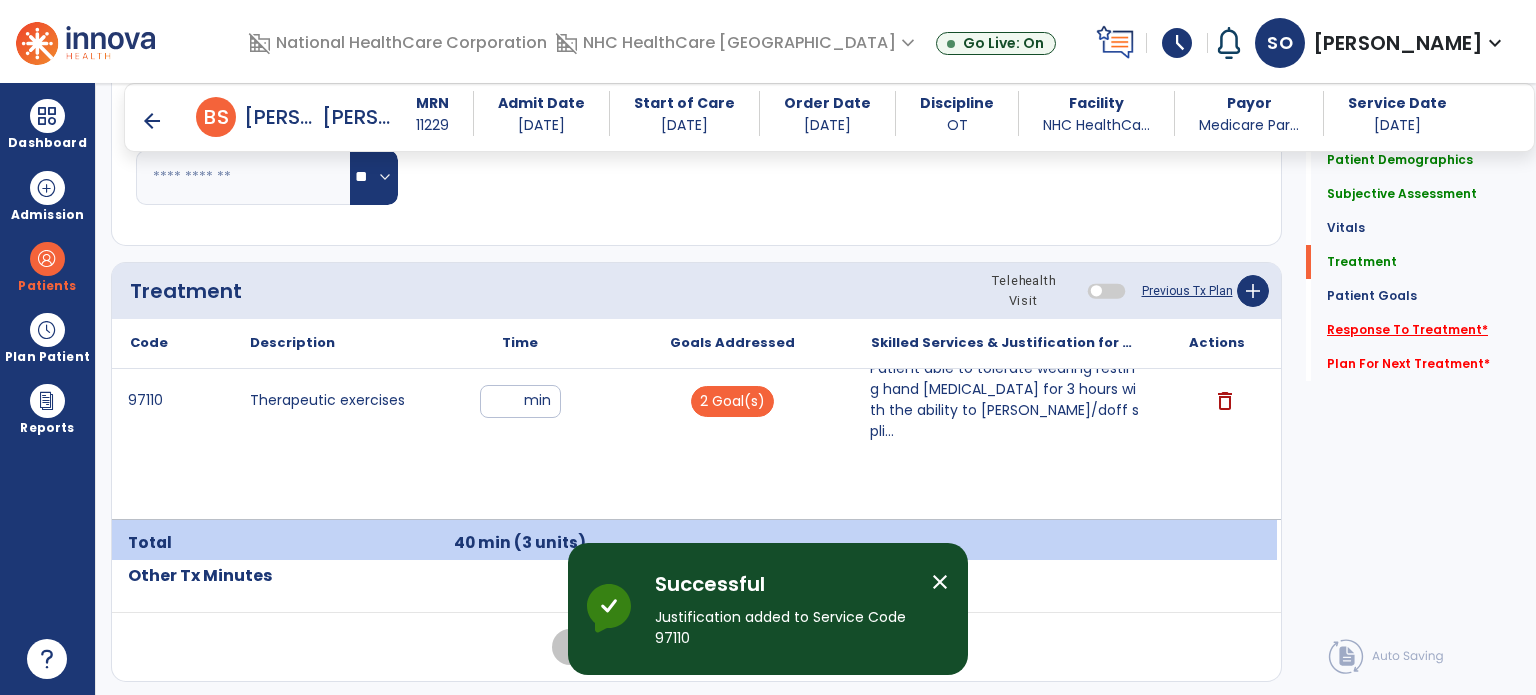 click on "Response To Treatment   *" 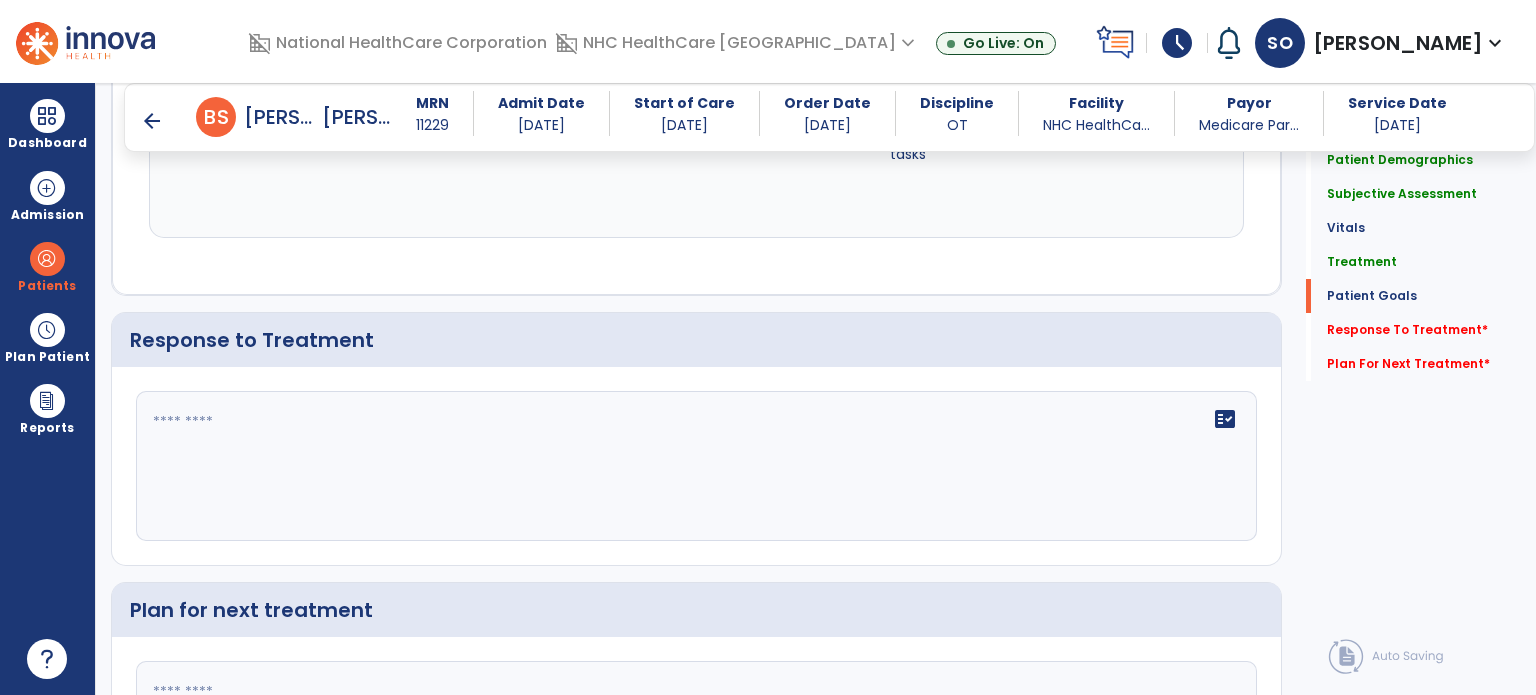 scroll, scrollTop: 2406, scrollLeft: 0, axis: vertical 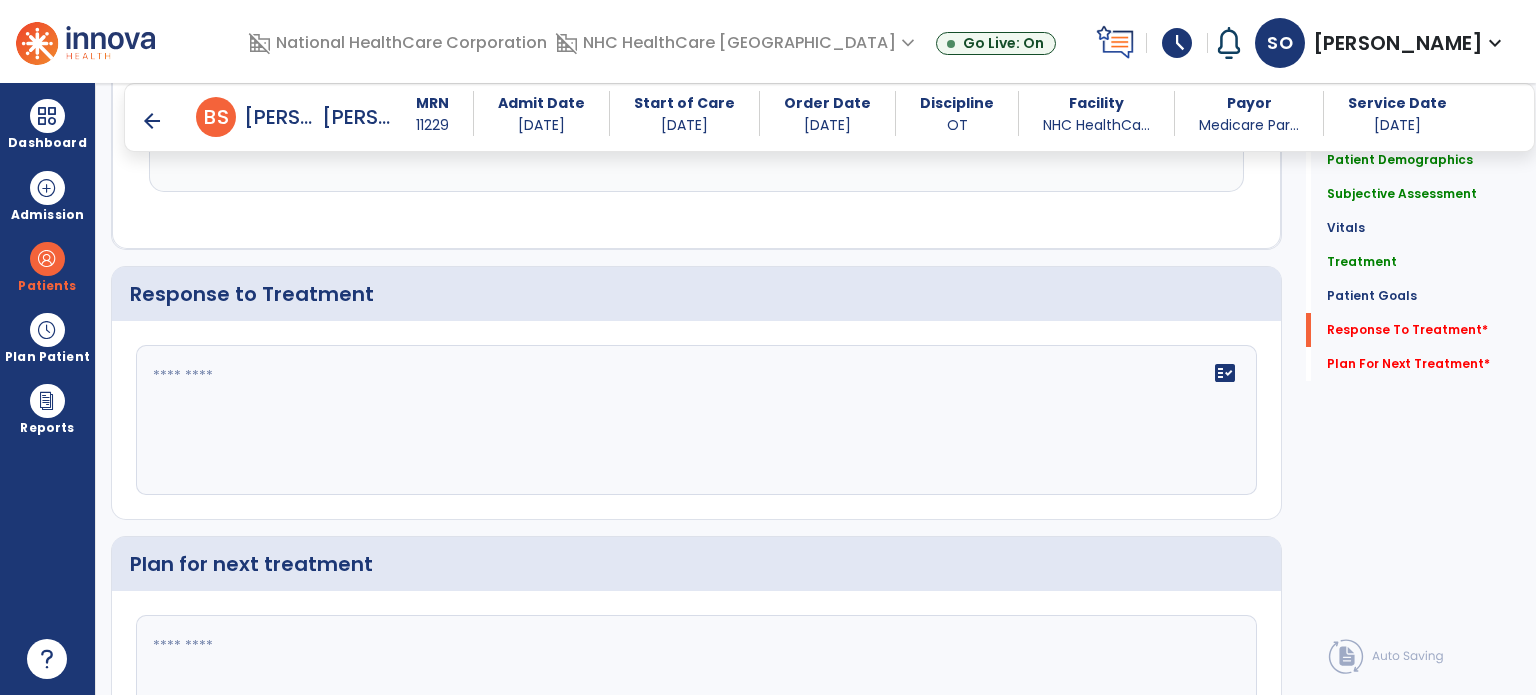 click on "fact_check" 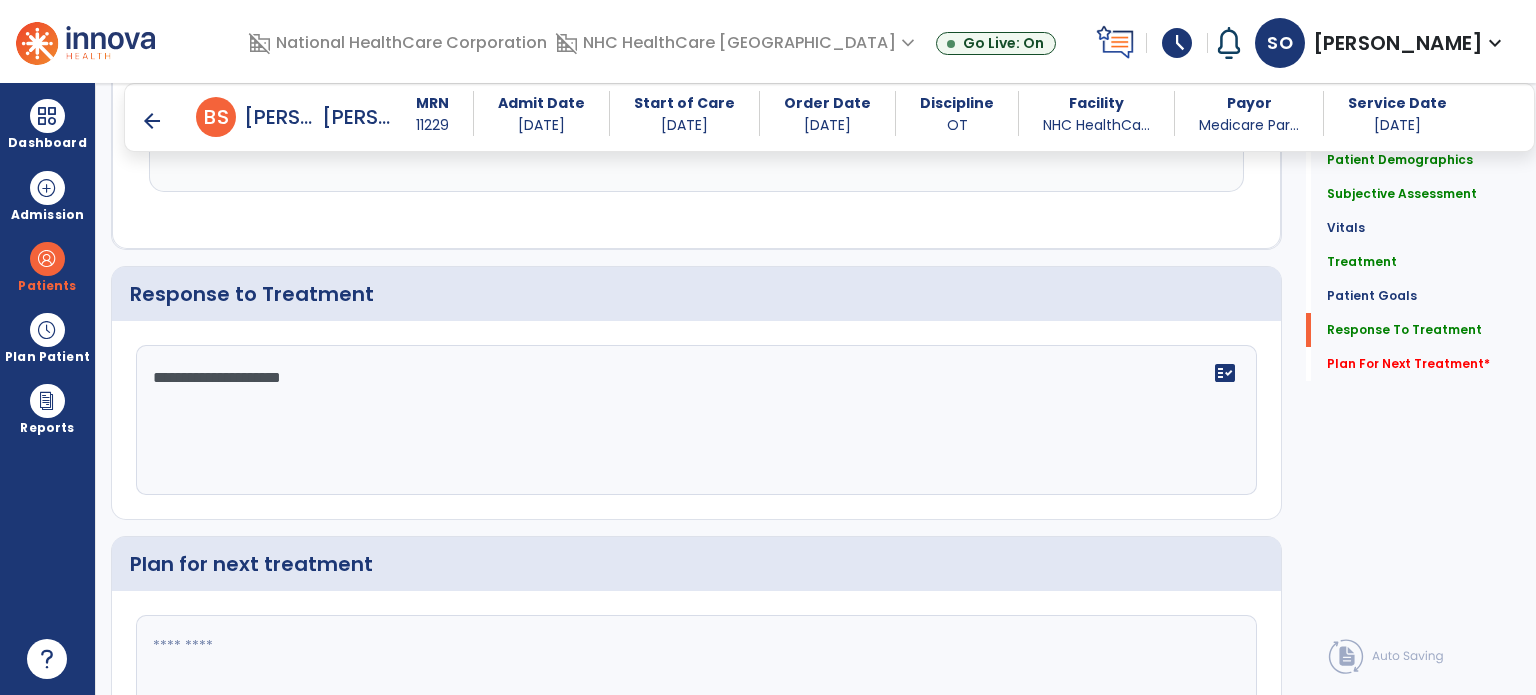 type on "**********" 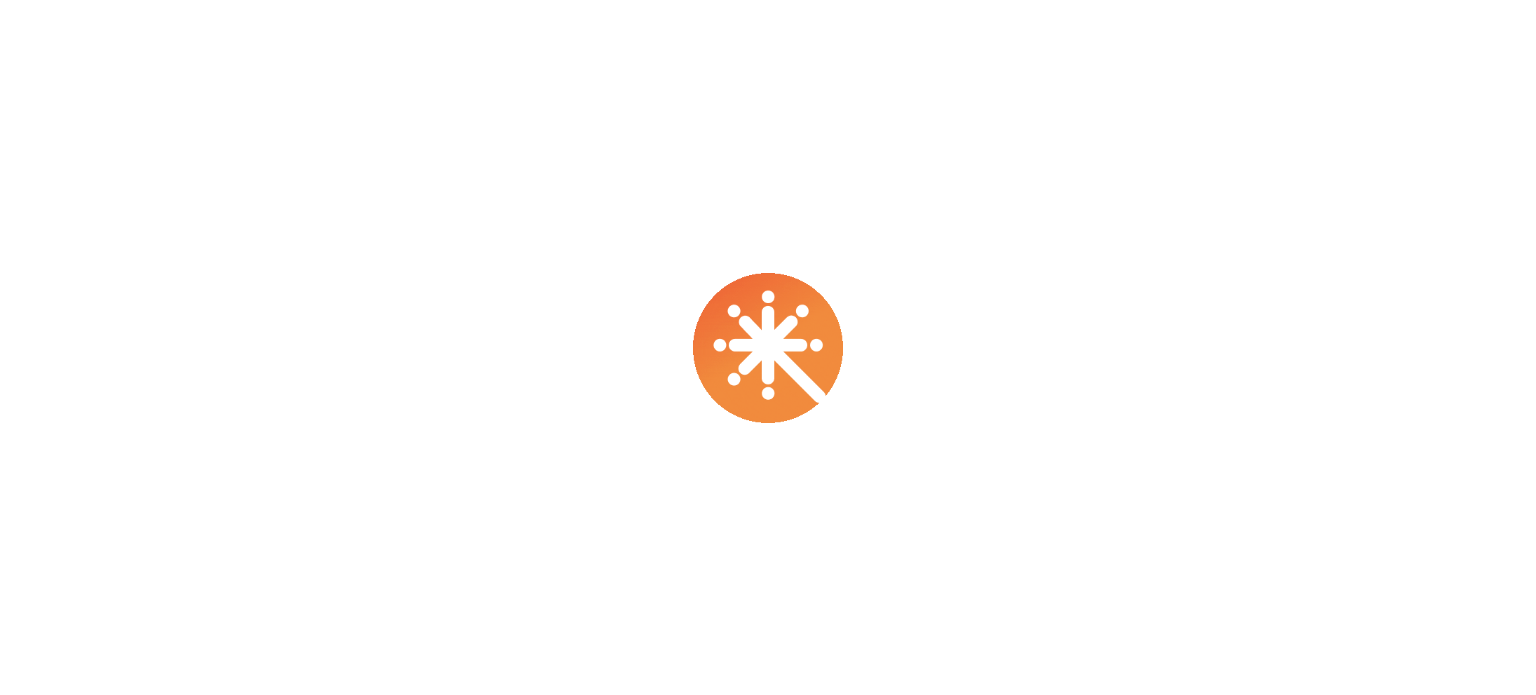 scroll, scrollTop: 0, scrollLeft: 0, axis: both 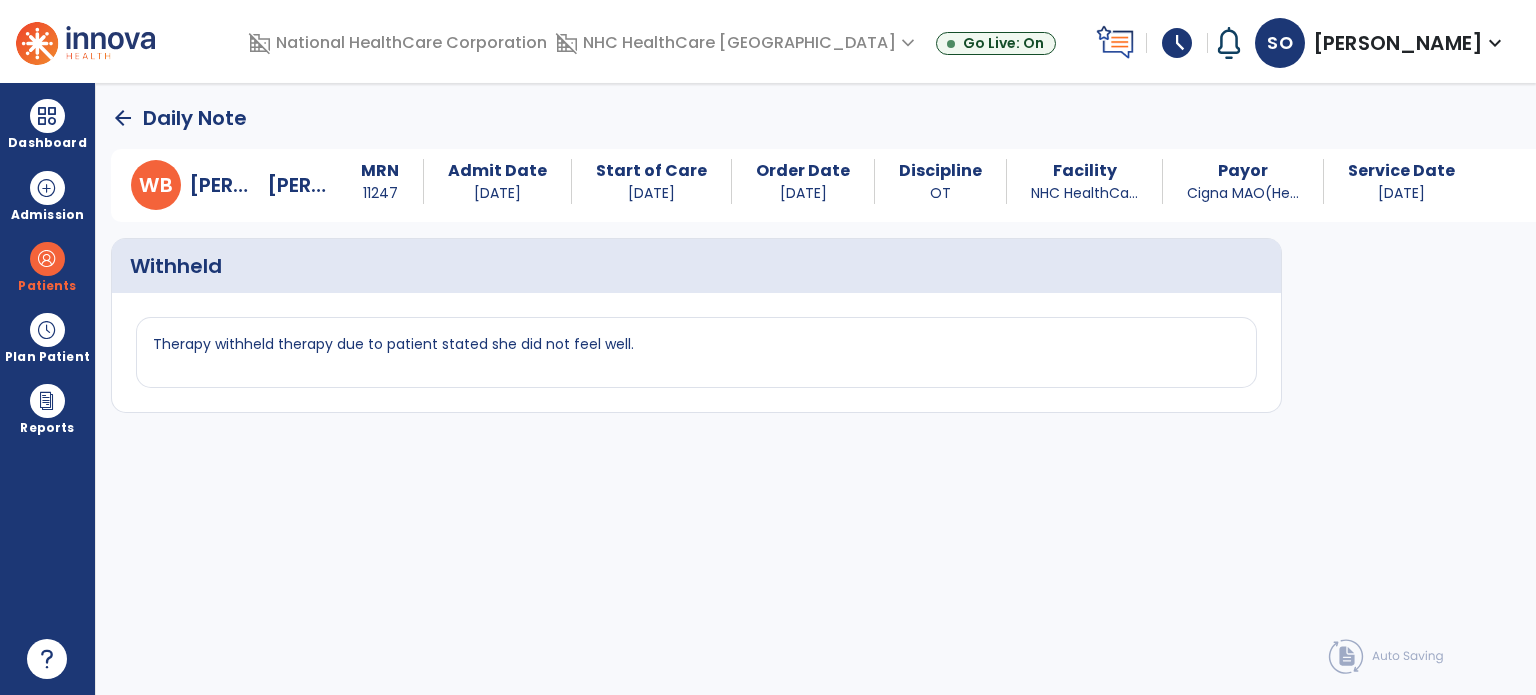 click at bounding box center (85, 41) 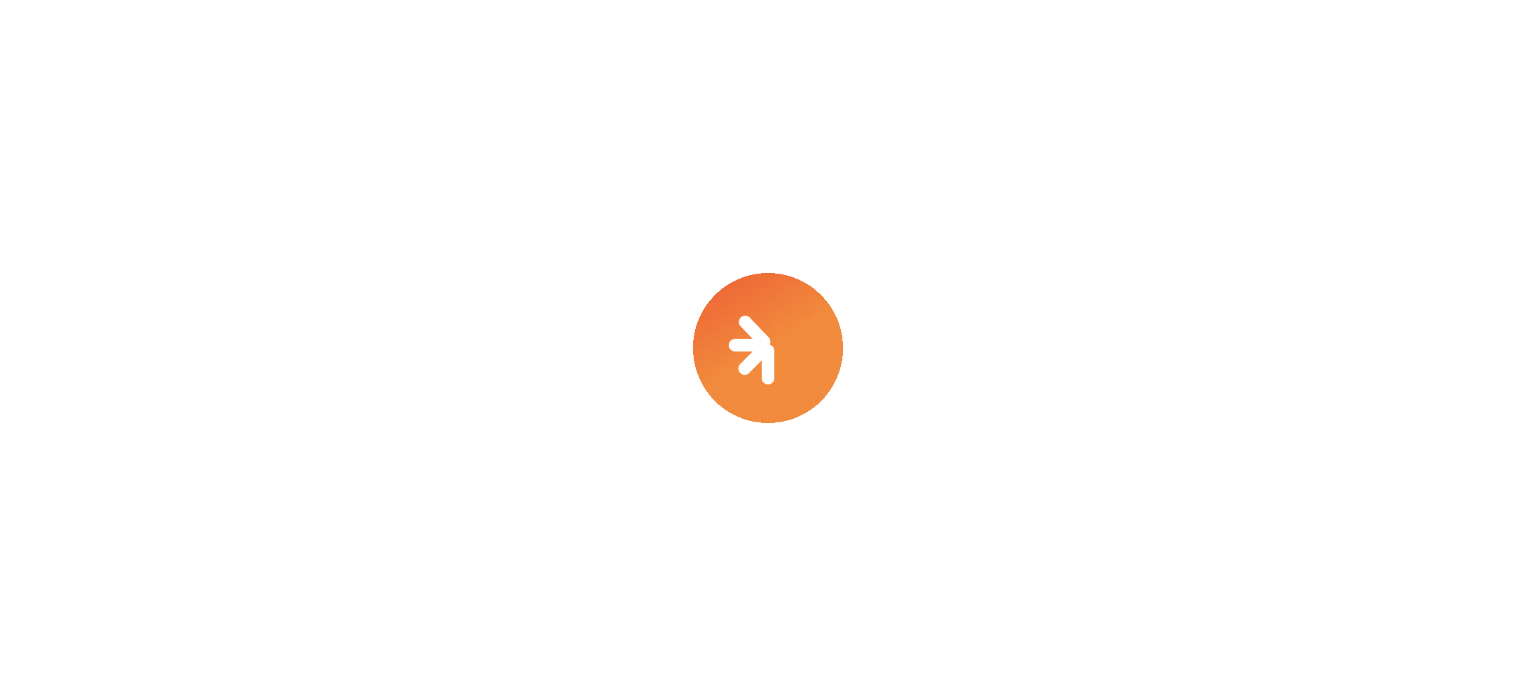scroll, scrollTop: 0, scrollLeft: 0, axis: both 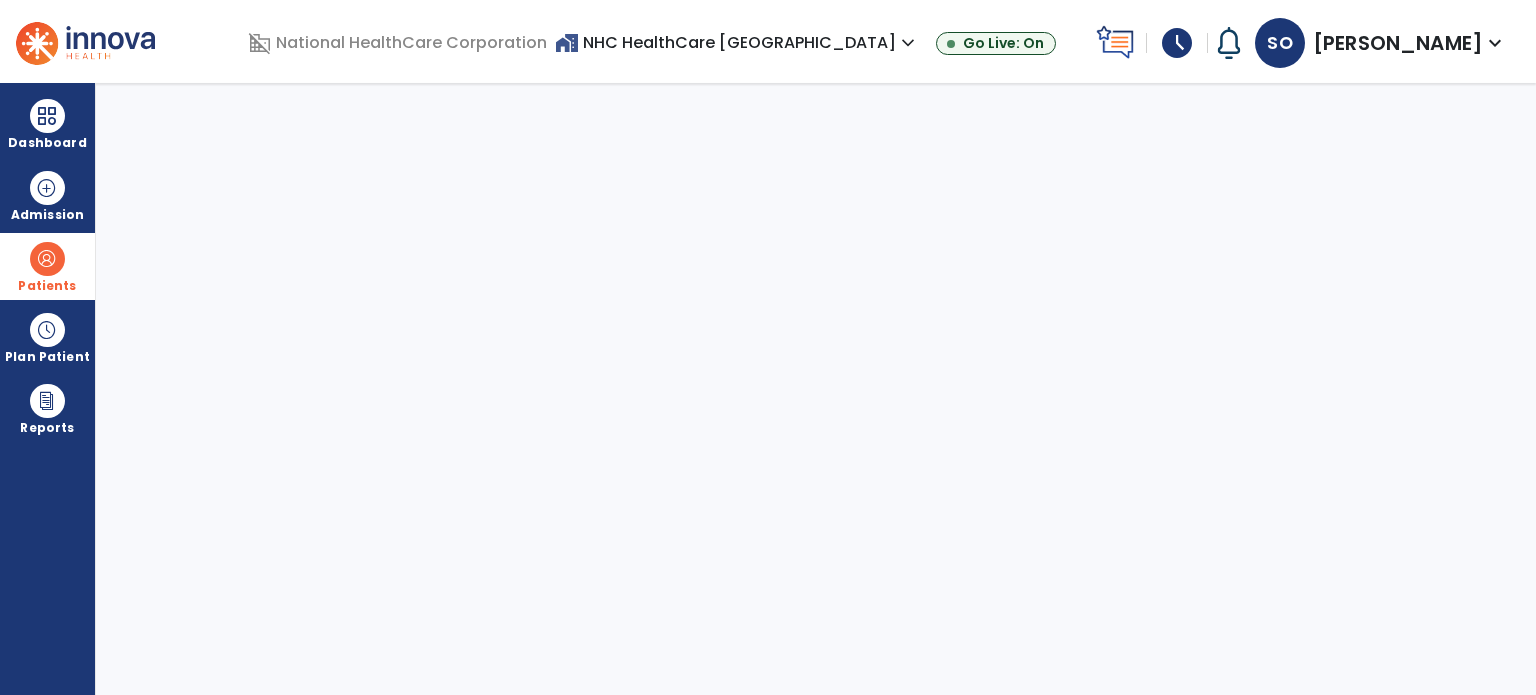 select on "****" 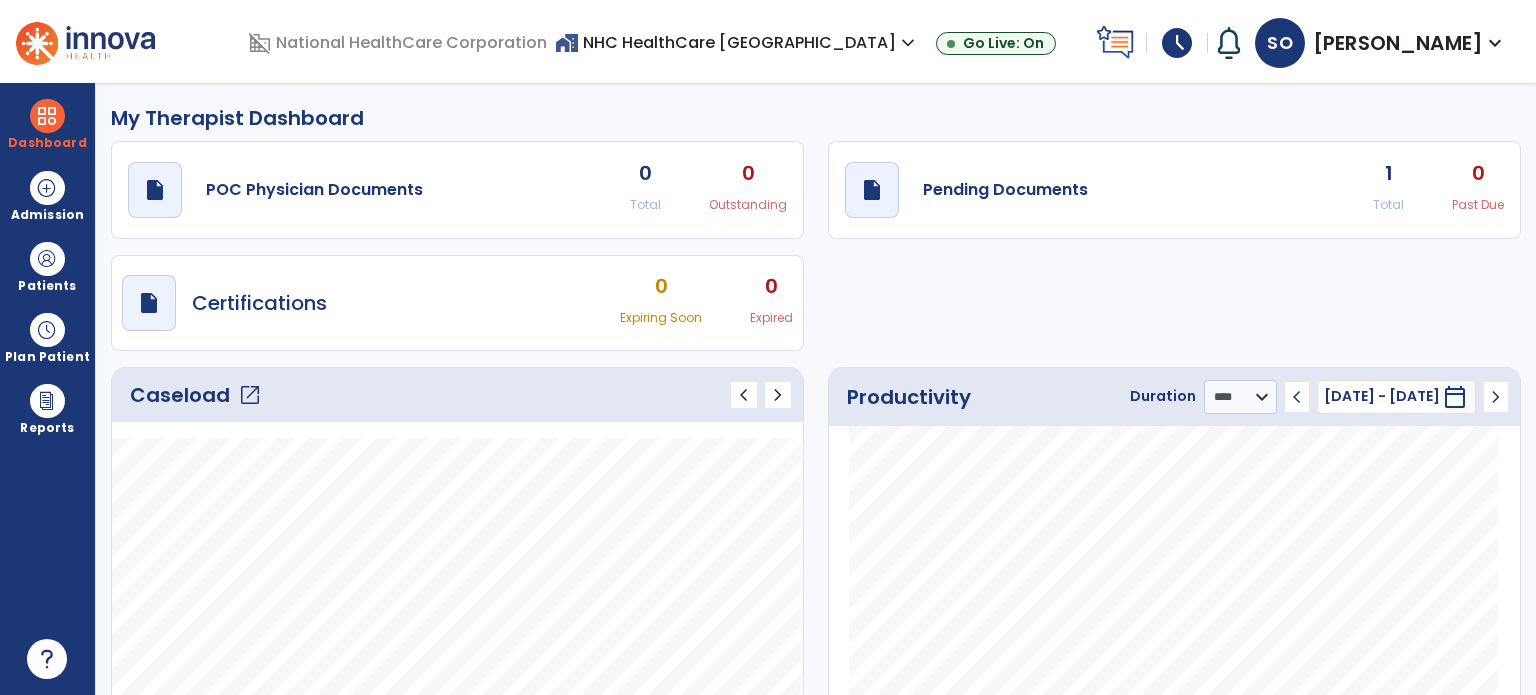 click on "open_in_new" 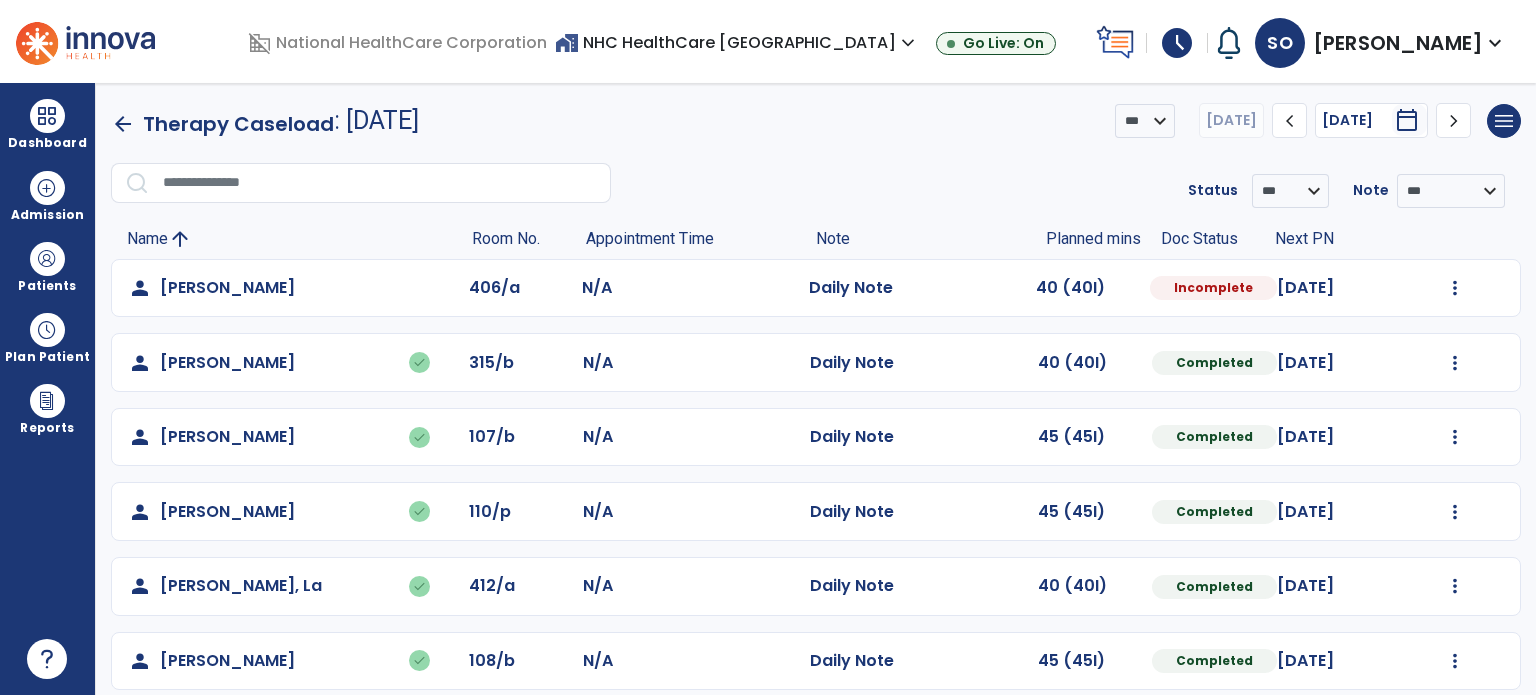 click on "Mark Visit As Complete   Reset Note   Open Document   G + C Mins" 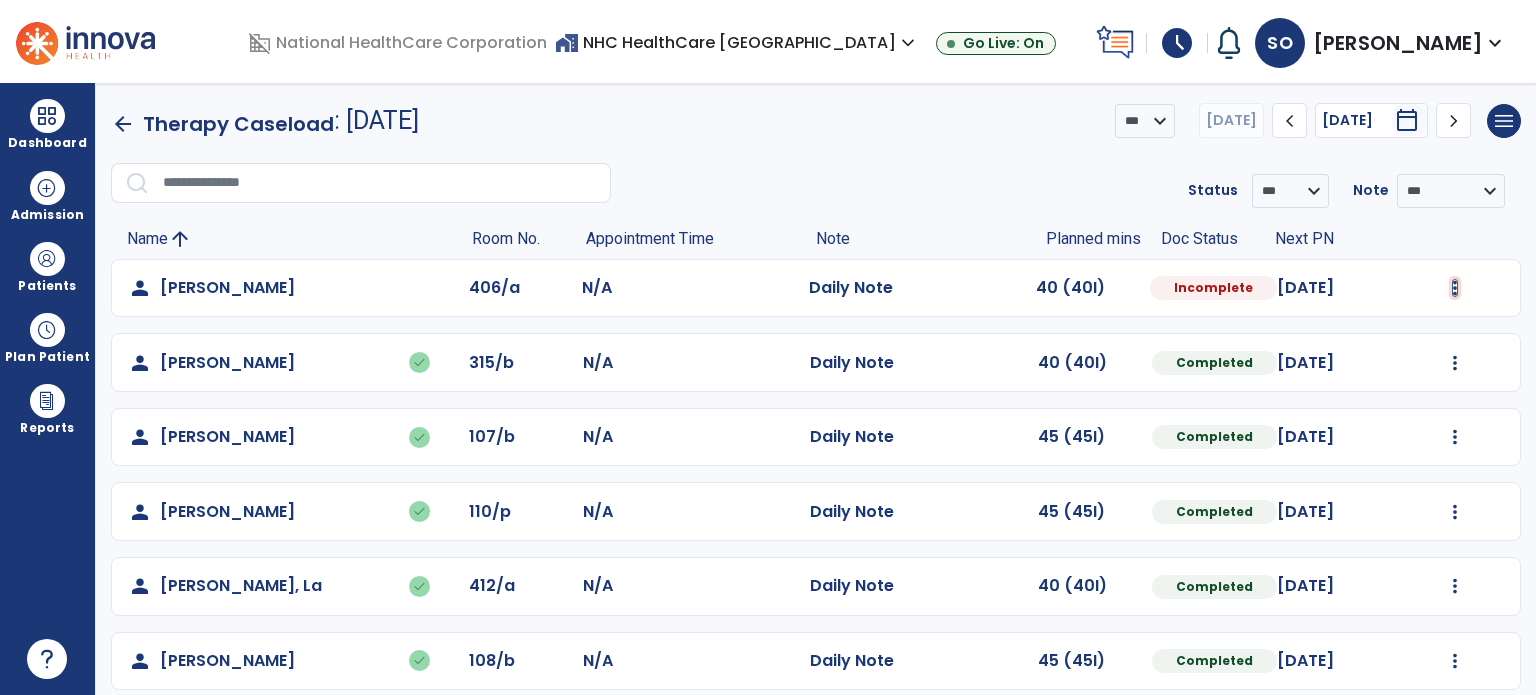 click at bounding box center (1455, 288) 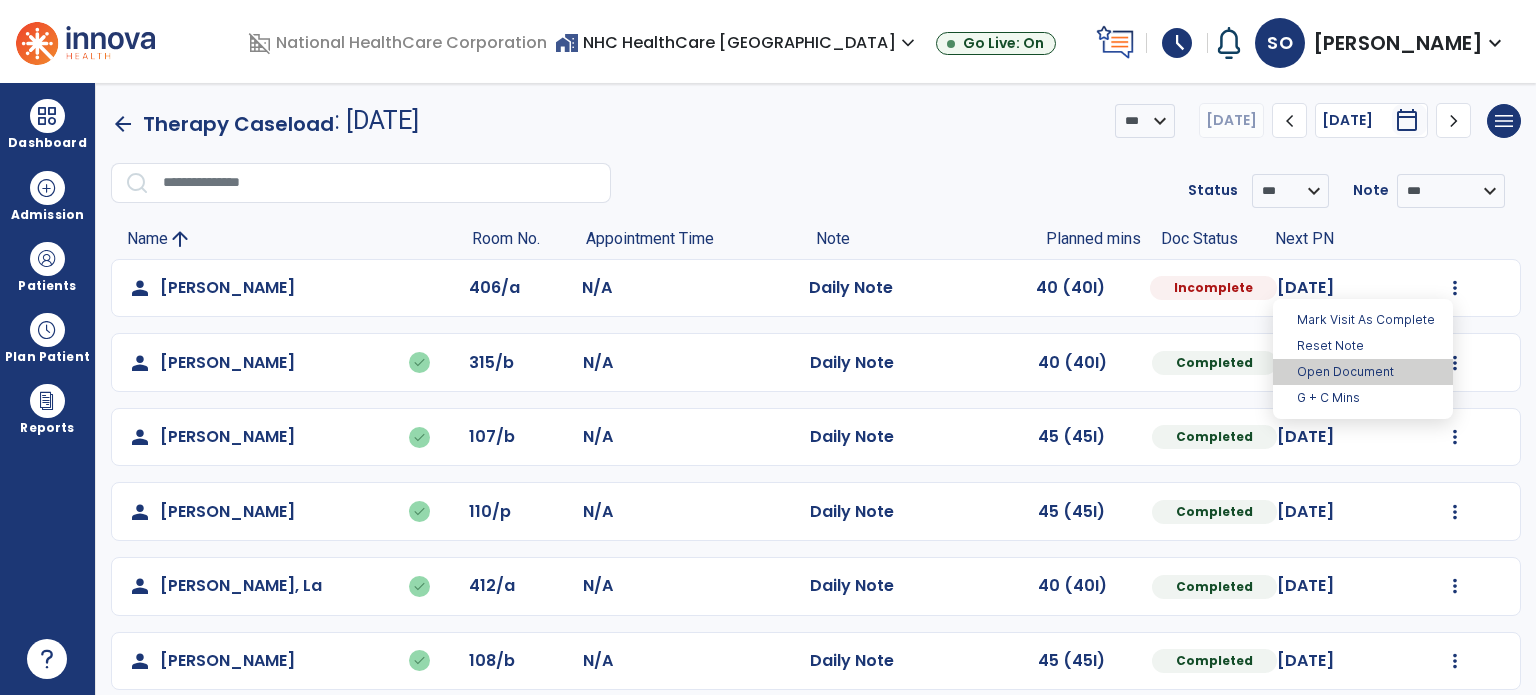 click on "Open Document" at bounding box center [1363, 372] 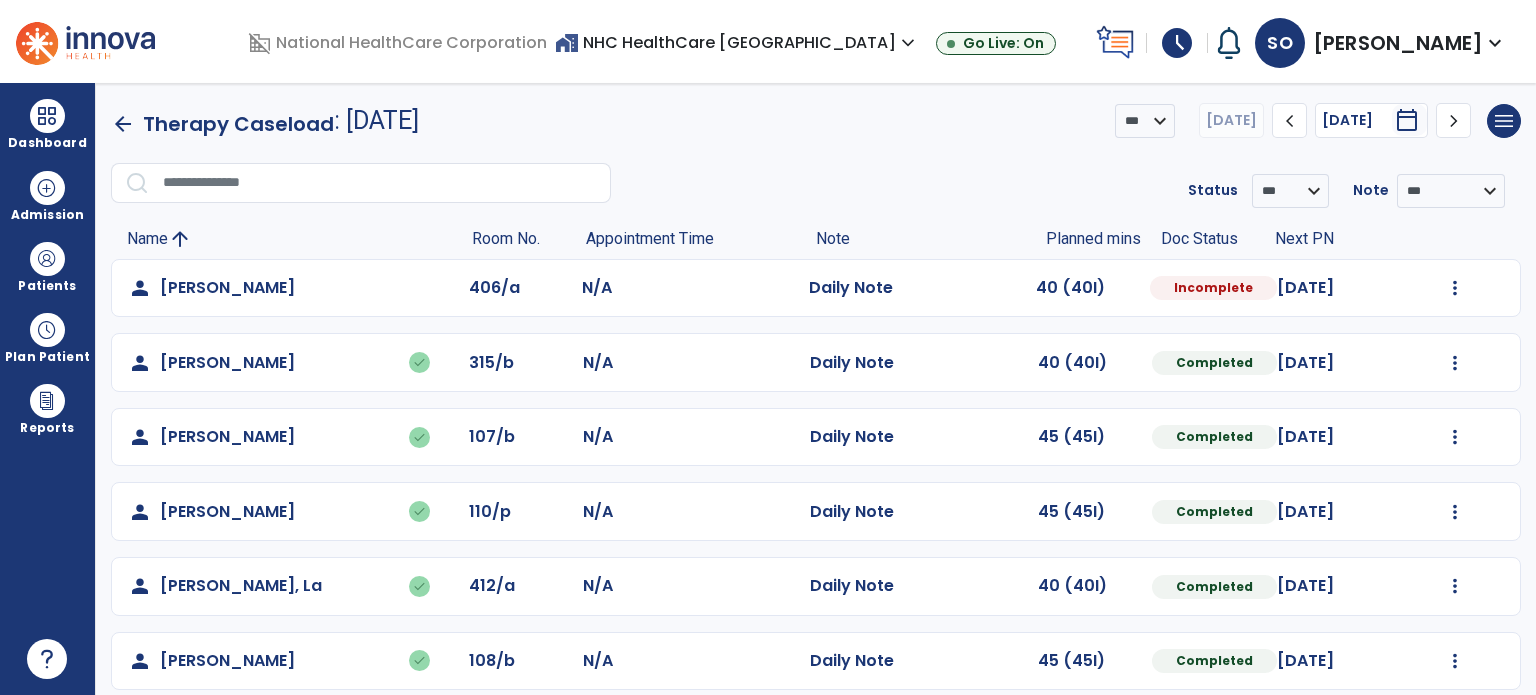 select on "*" 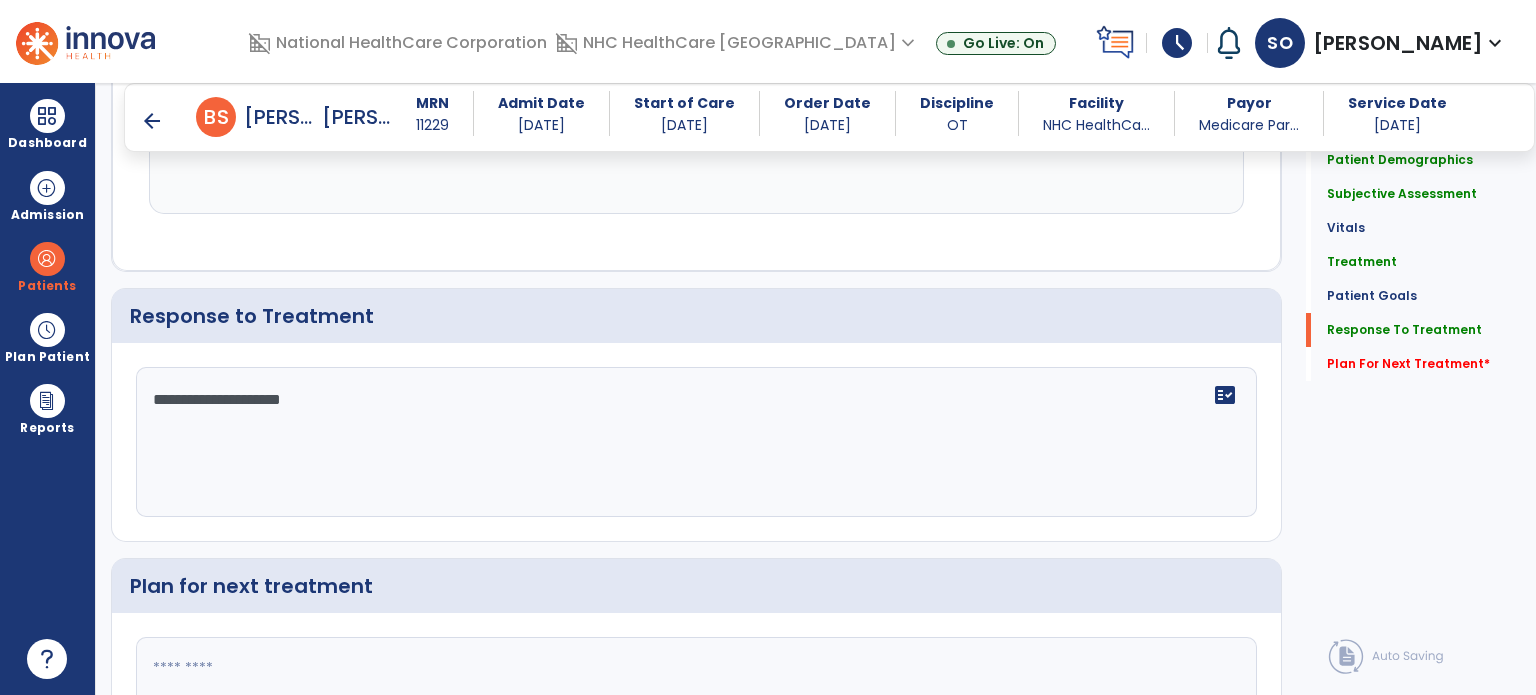 scroll, scrollTop: 2400, scrollLeft: 0, axis: vertical 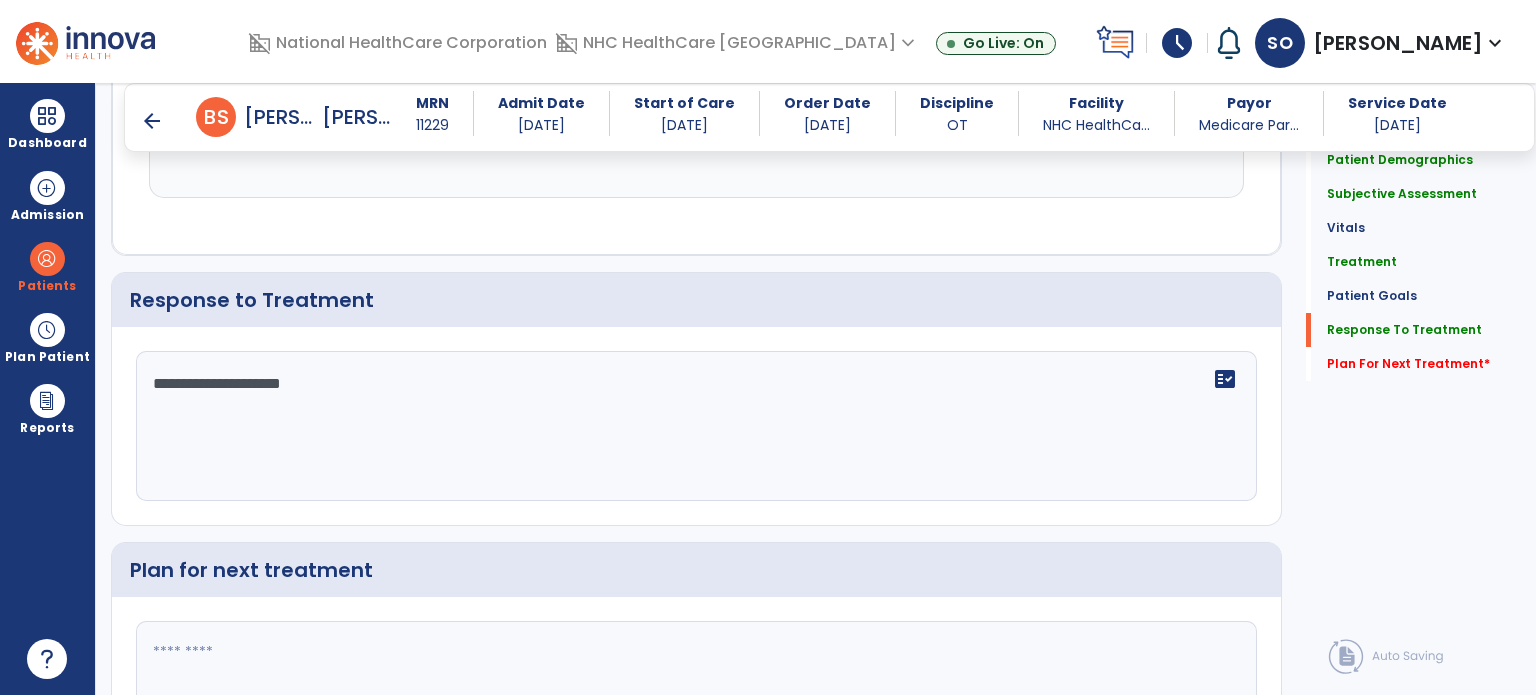 click on "**********" 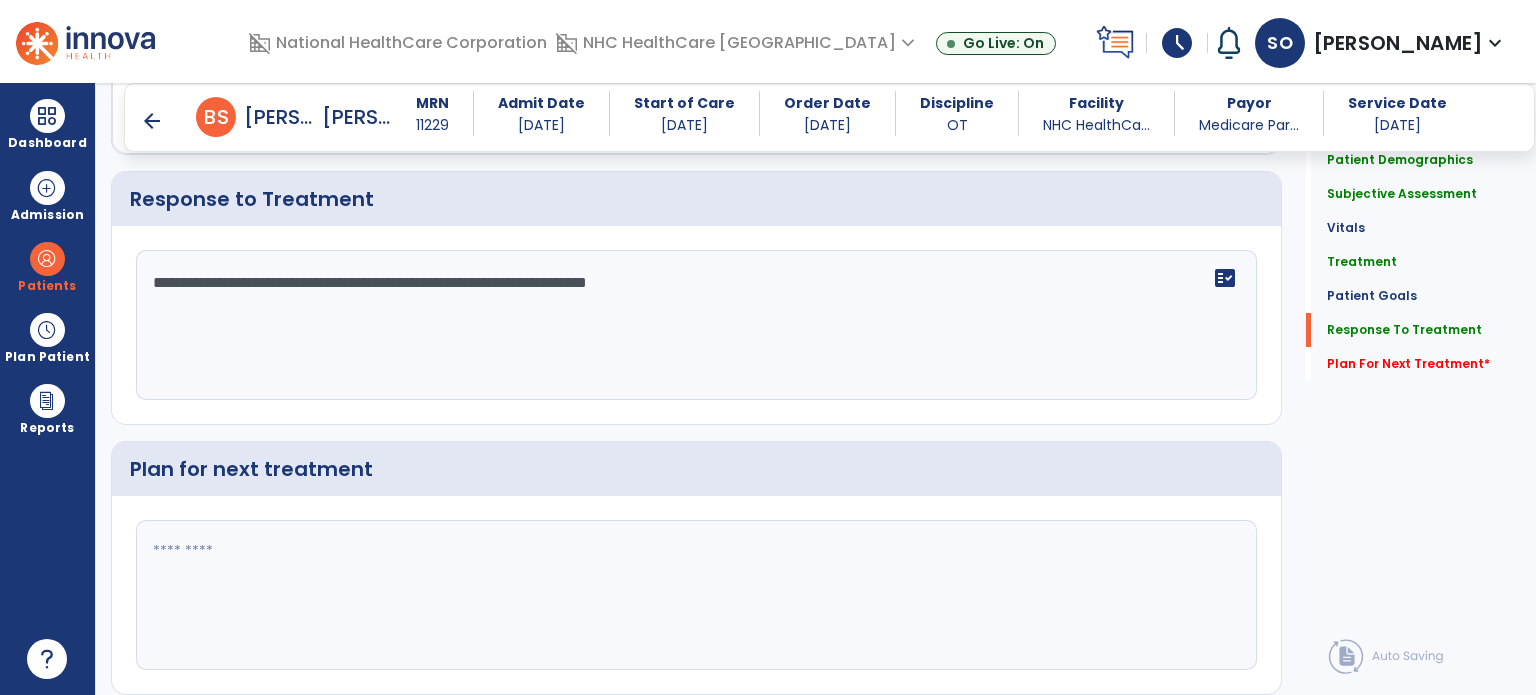 scroll, scrollTop: 2560, scrollLeft: 0, axis: vertical 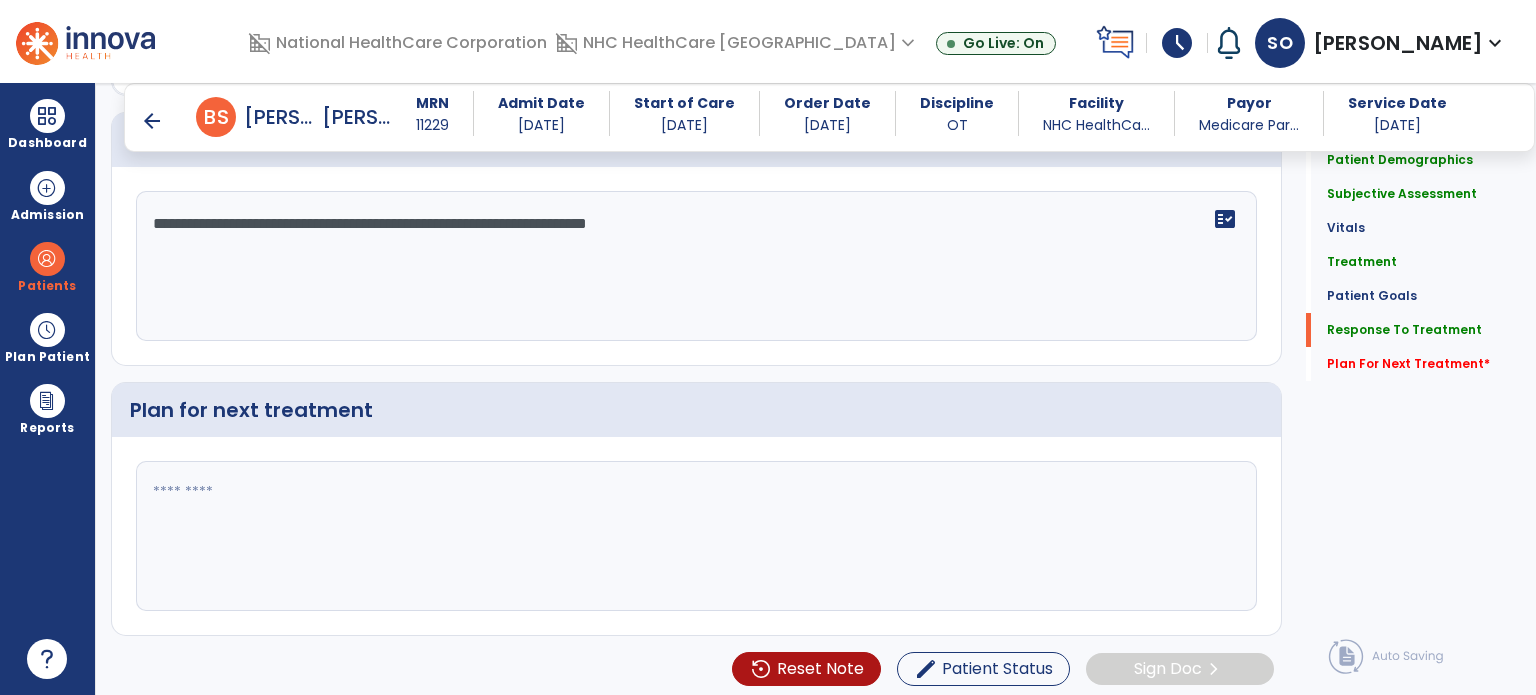 drag, startPoint x: 624, startPoint y: 217, endPoint x: 820, endPoint y: 250, distance: 198.75865 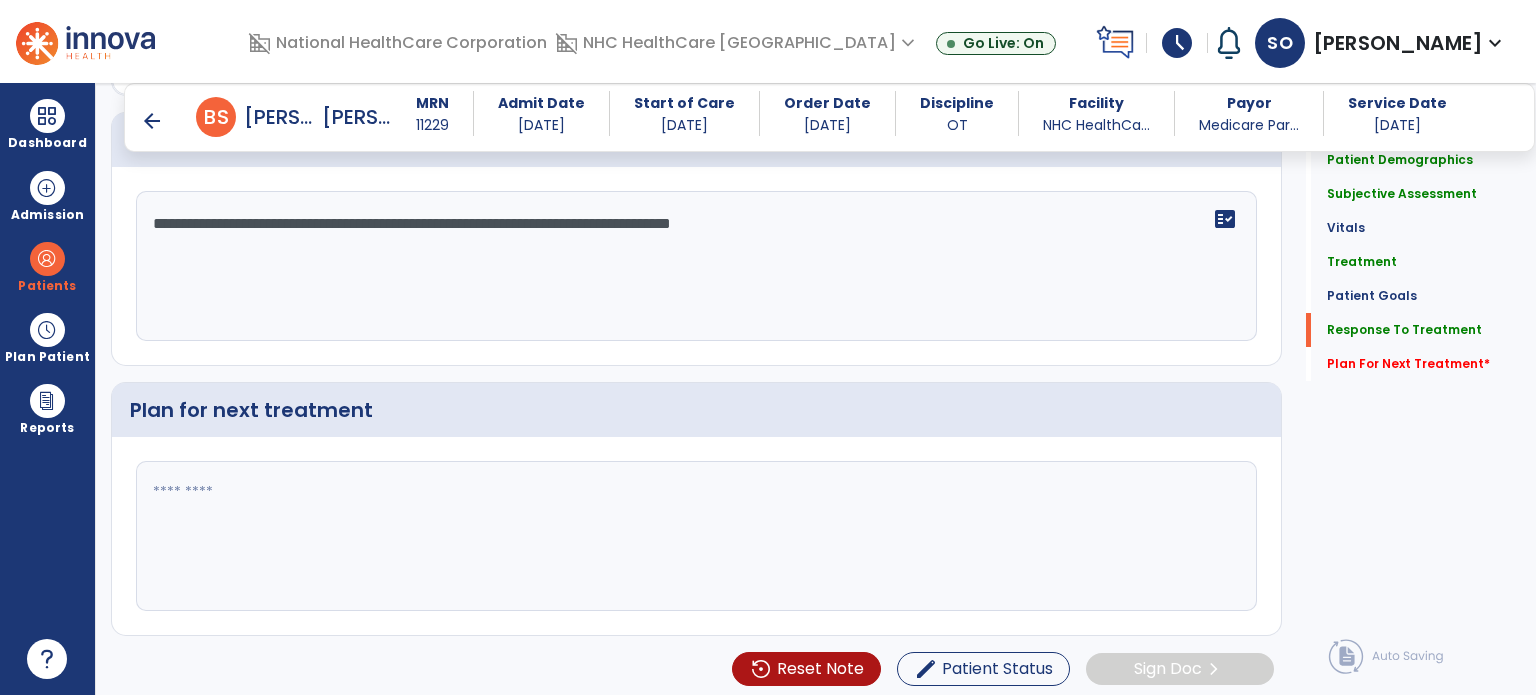 type on "**********" 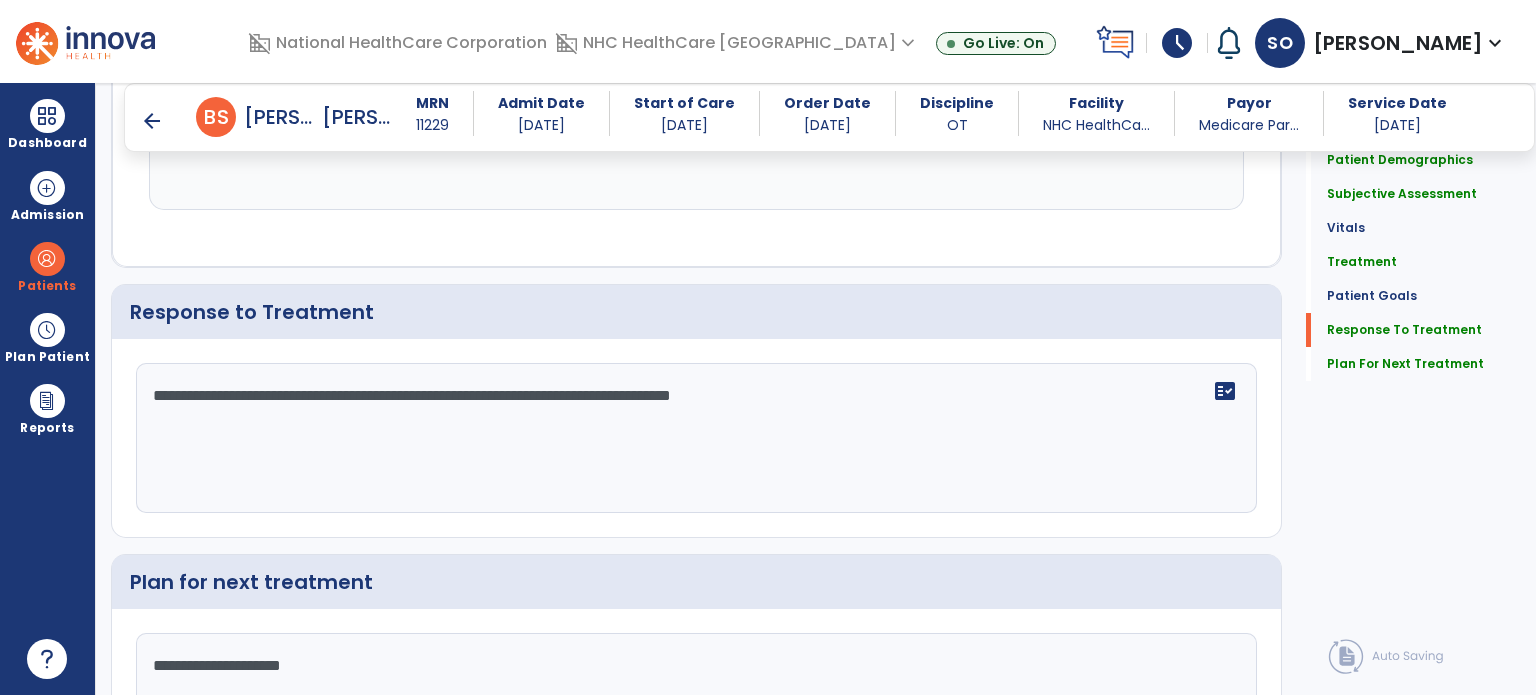 scroll, scrollTop: 2560, scrollLeft: 0, axis: vertical 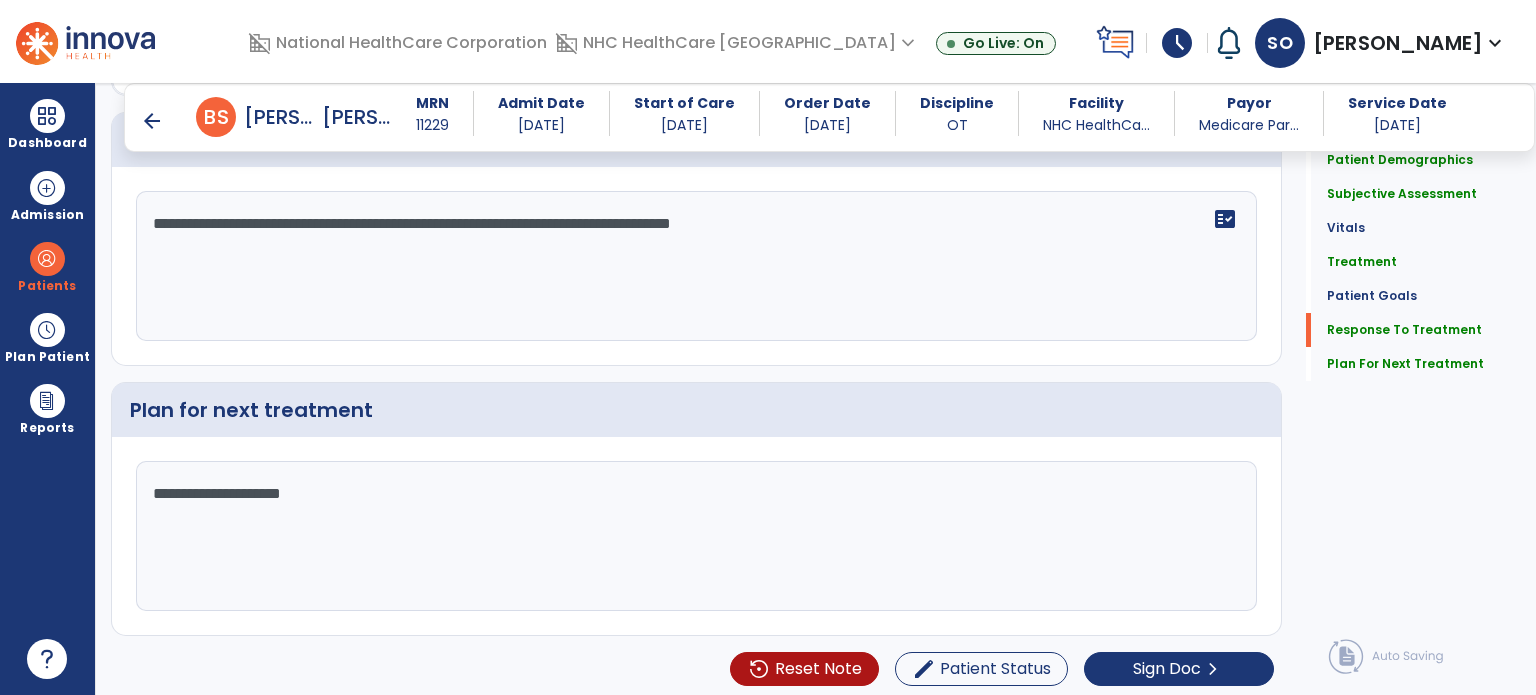 click on "**********" 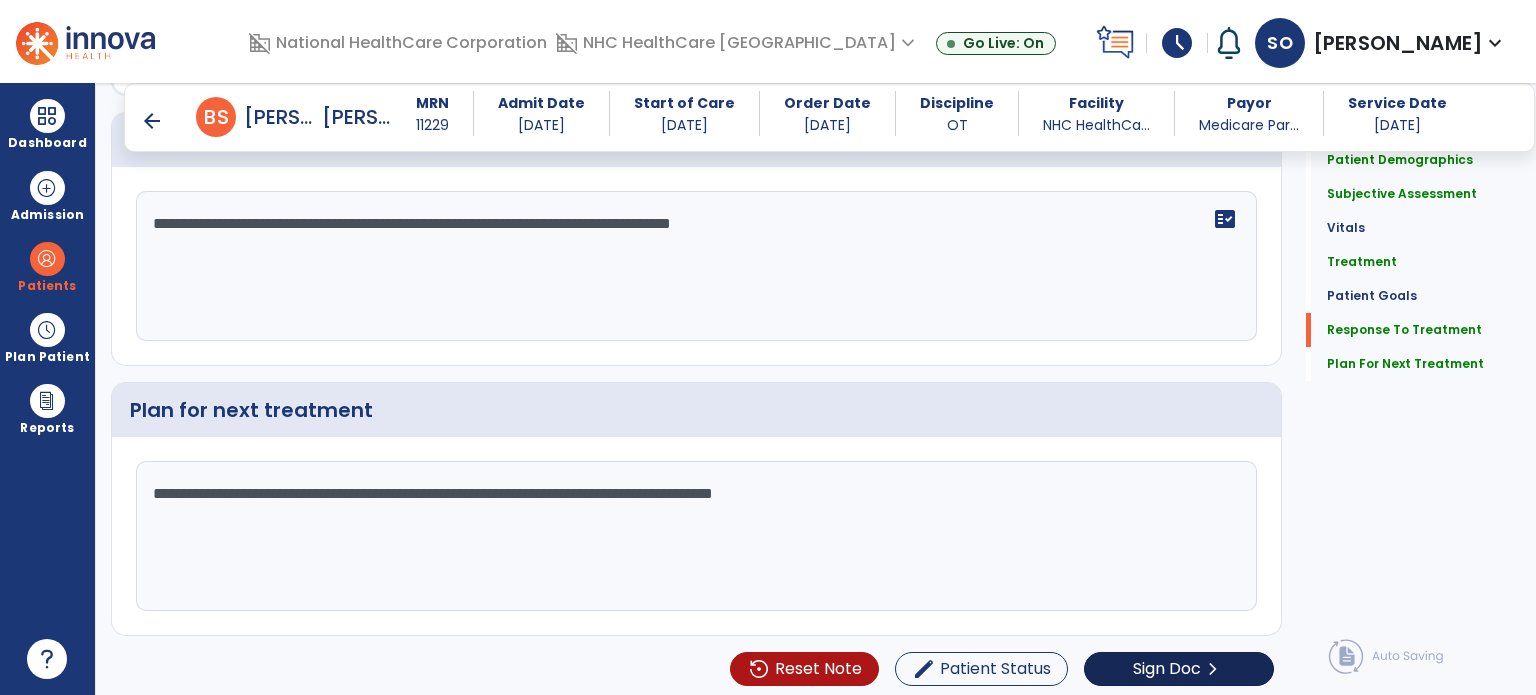 type on "**********" 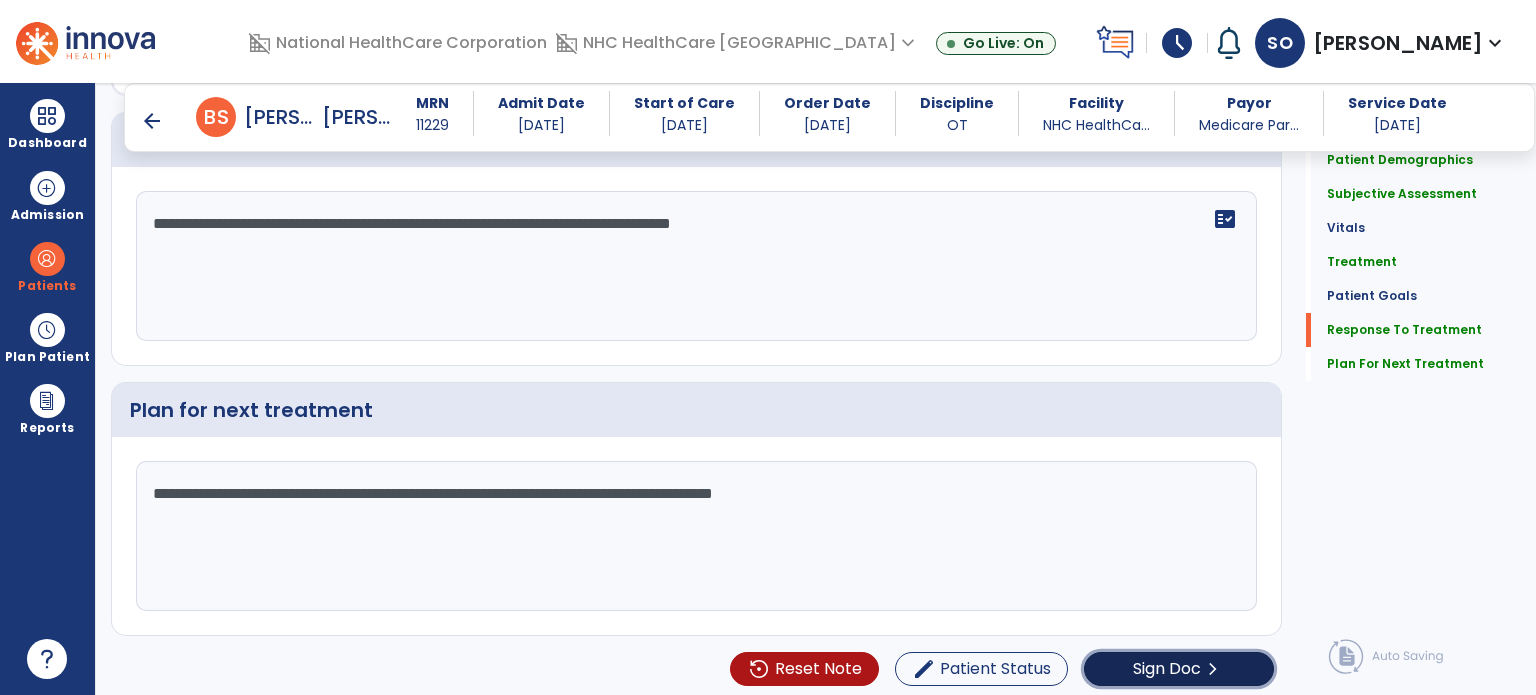 click on "chevron_right" 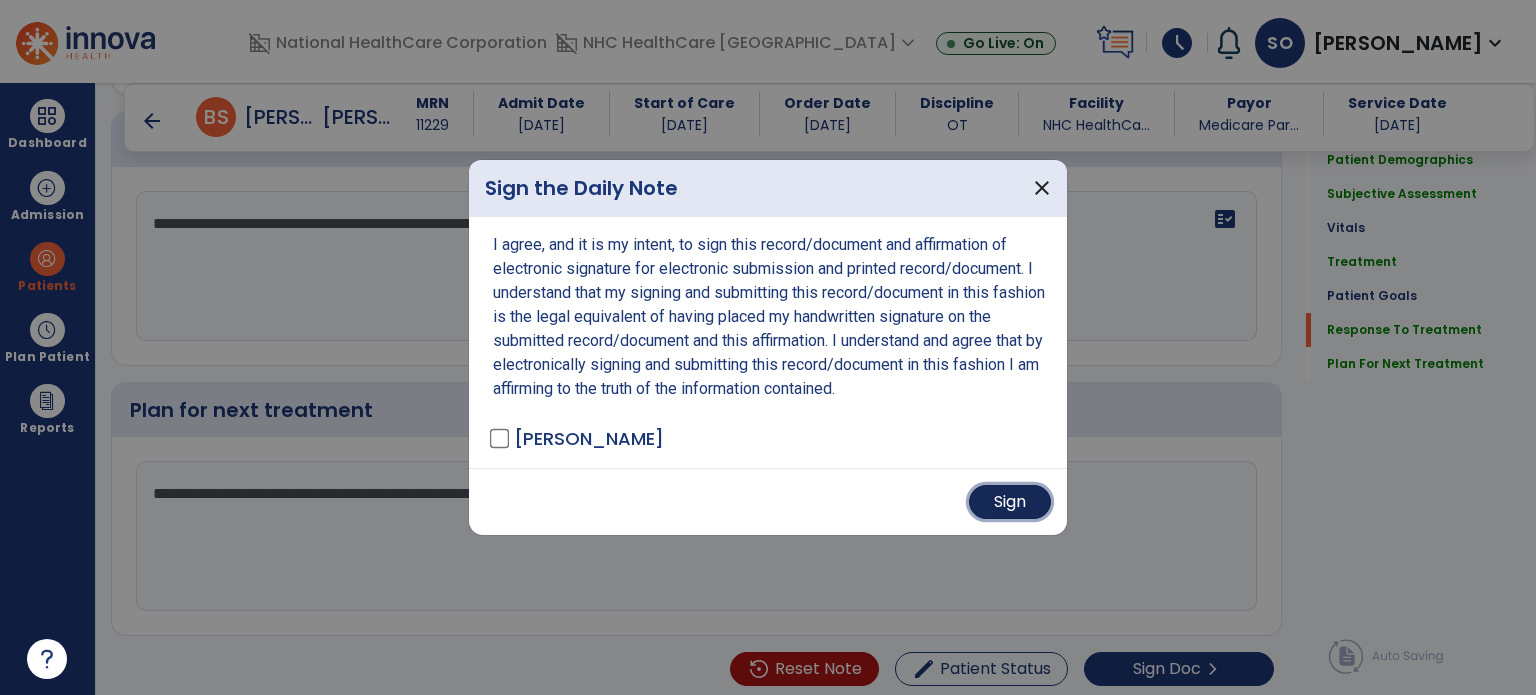 click on "Sign" at bounding box center [1010, 502] 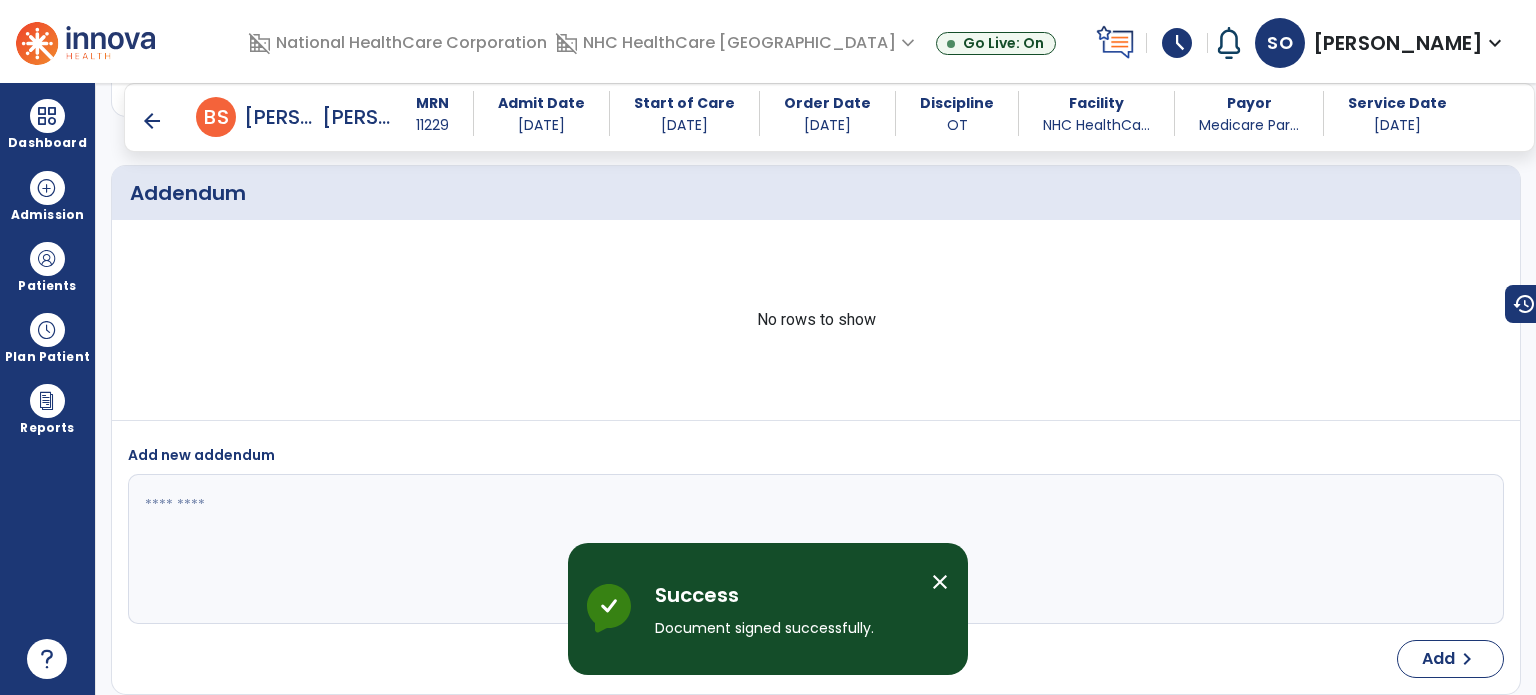 scroll, scrollTop: 3440, scrollLeft: 0, axis: vertical 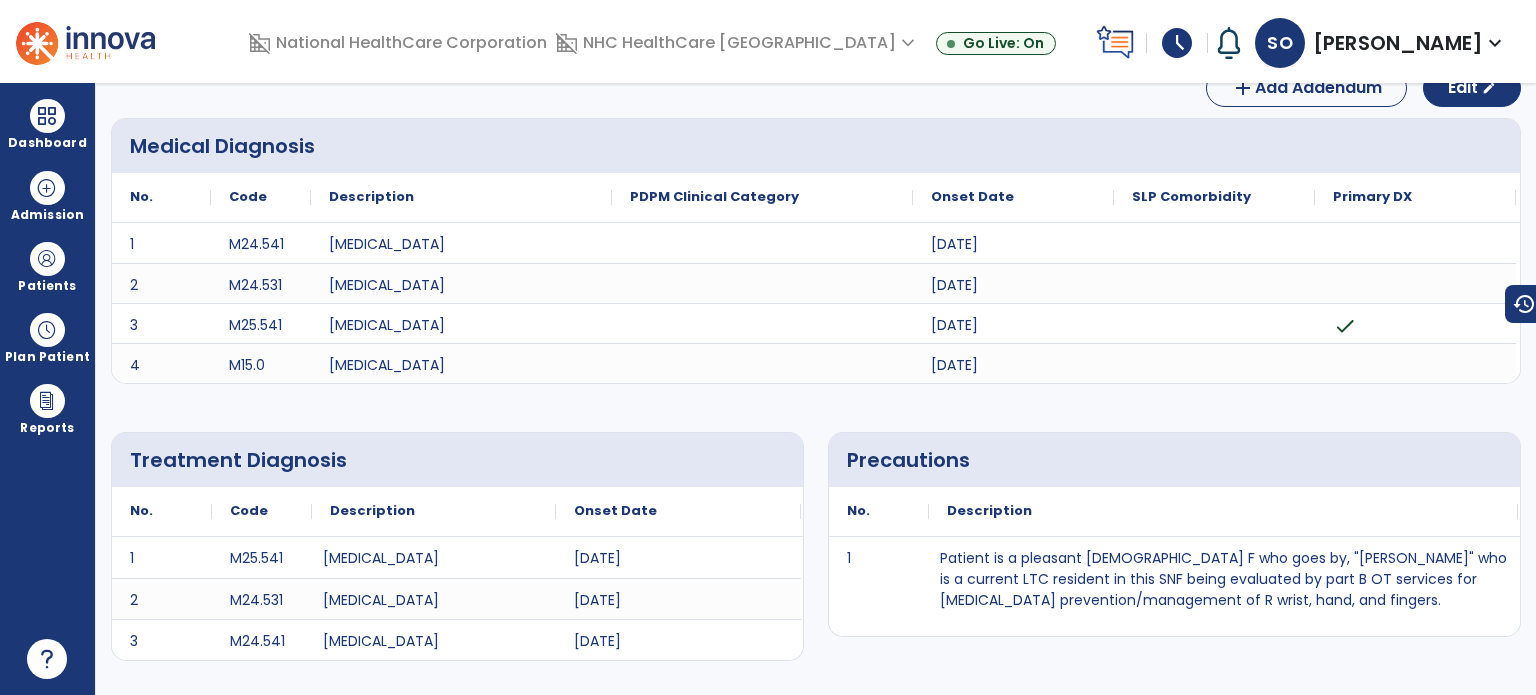 select on "*" 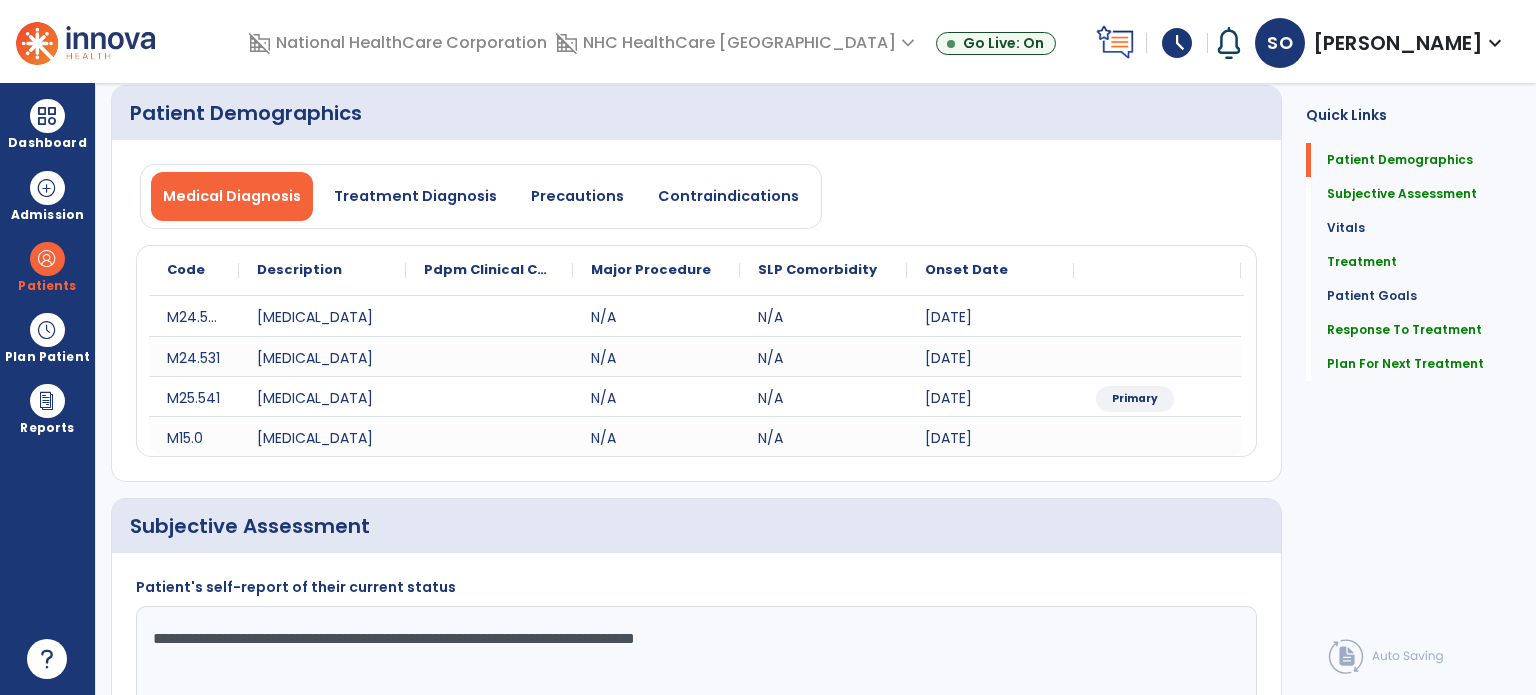 scroll, scrollTop: 0, scrollLeft: 0, axis: both 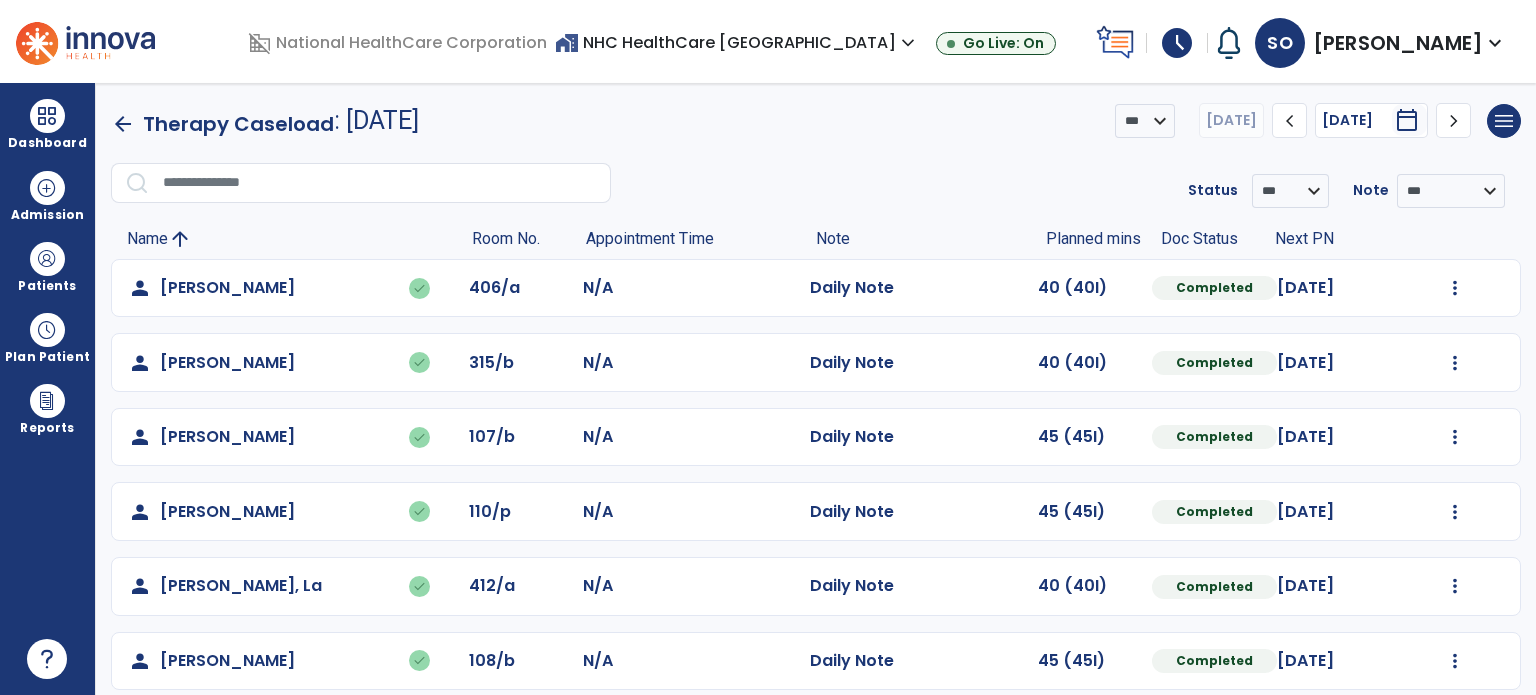 click on "arrow_back" 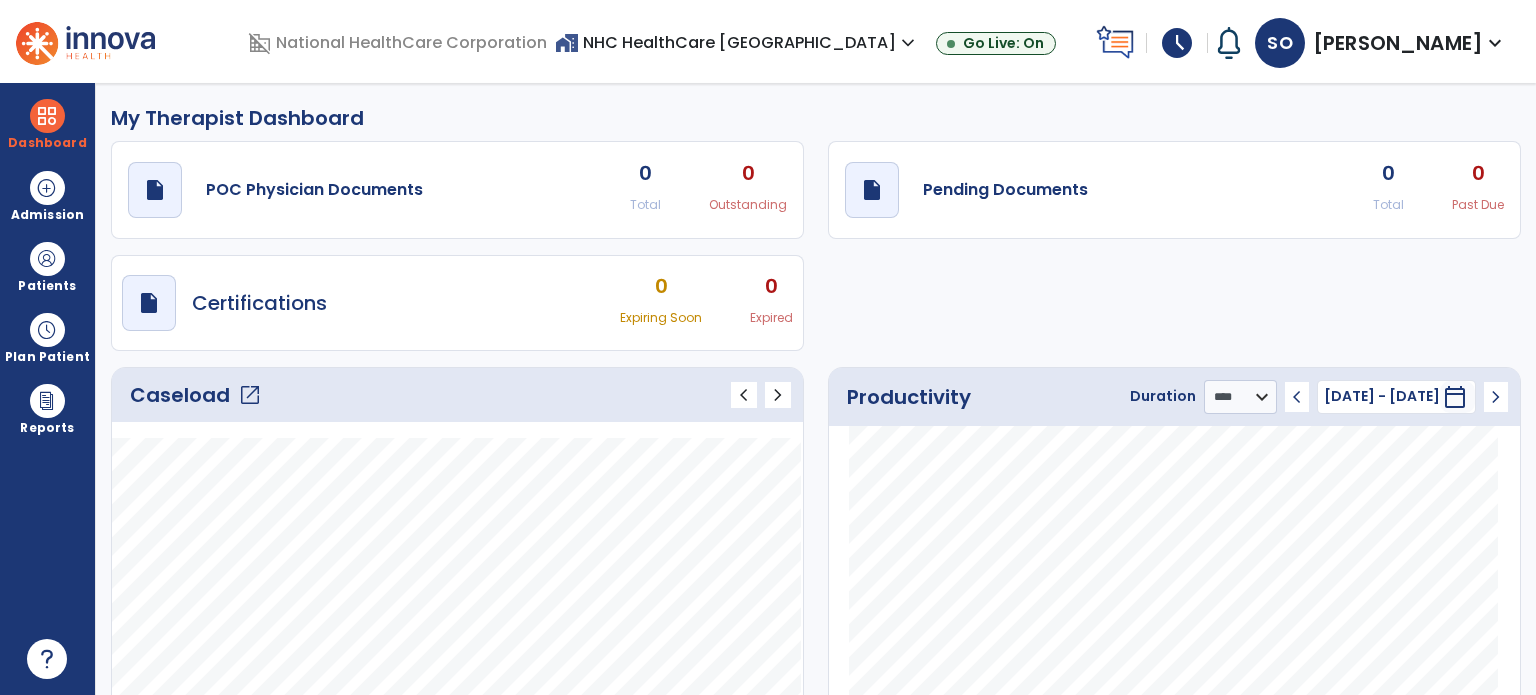 click on "SO" at bounding box center (1280, 43) 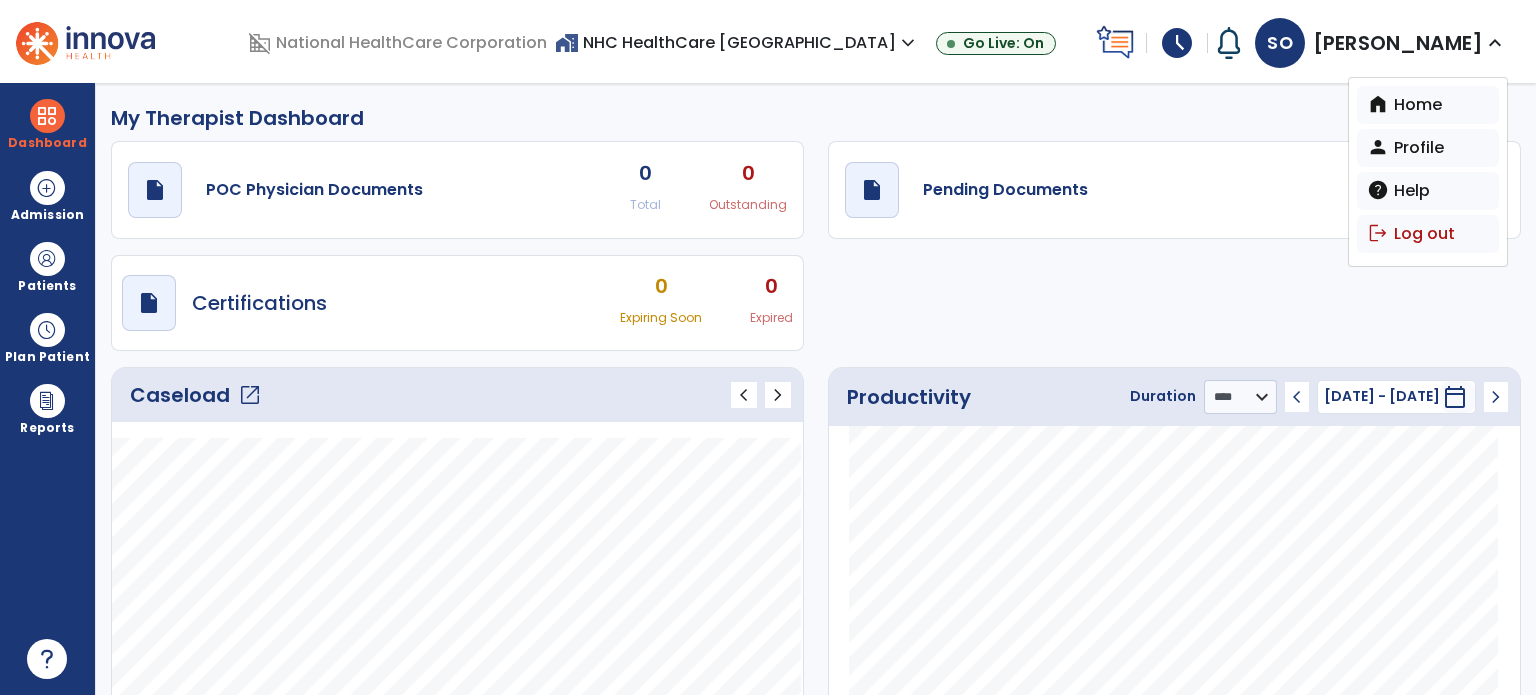 click on "SO" at bounding box center (1280, 43) 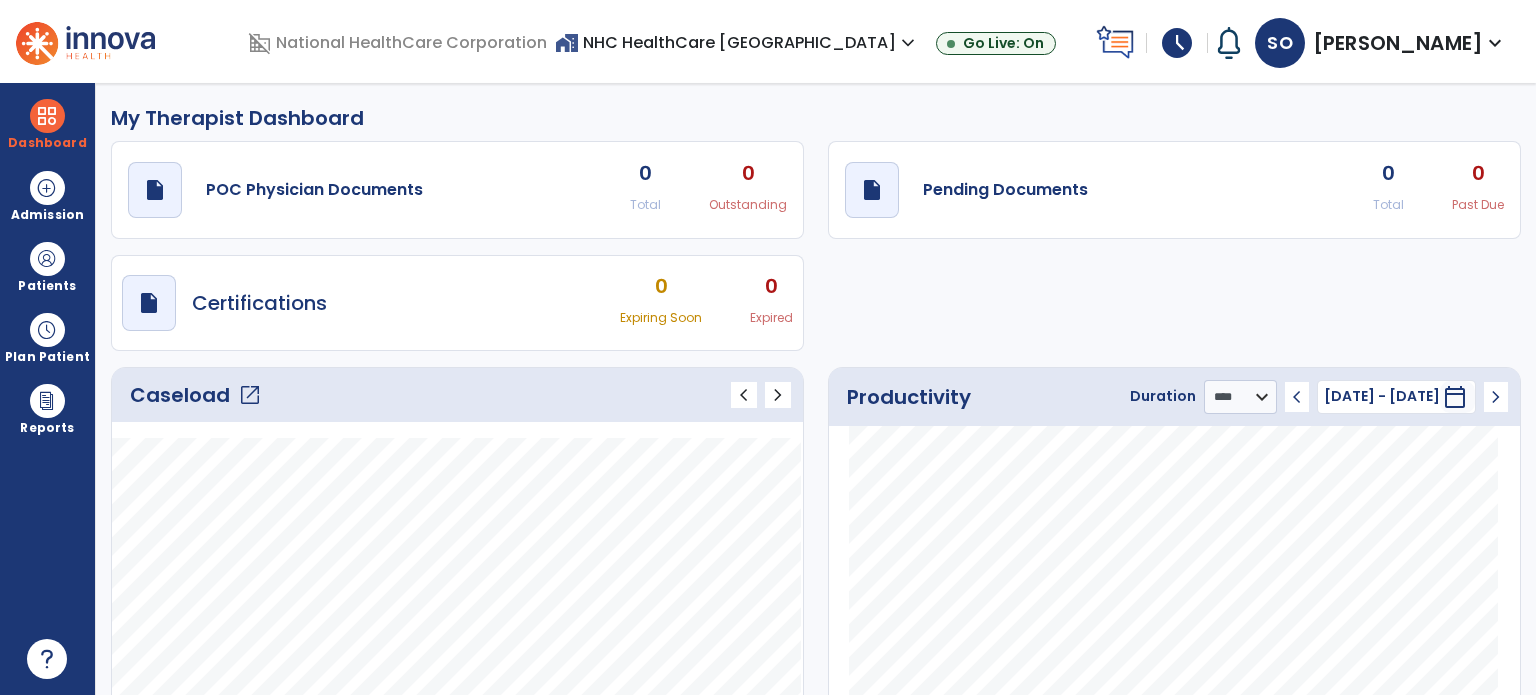 click on "open_in_new" 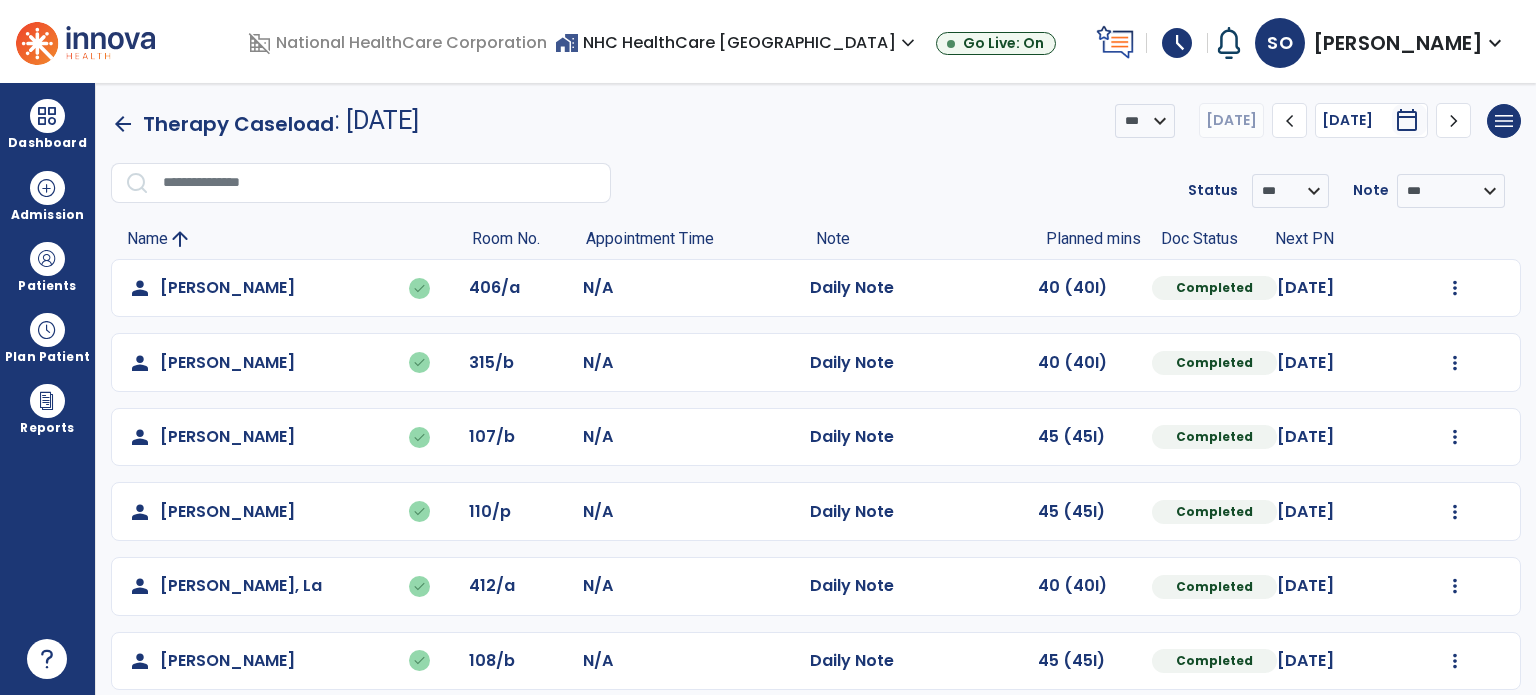 scroll, scrollTop: 169, scrollLeft: 0, axis: vertical 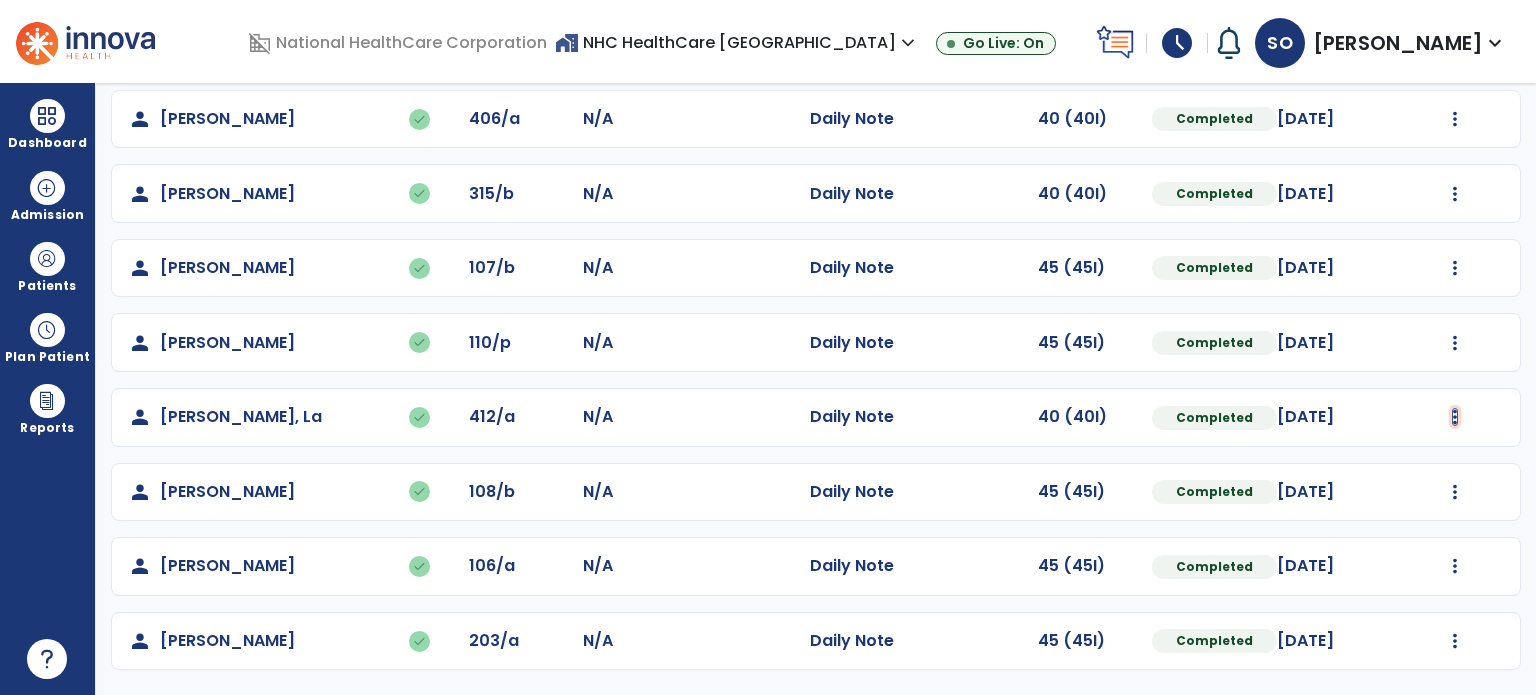 click at bounding box center [1455, 119] 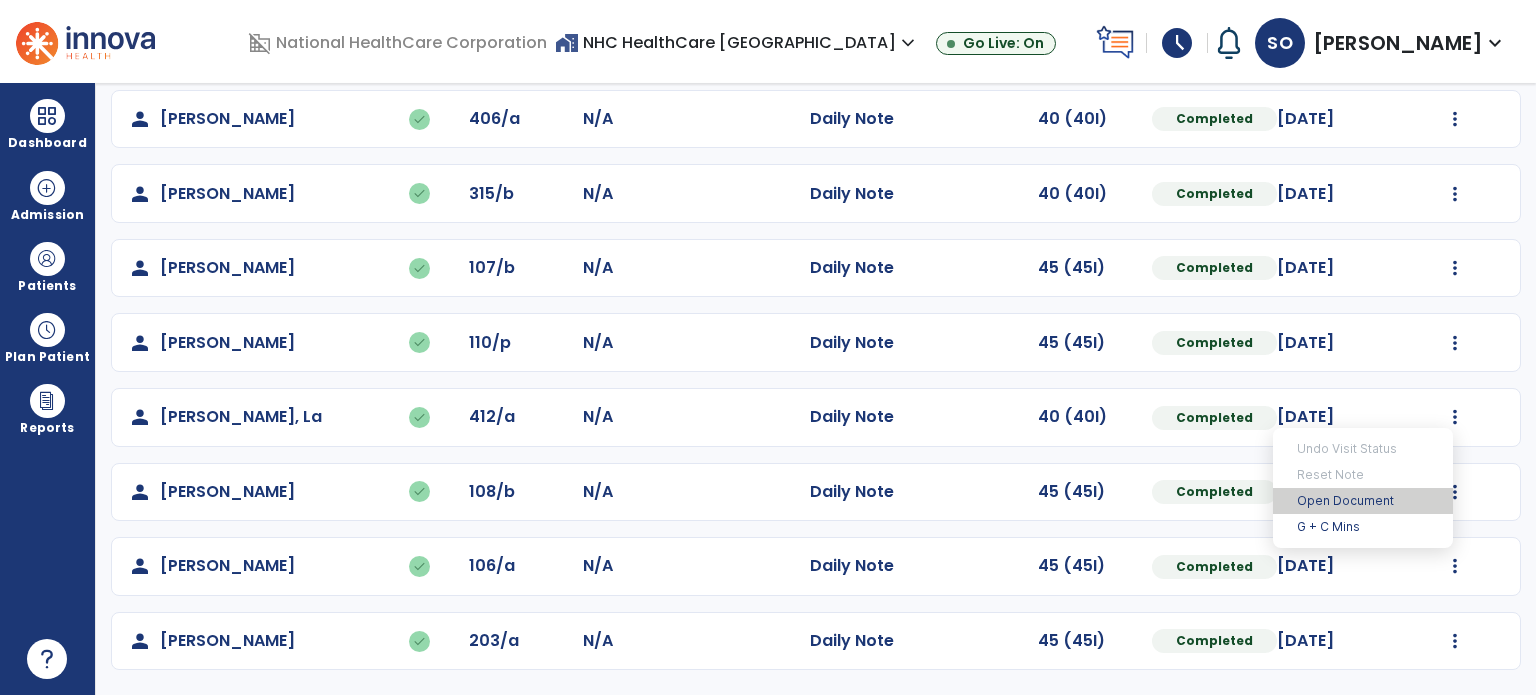 click on "Open Document" at bounding box center (1363, 501) 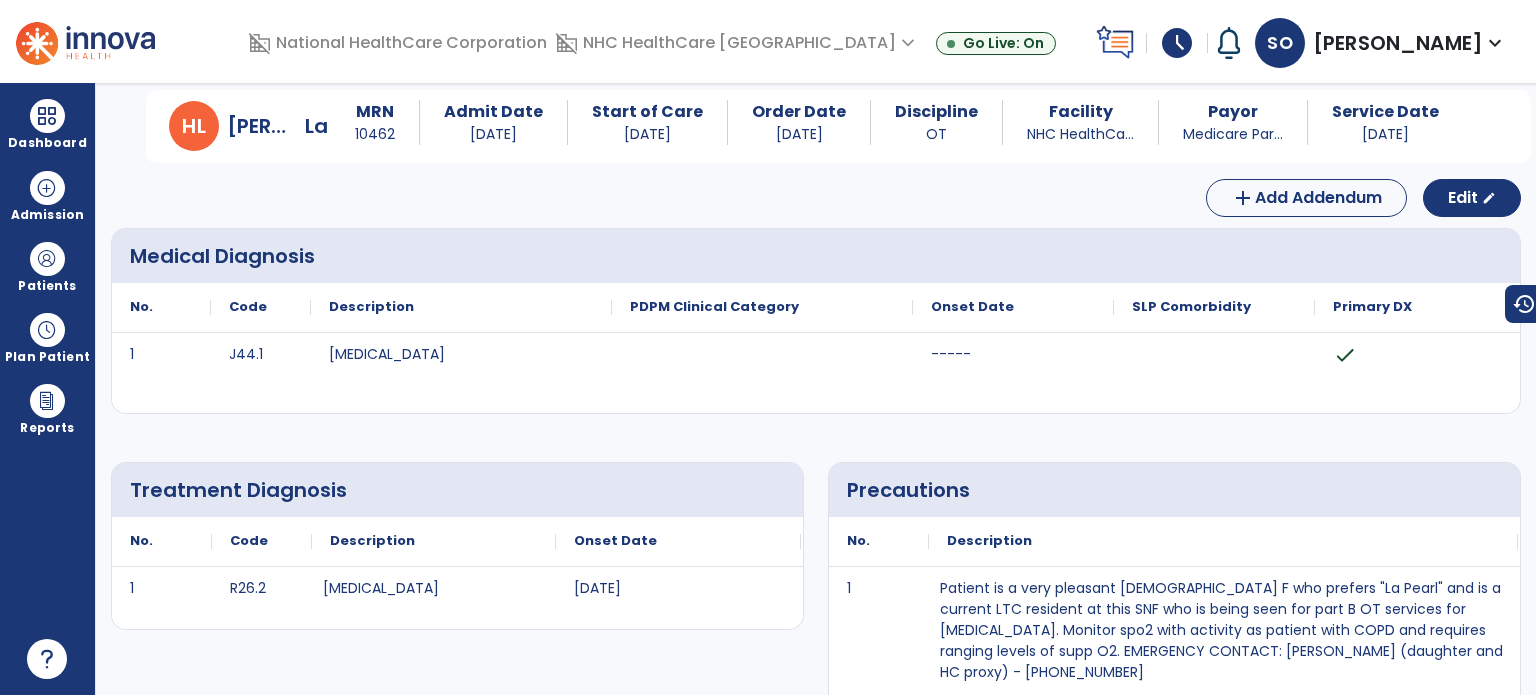 scroll, scrollTop: 0, scrollLeft: 0, axis: both 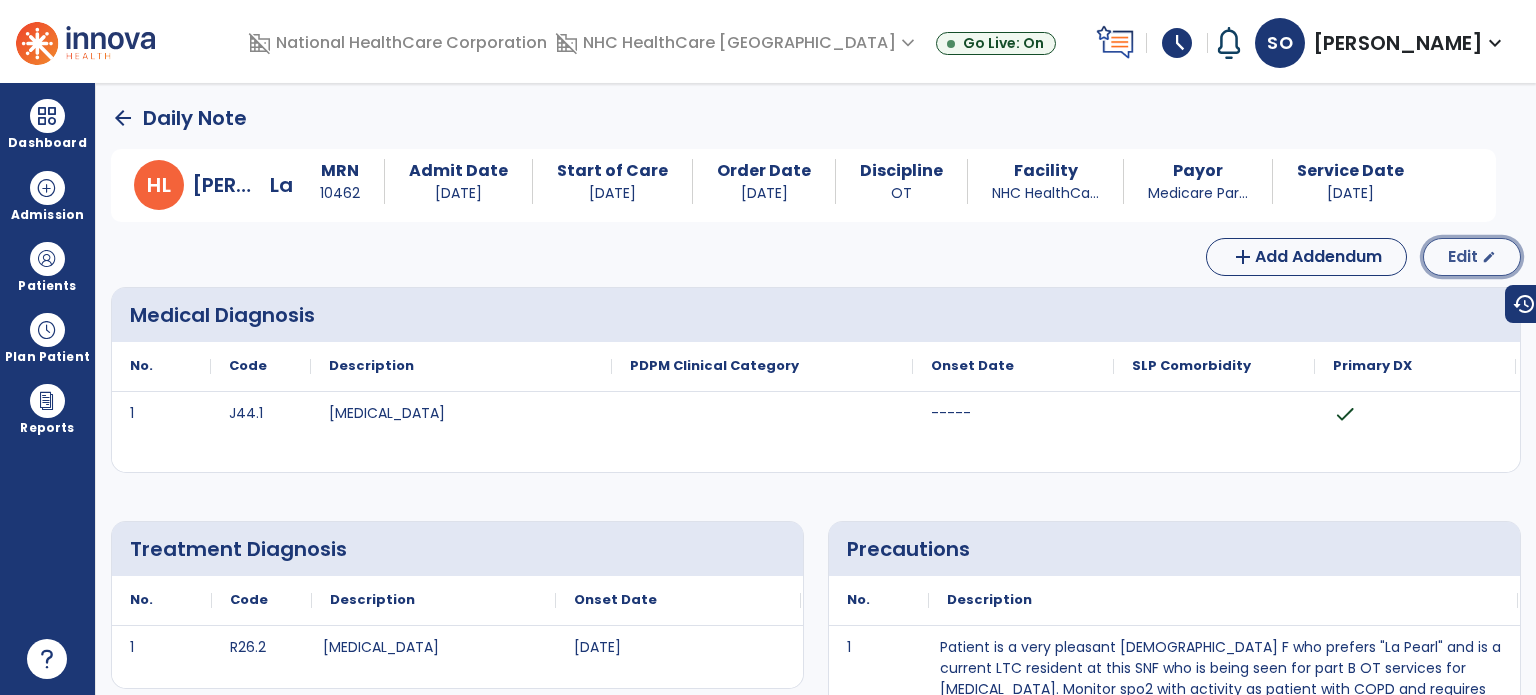 click on "Edit  edit" 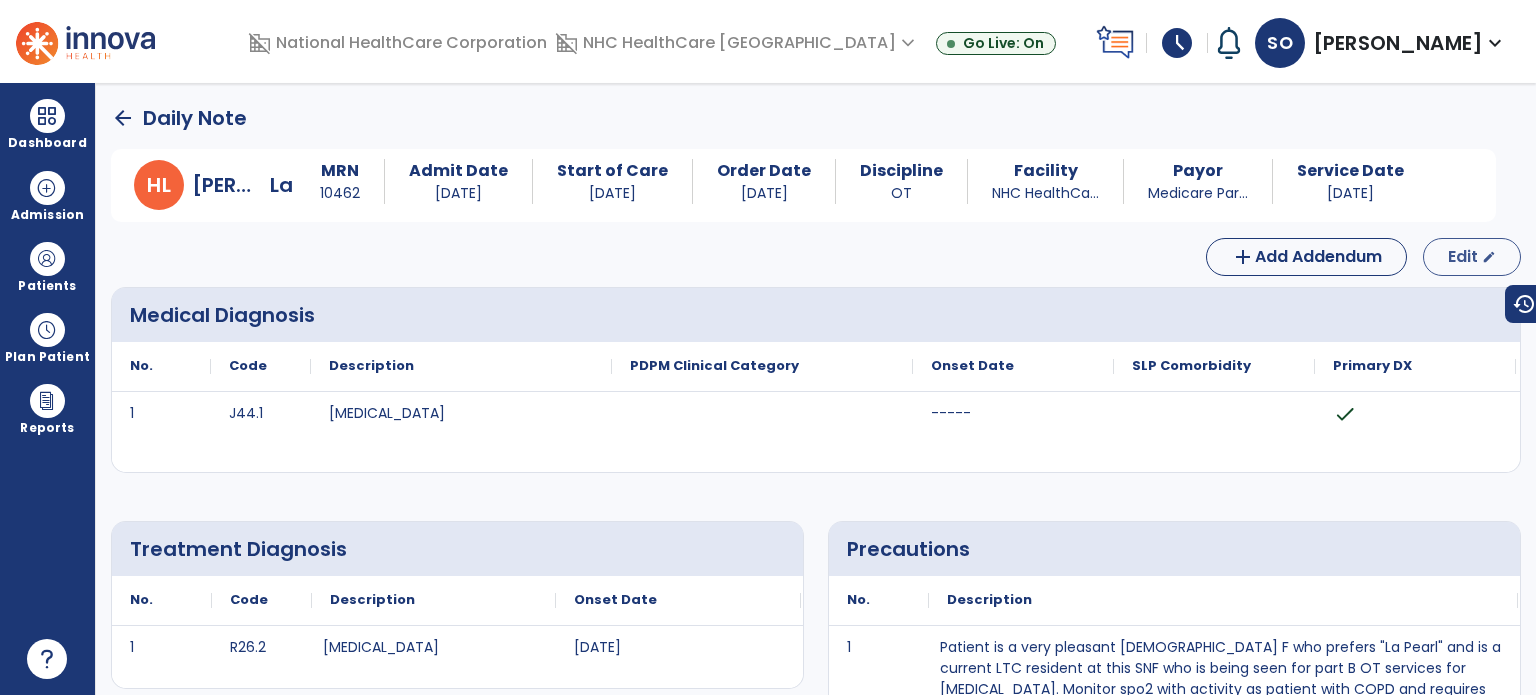 select on "*" 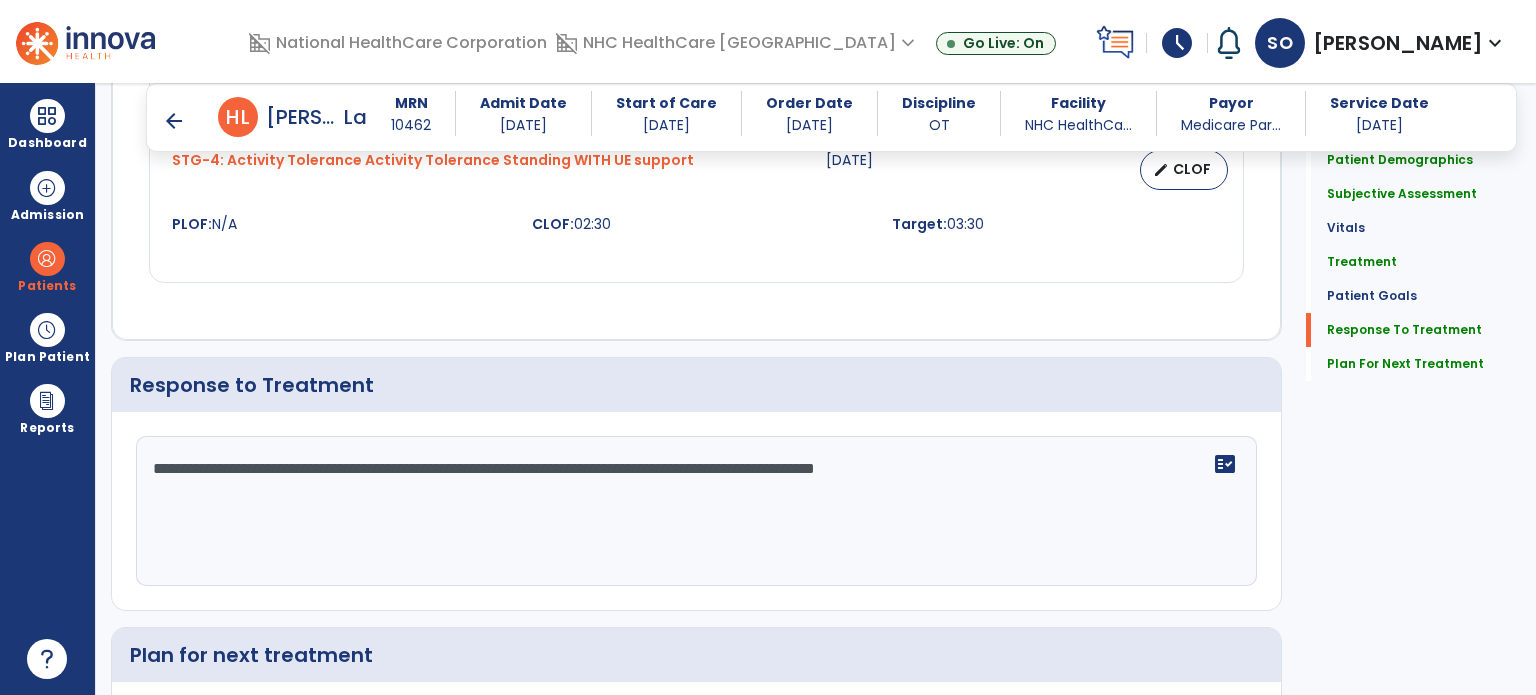 scroll, scrollTop: 2700, scrollLeft: 0, axis: vertical 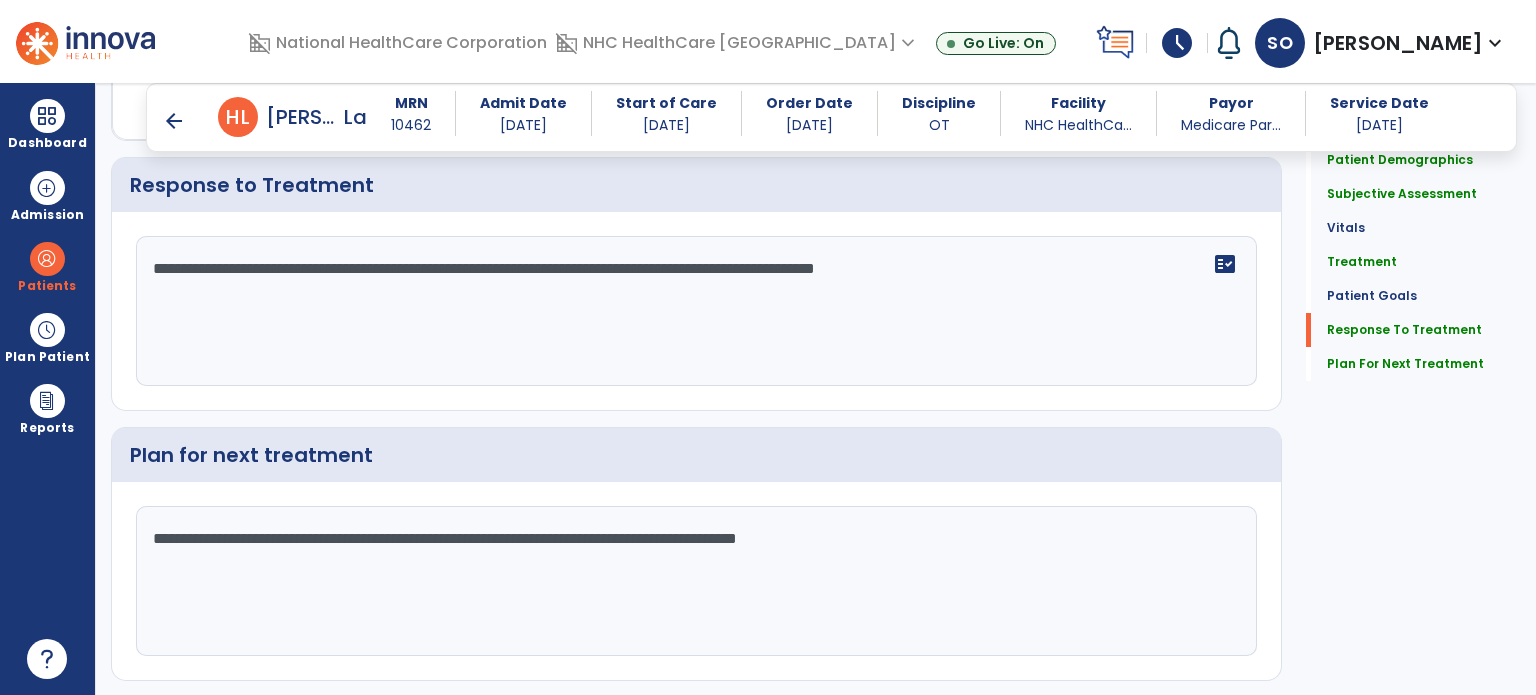 drag, startPoint x: 138, startPoint y: 244, endPoint x: 1096, endPoint y: 253, distance: 958.0423 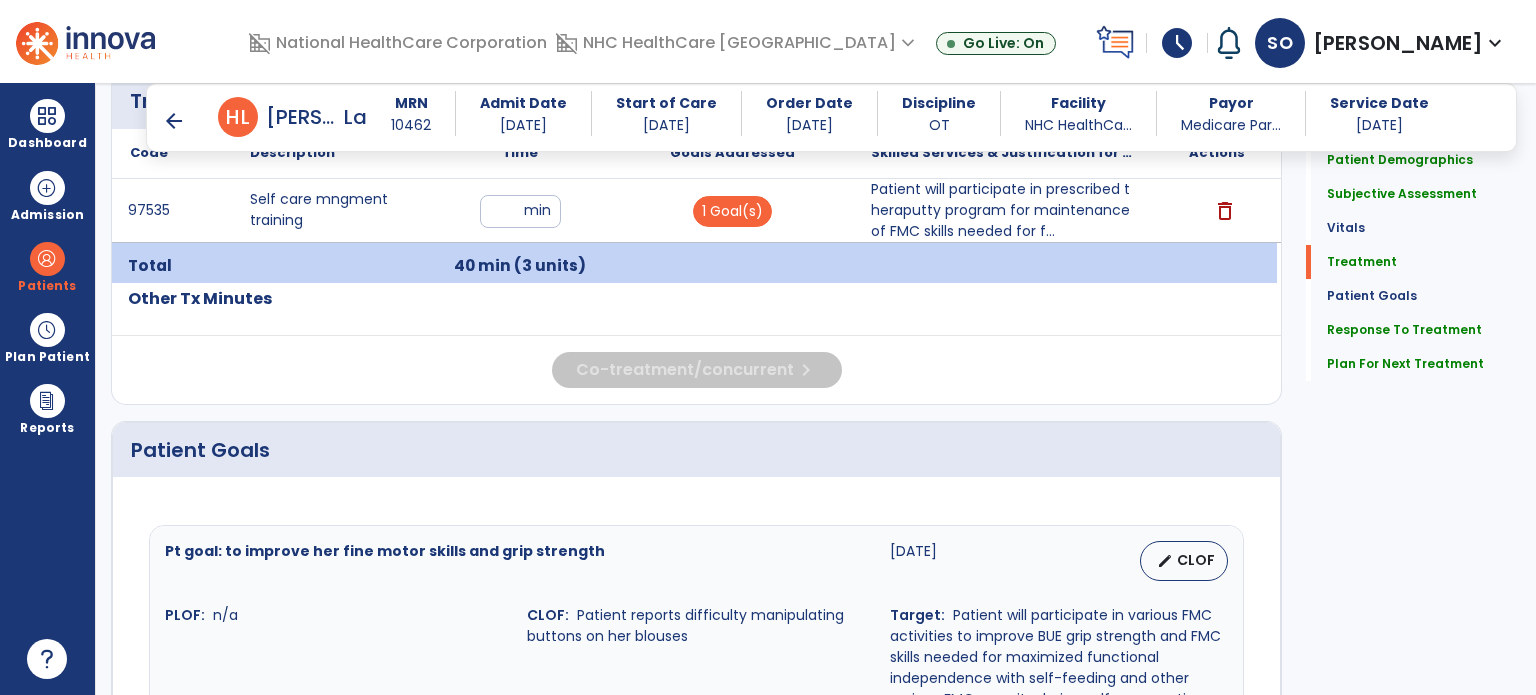 scroll, scrollTop: 900, scrollLeft: 0, axis: vertical 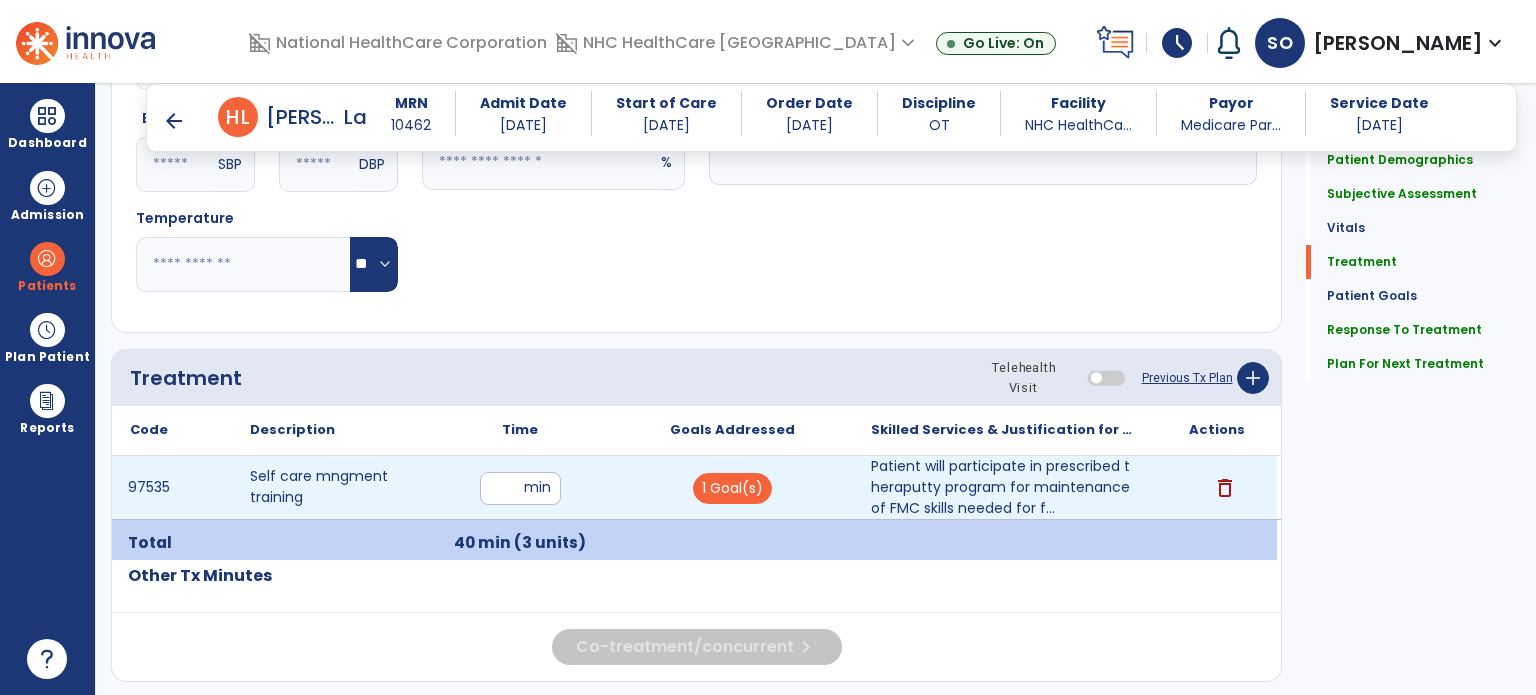 click on "delete" at bounding box center (1225, 488) 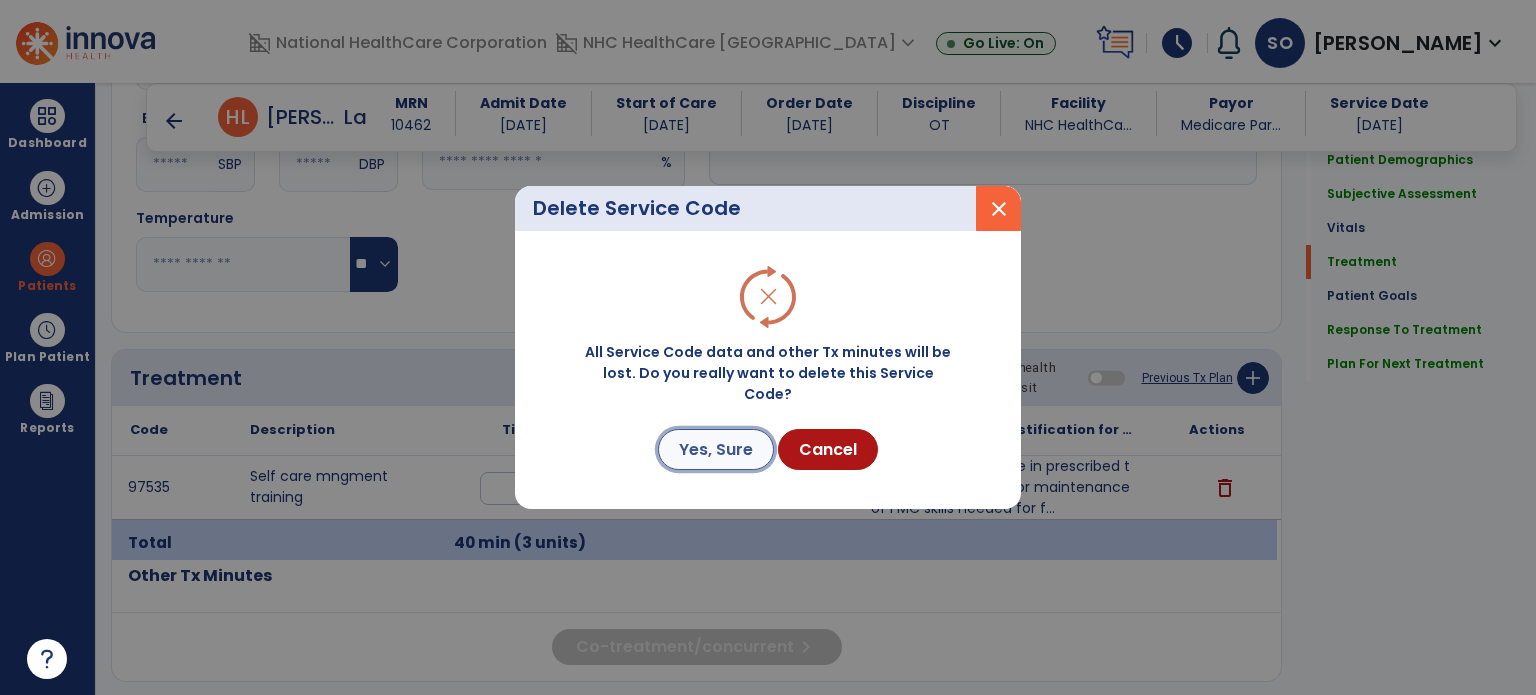 click on "Yes, Sure" at bounding box center [716, 449] 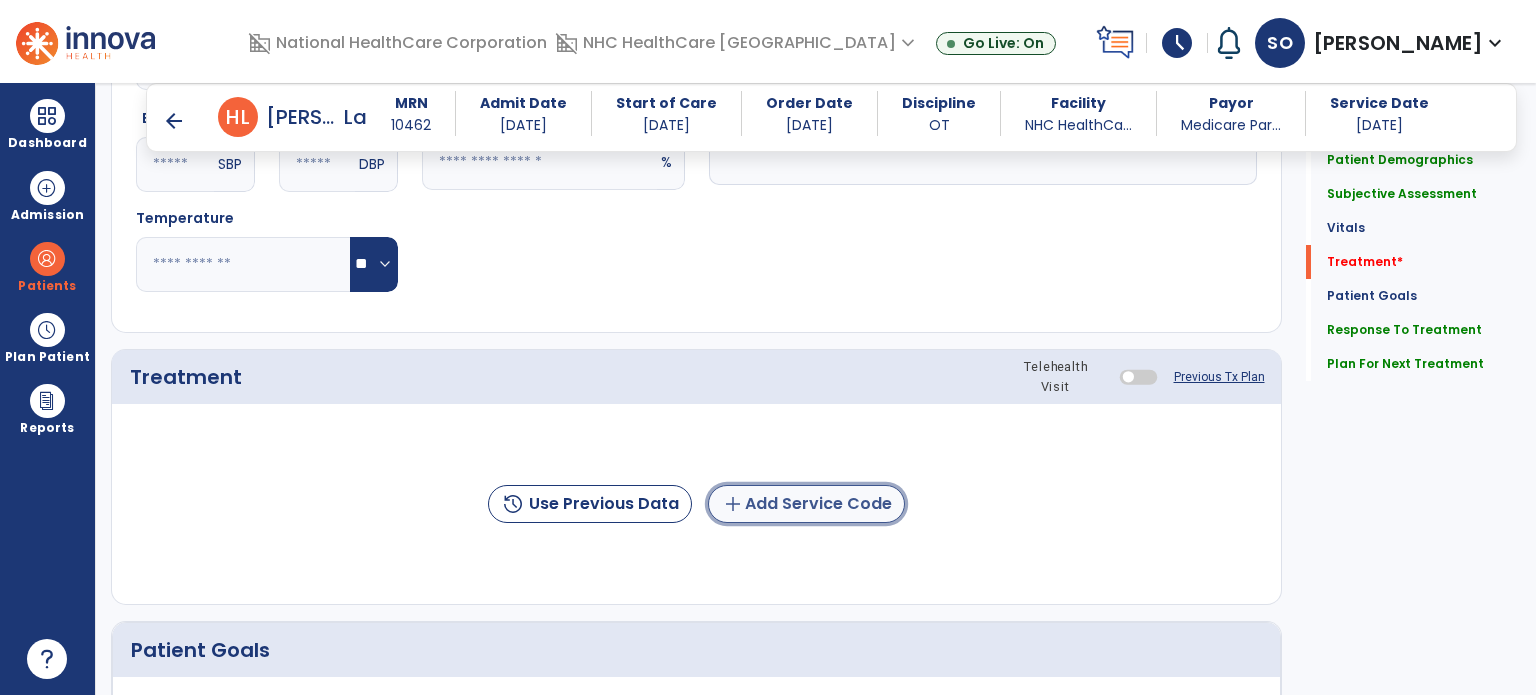 click on "add  Add Service Code" 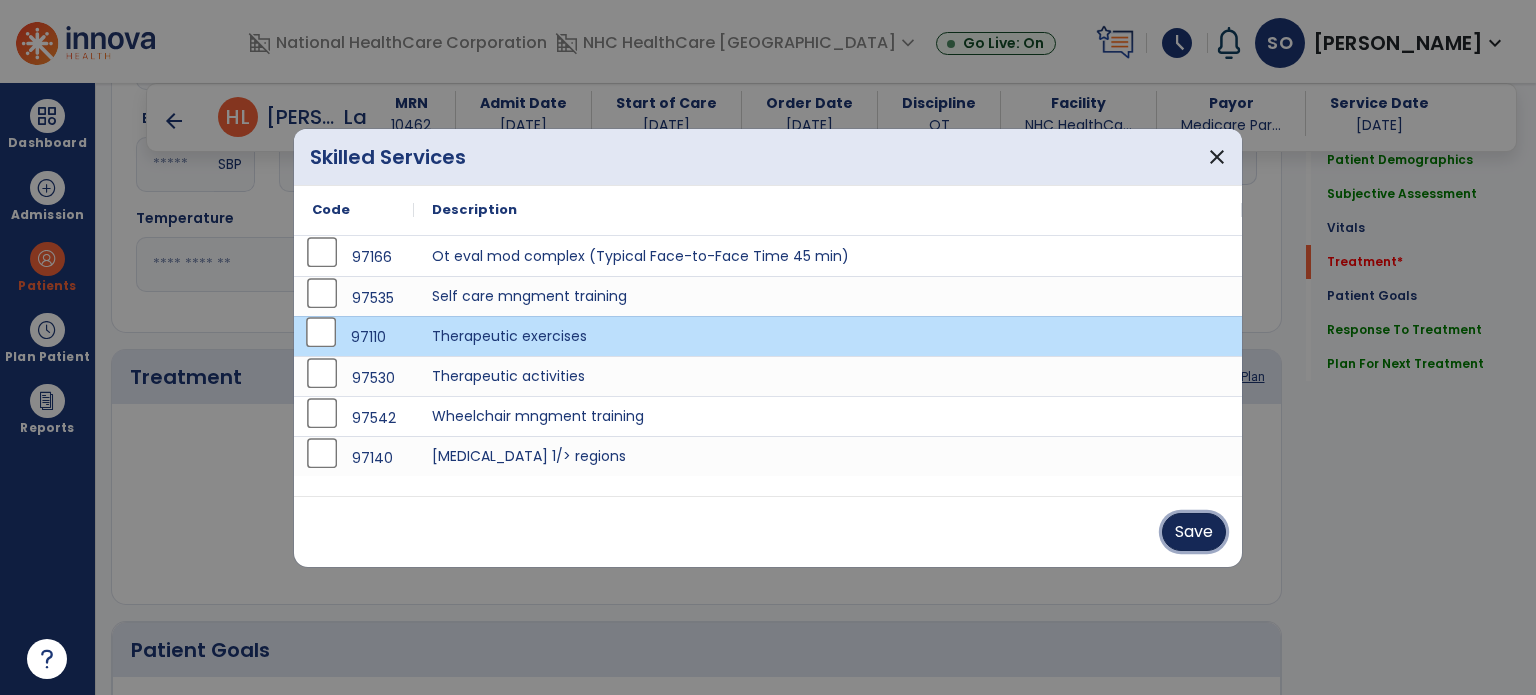 click on "Save" at bounding box center [1194, 532] 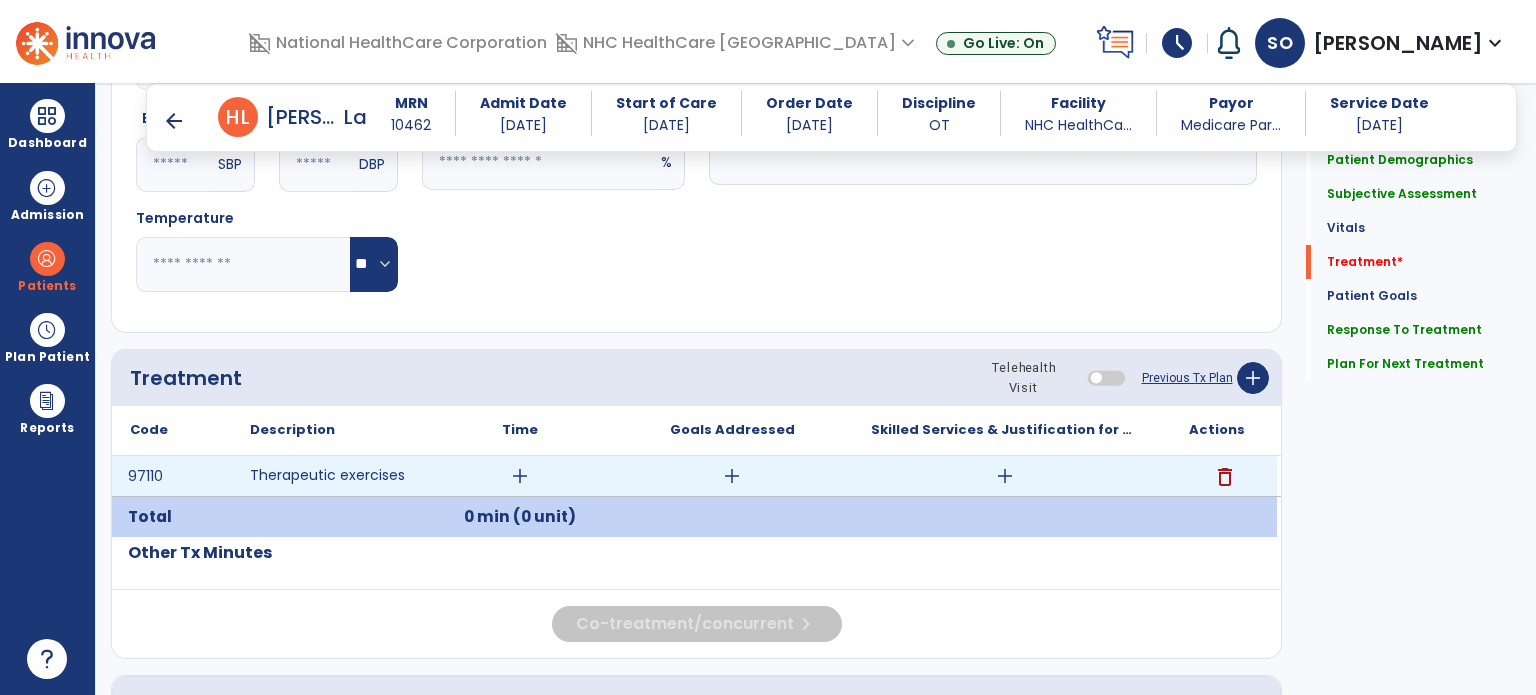 click on "add" at bounding box center (520, 476) 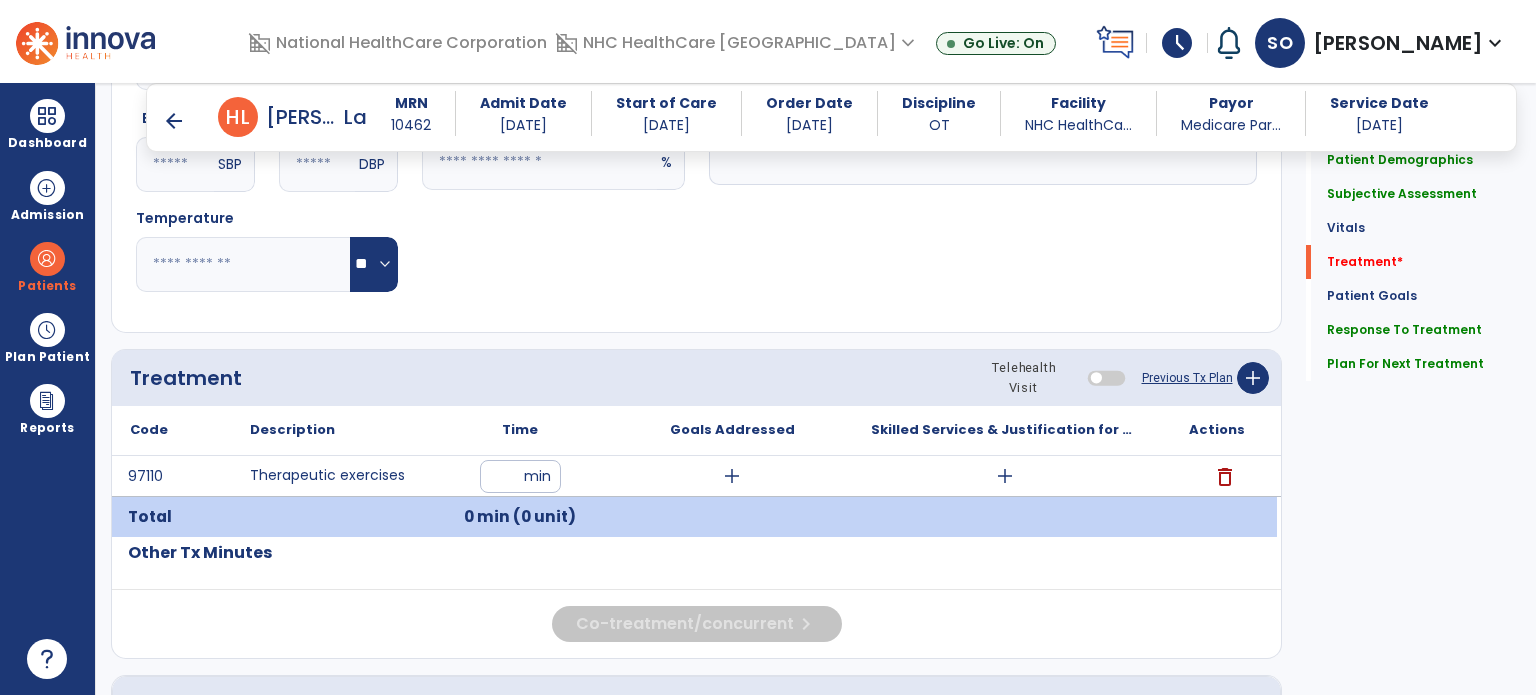 type on "**" 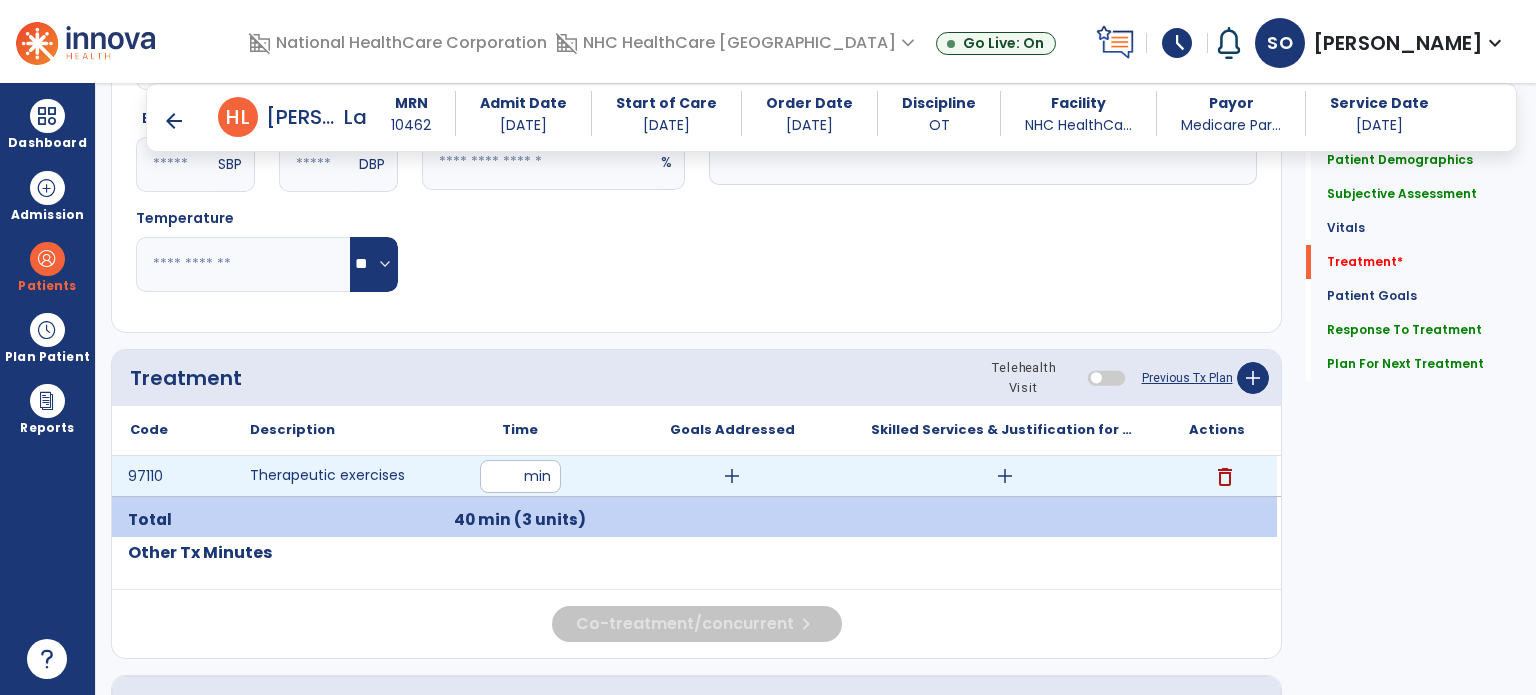 click on "add" at bounding box center [732, 476] 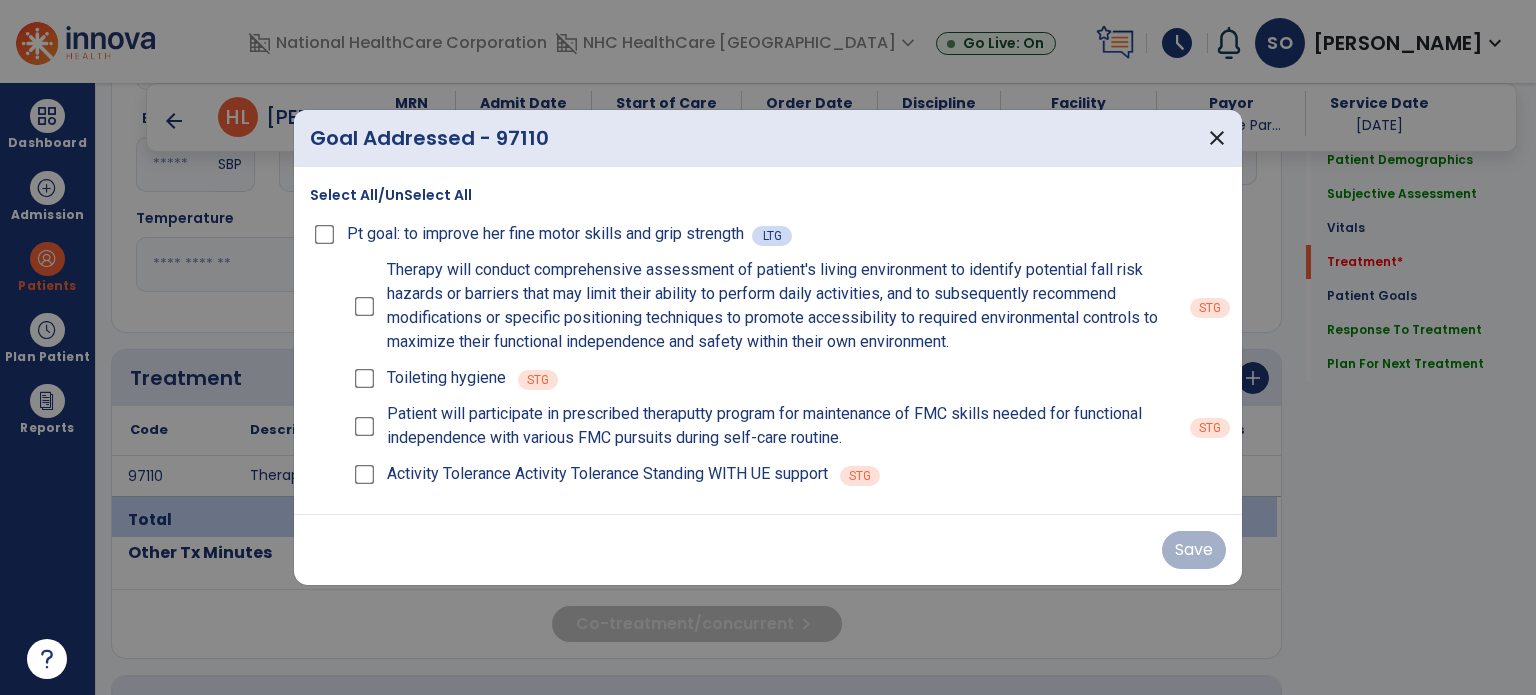 click on "Patient will participate in prescribed theraputty program for maintenance of FMC skills needed for functional independence with various FMC pursuits during self-care routine." at bounding box center (764, 426) 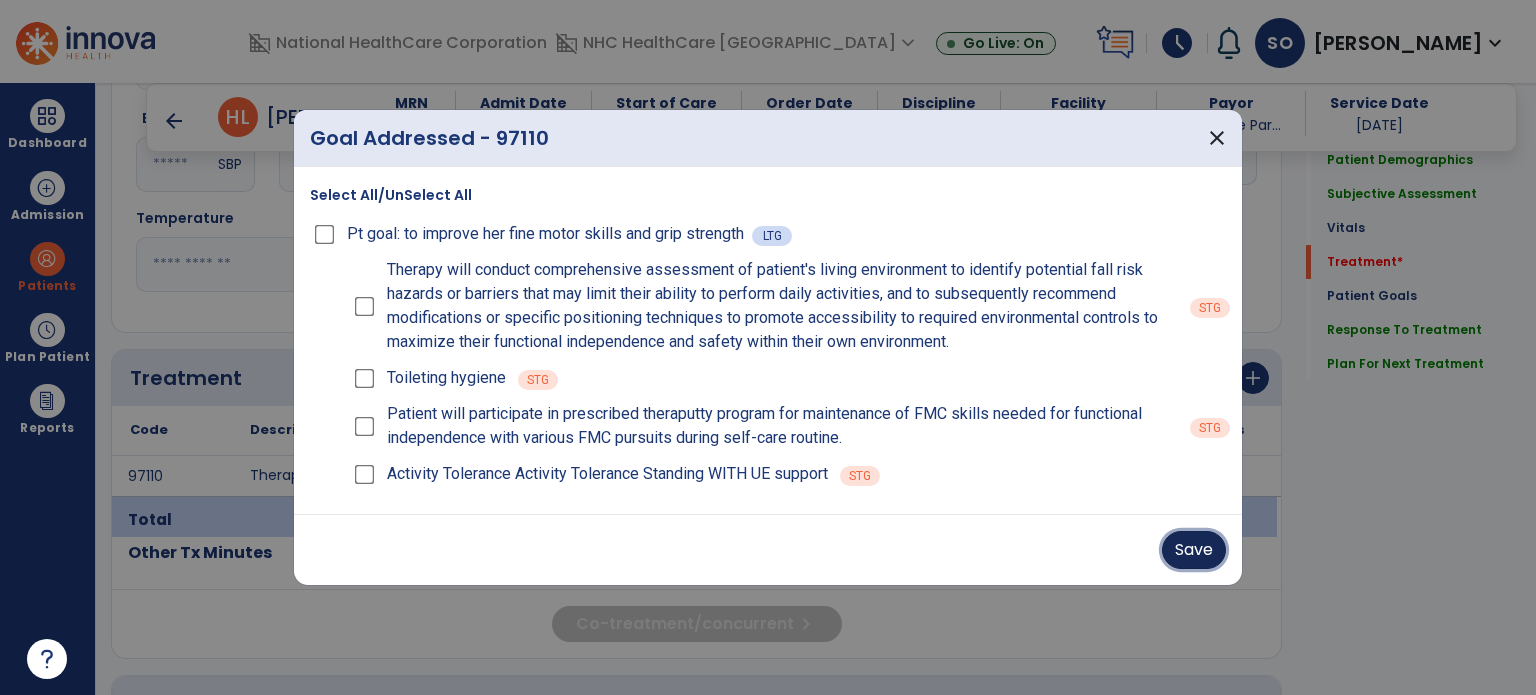 click on "Save" at bounding box center [1194, 550] 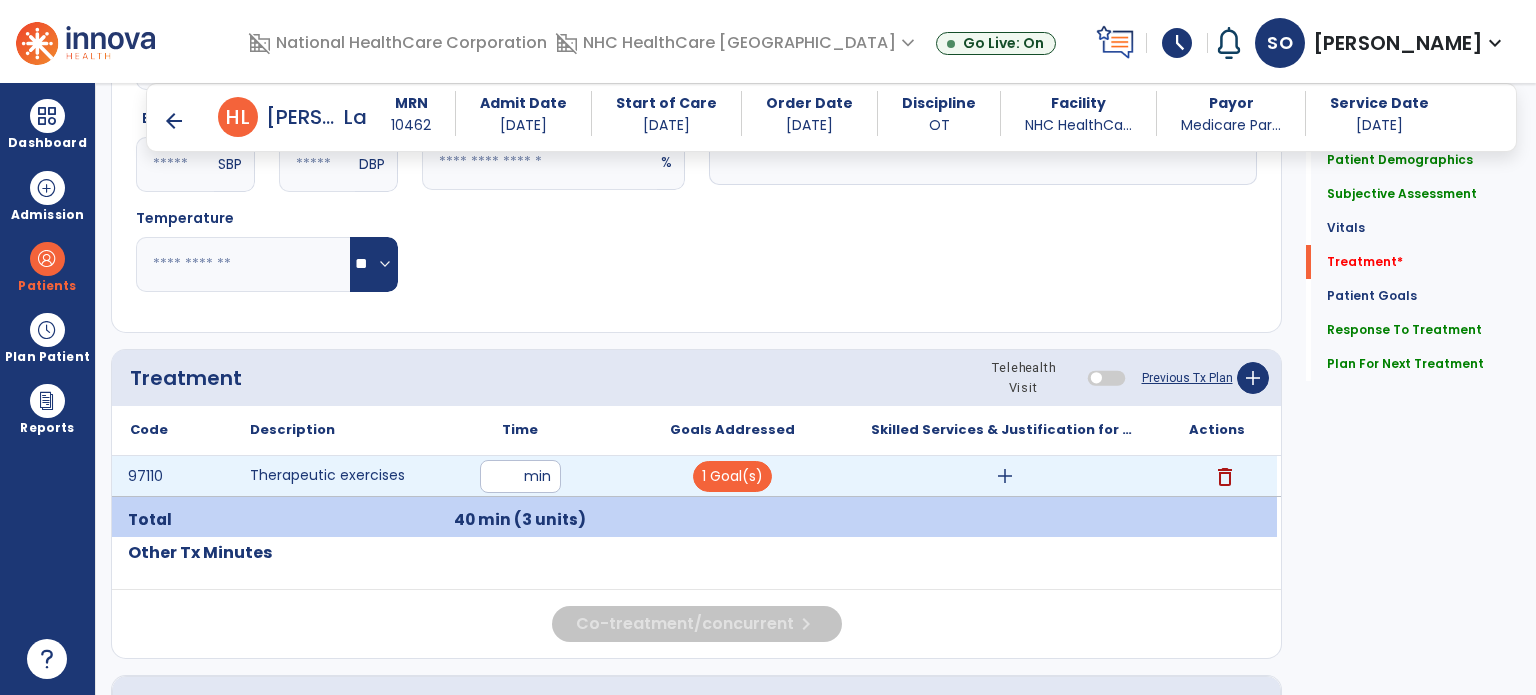 click on "add" at bounding box center [1005, 476] 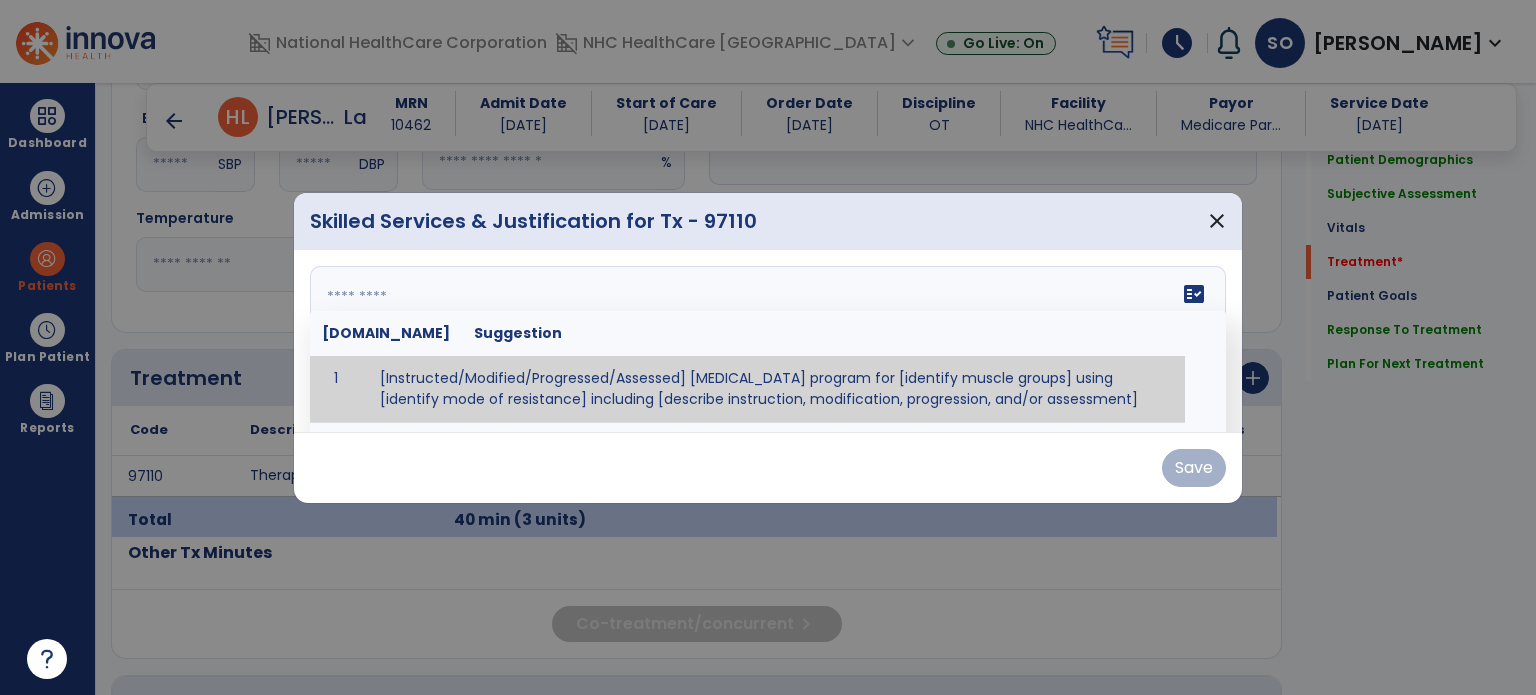 click on "fact_check  [DOMAIN_NAME] Suggestion 1 [Instructed/Modified/Progressed/Assessed] [MEDICAL_DATA] program for [identify muscle groups] using [identify mode of resistance] including [describe instruction, modification, progression, and/or assessment] 2 [Instructed/Modified/Progressed/Assessed] aerobic exercise program using [identify equipment/mode] including [describe instruction, modification,progression, and/or assessment] 3 [Instructed/Modified/Progressed/Assessed] [PROM/A/AROM/AROM] program for [identify joint movements] using [contract-relax, over-pressure, inhibitory techniques, other] 4 [Assessed/Tested] aerobic capacity with administration of [aerobic capacity test]" at bounding box center [768, 341] 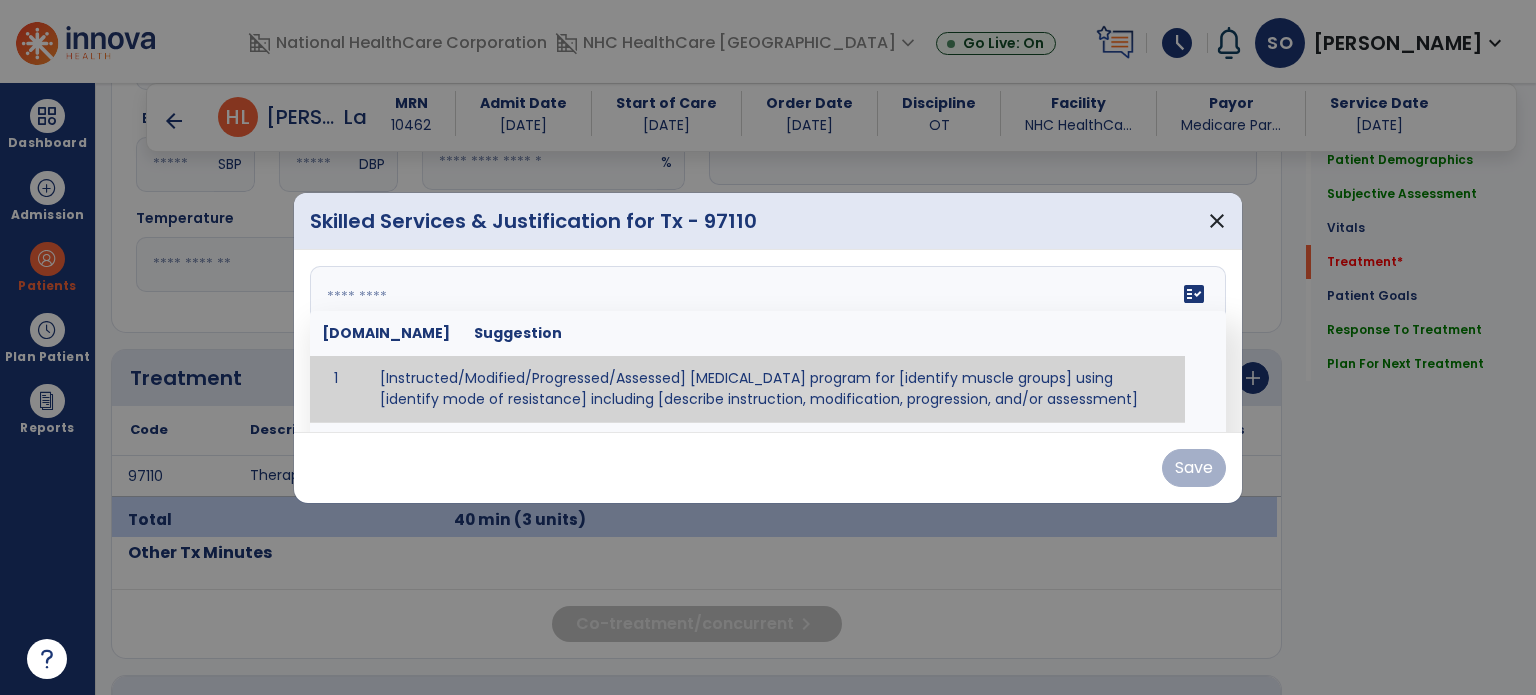 paste on "**********" 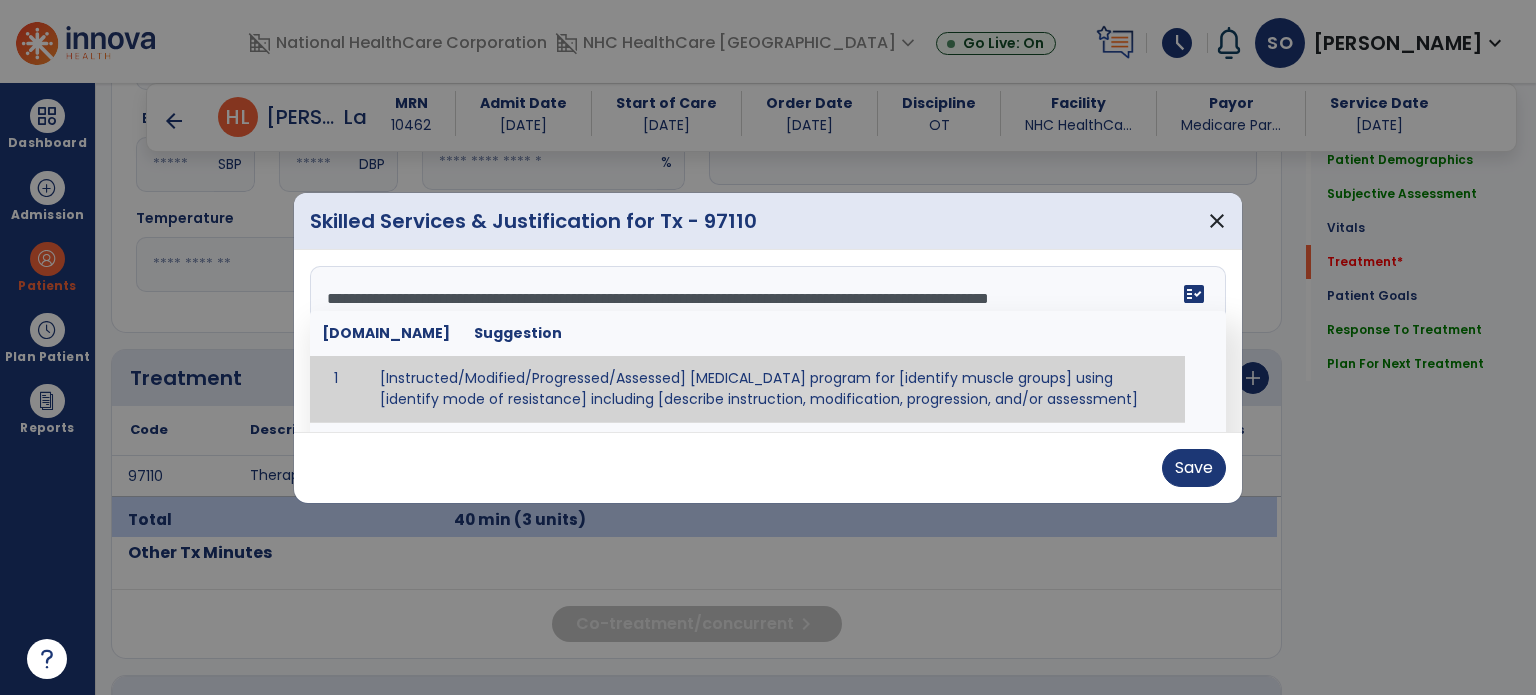 type on "**********" 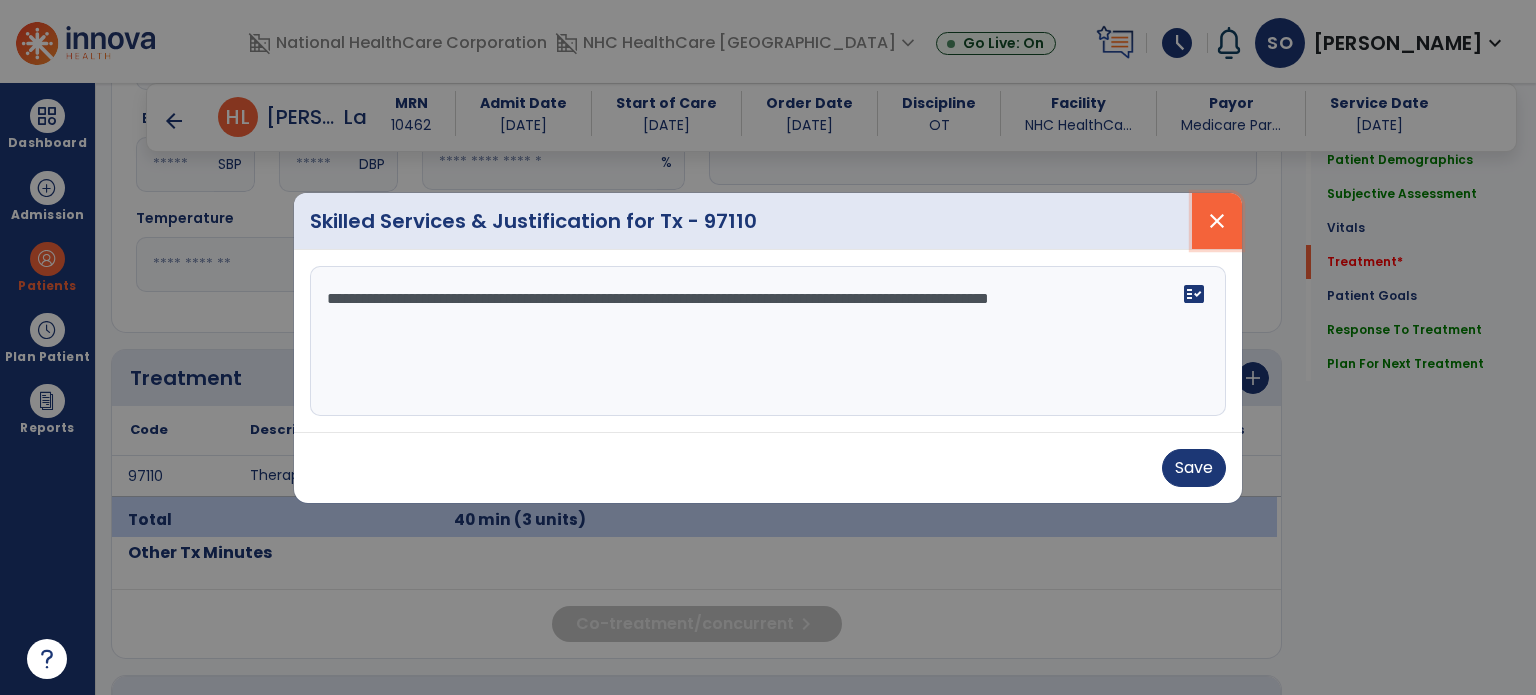 click on "close" at bounding box center [1217, 221] 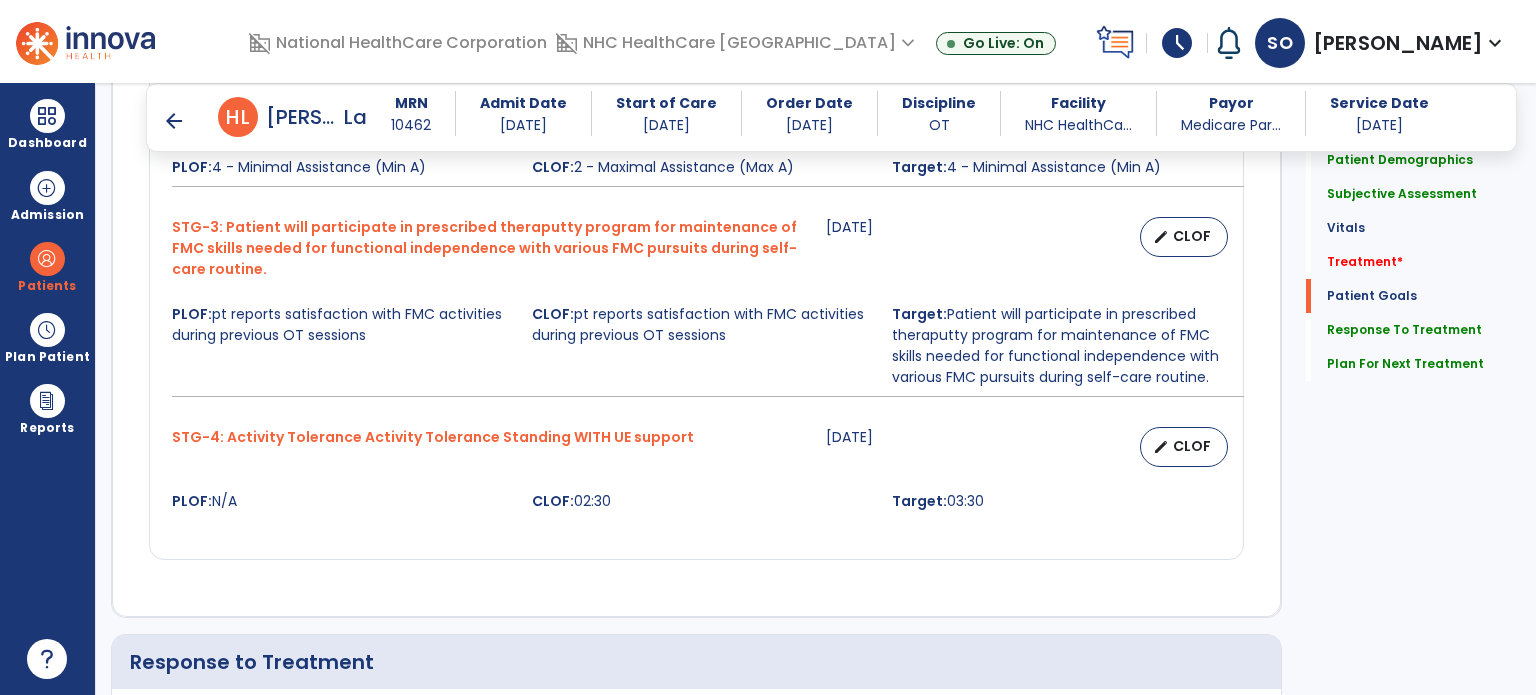 scroll, scrollTop: 2100, scrollLeft: 0, axis: vertical 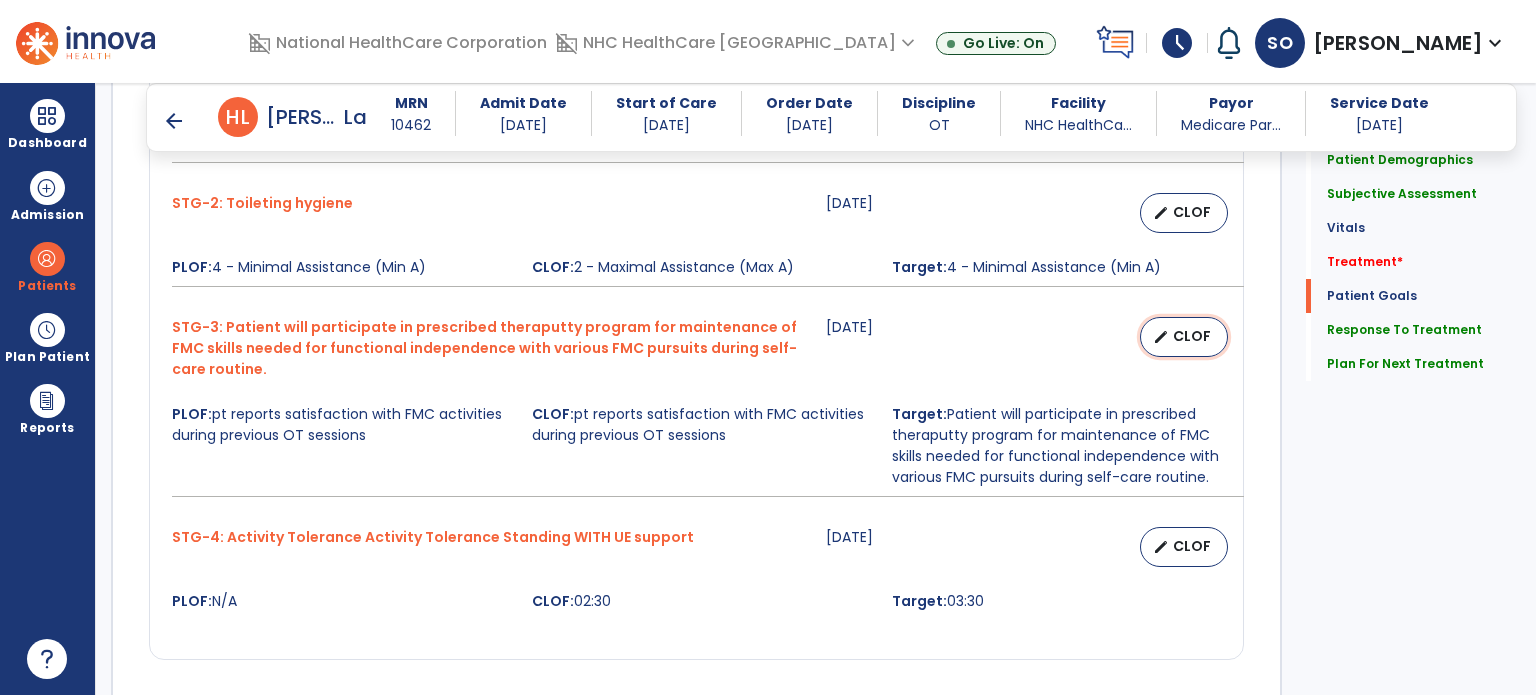 click on "CLOF" at bounding box center (1192, 336) 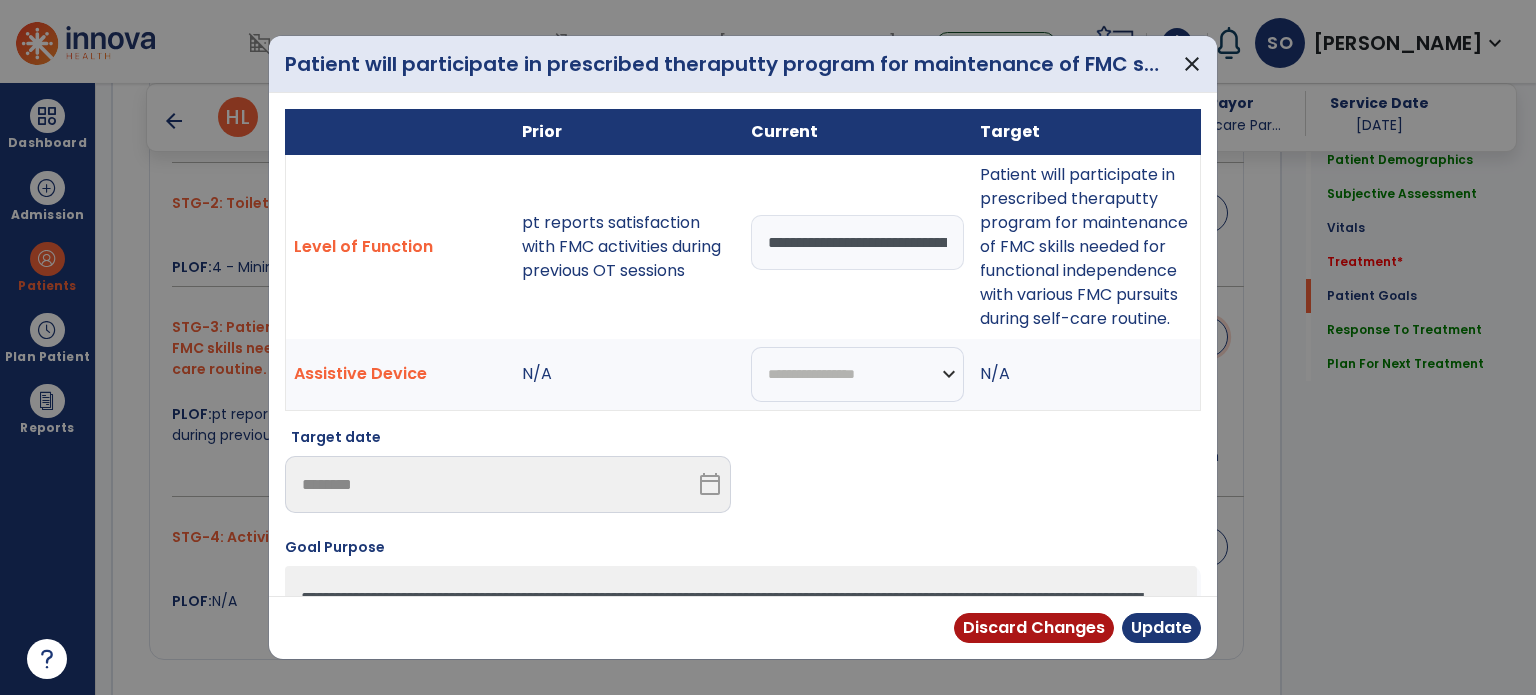 scroll, scrollTop: 130, scrollLeft: 0, axis: vertical 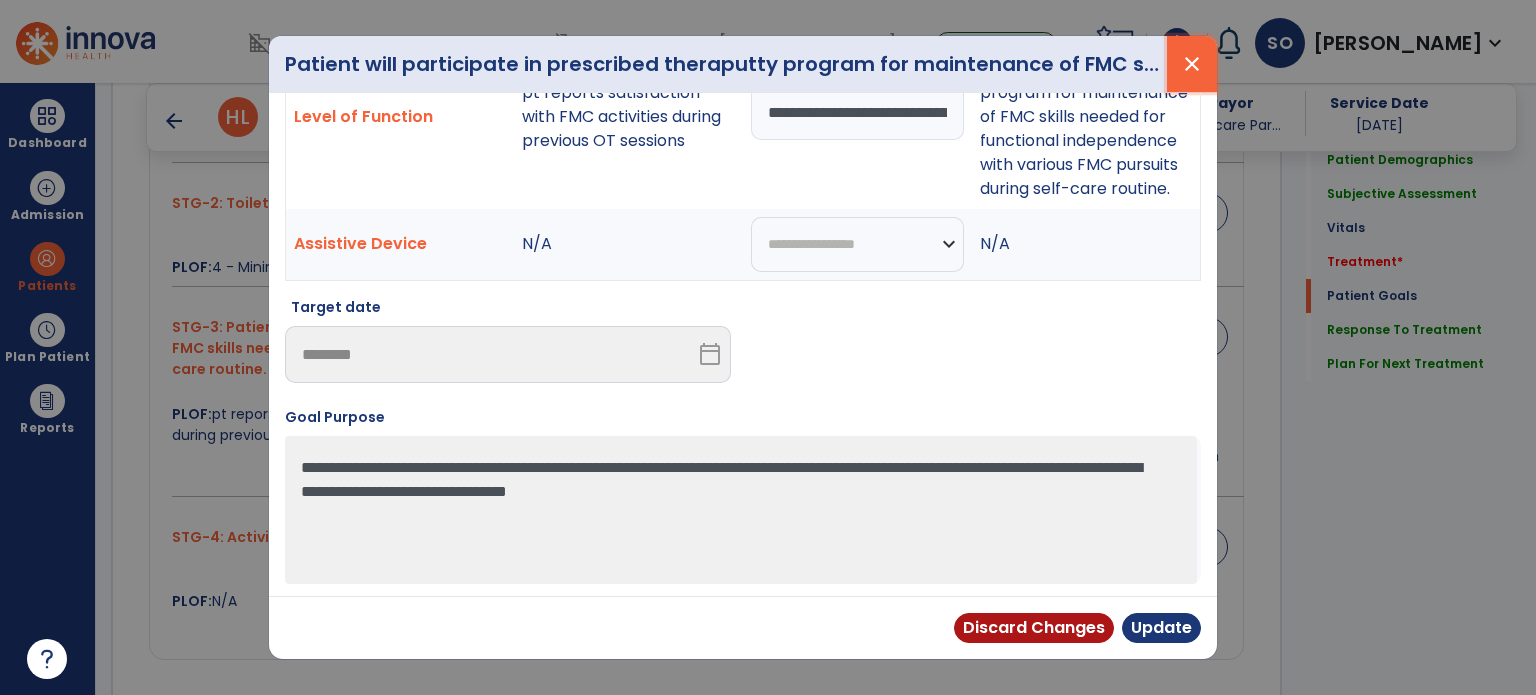 click on "close" at bounding box center [1192, 64] 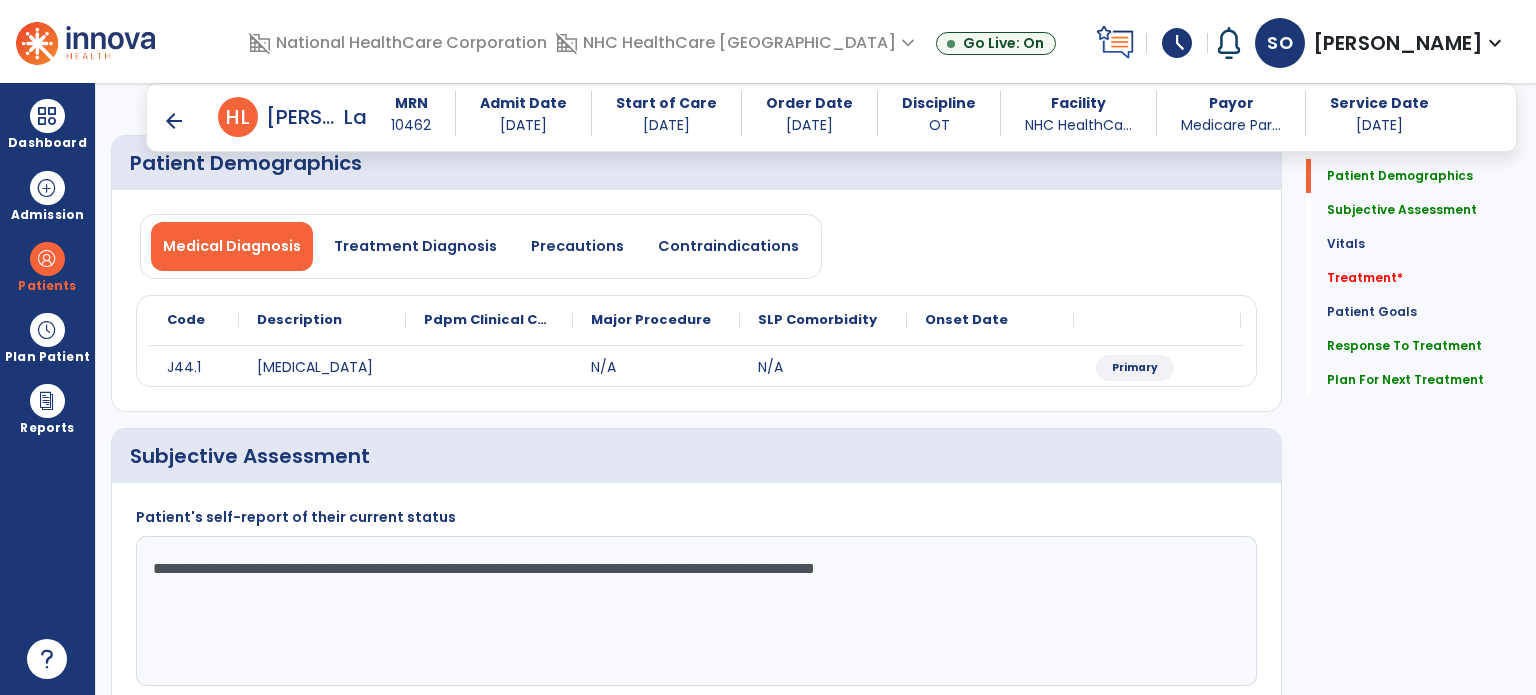 scroll, scrollTop: 0, scrollLeft: 0, axis: both 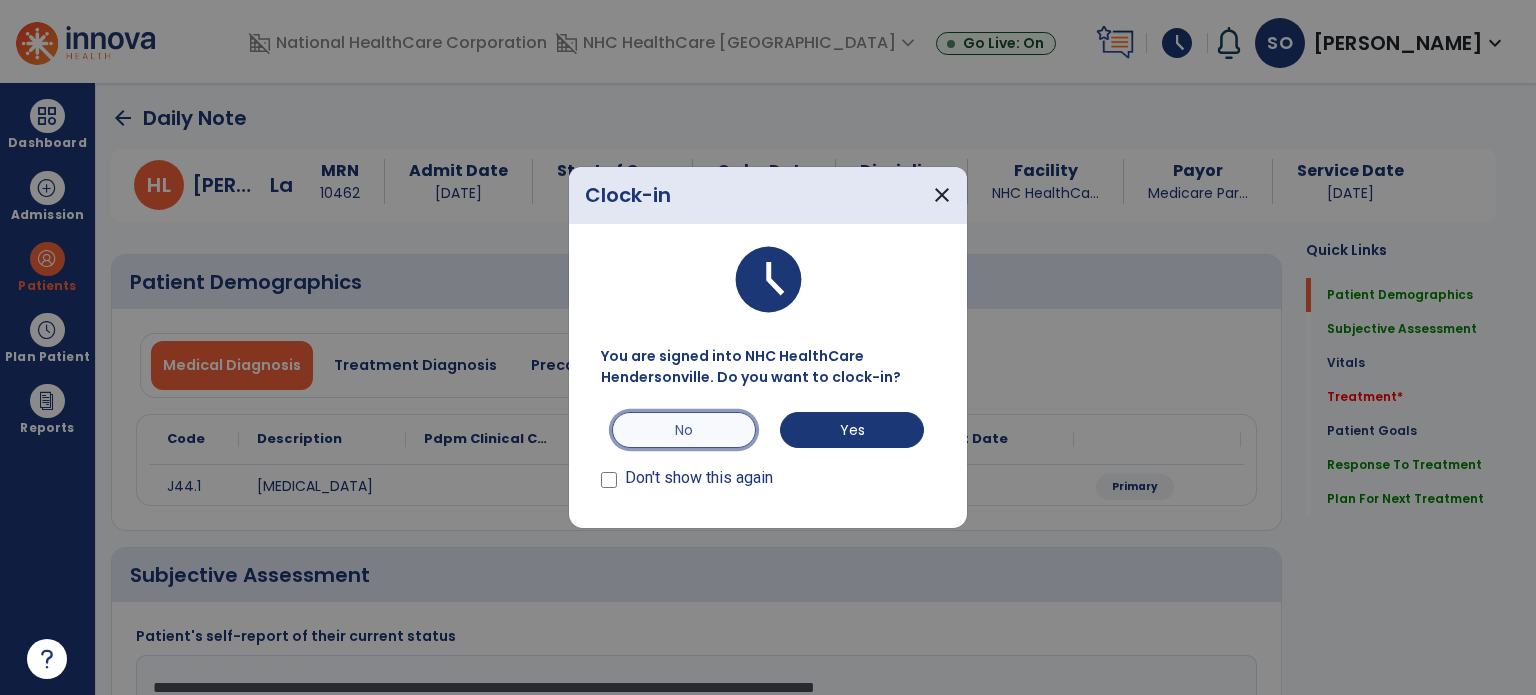 click on "No" at bounding box center (684, 430) 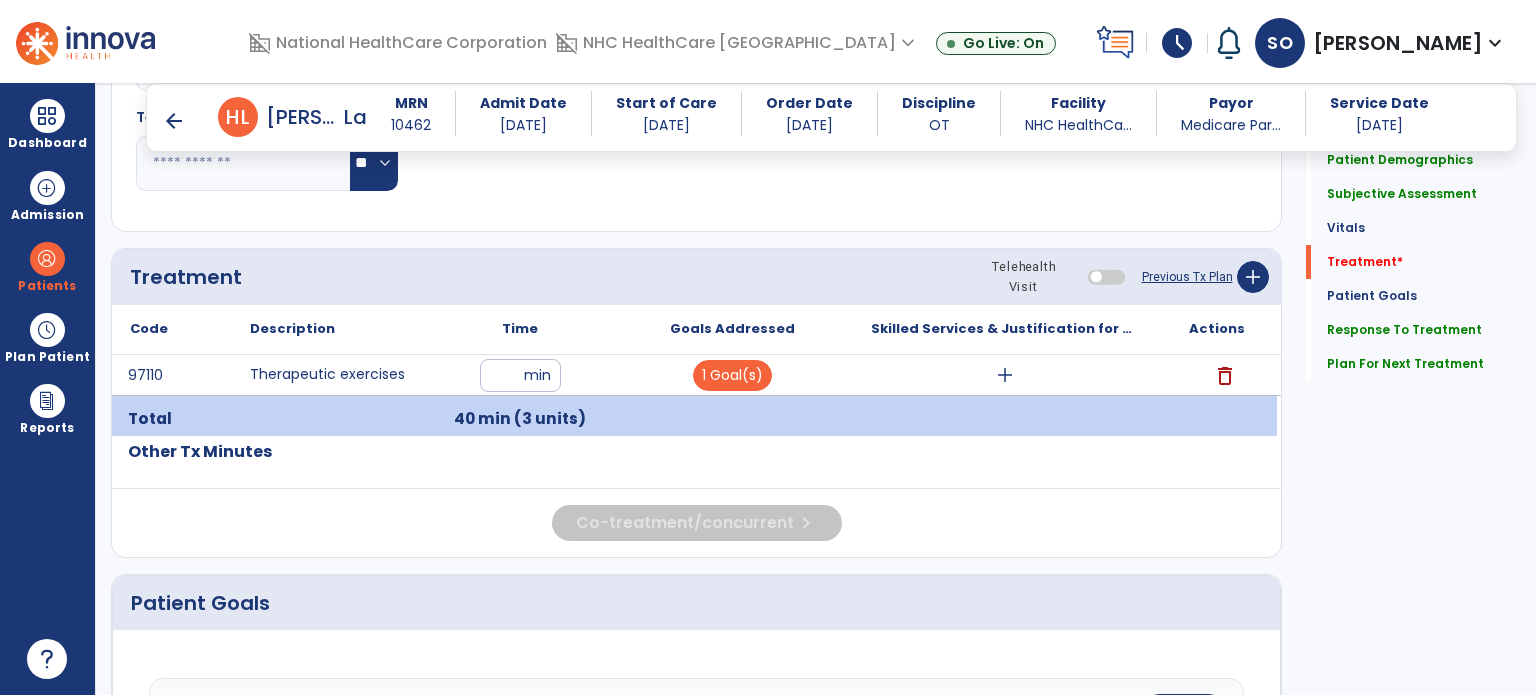 scroll, scrollTop: 1000, scrollLeft: 0, axis: vertical 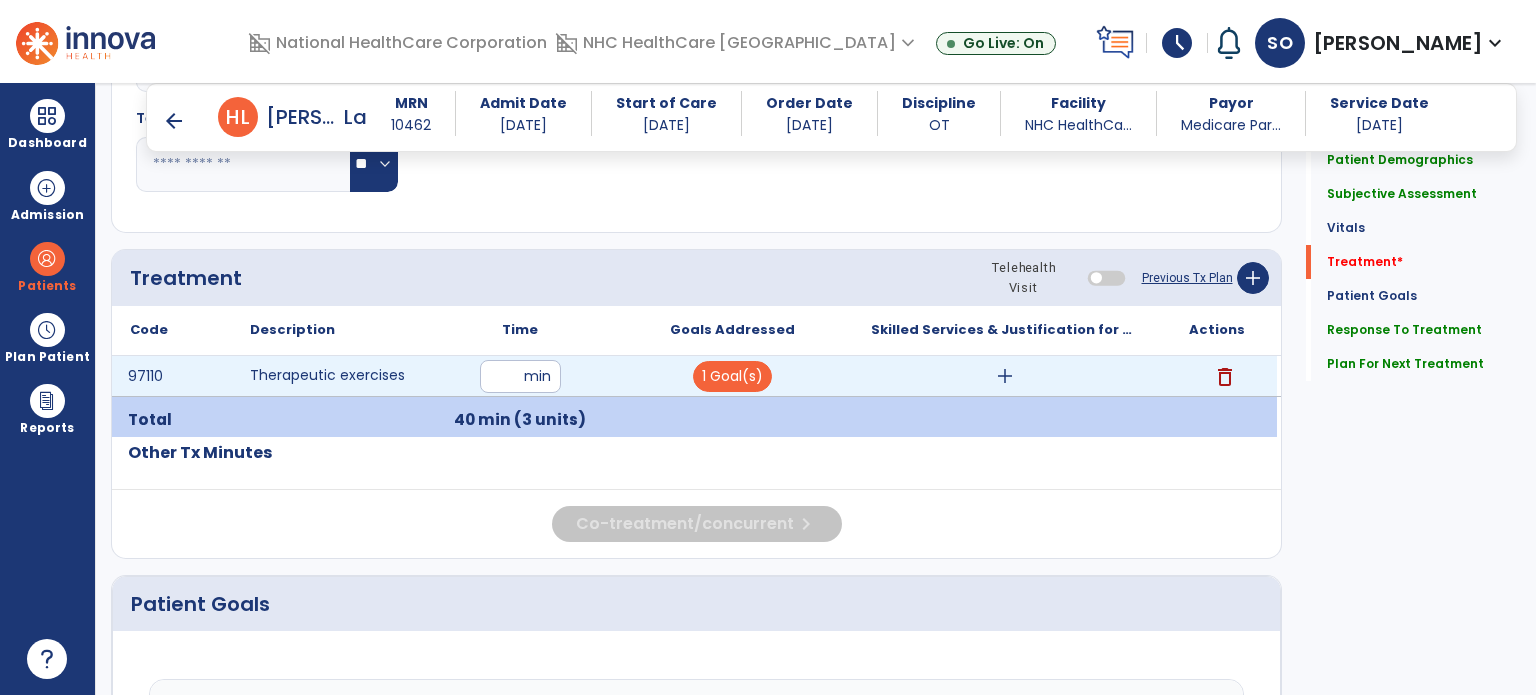 click on "add" at bounding box center [1005, 376] 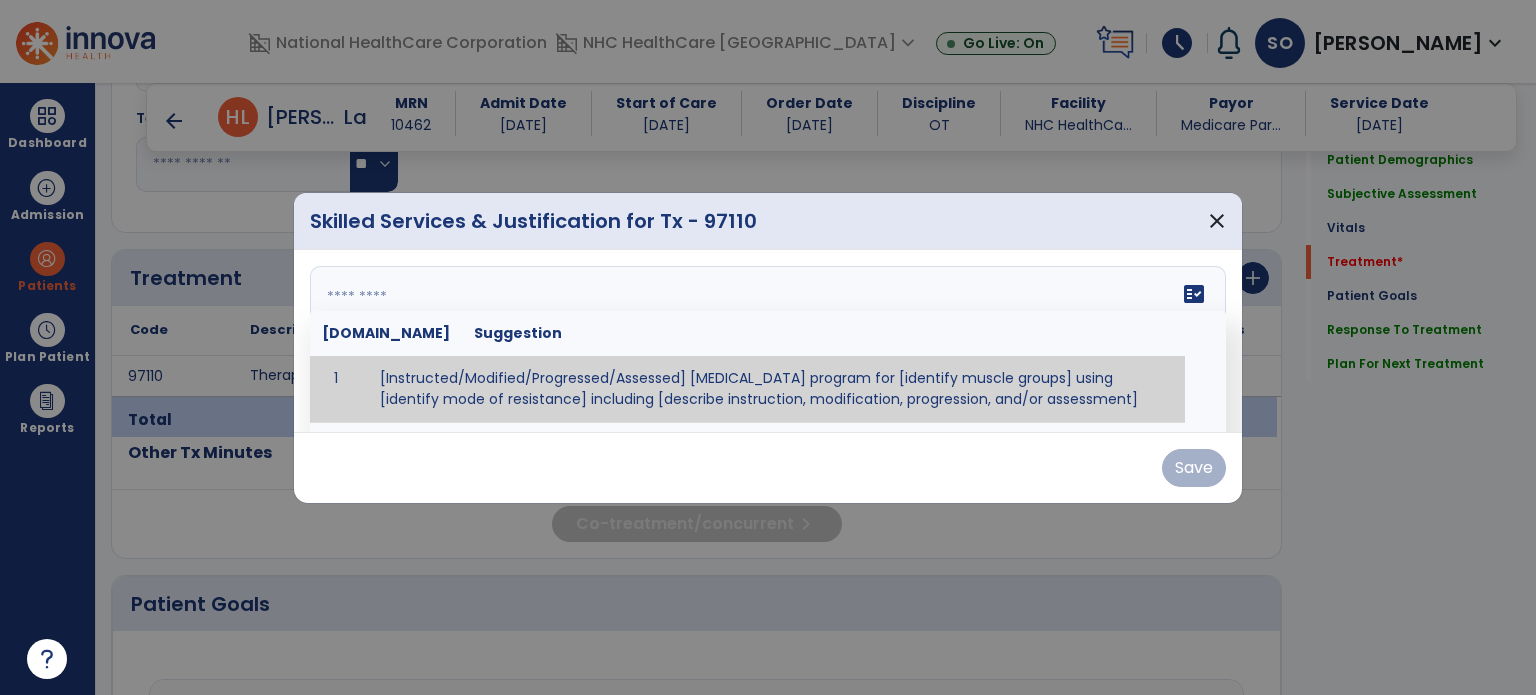 click on "fact_check  [DOMAIN_NAME] Suggestion 1 [Instructed/Modified/Progressed/Assessed] [MEDICAL_DATA] program for [identify muscle groups] using [identify mode of resistance] including [describe instruction, modification, progression, and/or assessment] 2 [Instructed/Modified/Progressed/Assessed] aerobic exercise program using [identify equipment/mode] including [describe instruction, modification,progression, and/or assessment] 3 [Instructed/Modified/Progressed/Assessed] [PROM/A/AROM/AROM] program for [identify joint movements] using [contract-relax, over-pressure, inhibitory techniques, other] 4 [Assessed/Tested] aerobic capacity with administration of [aerobic capacity test]" at bounding box center (768, 341) 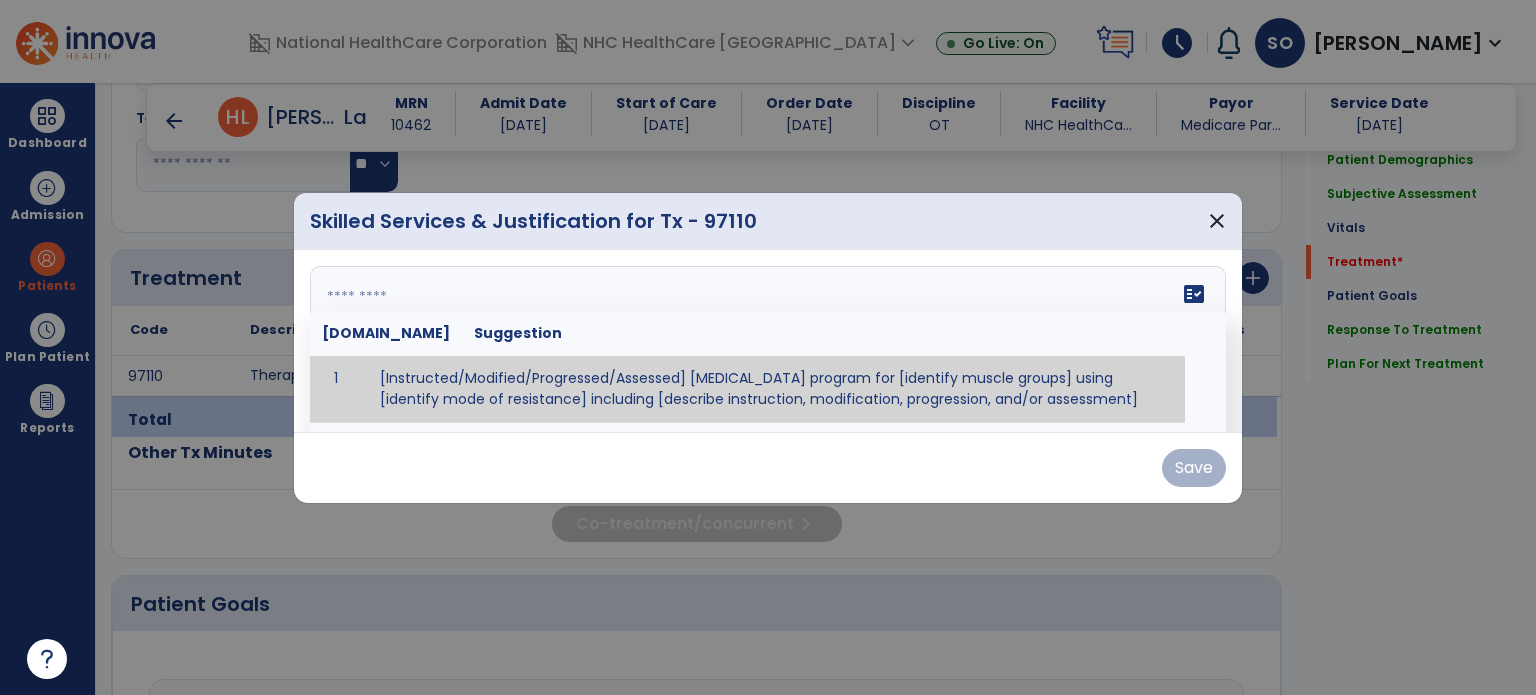 click at bounding box center [766, 341] 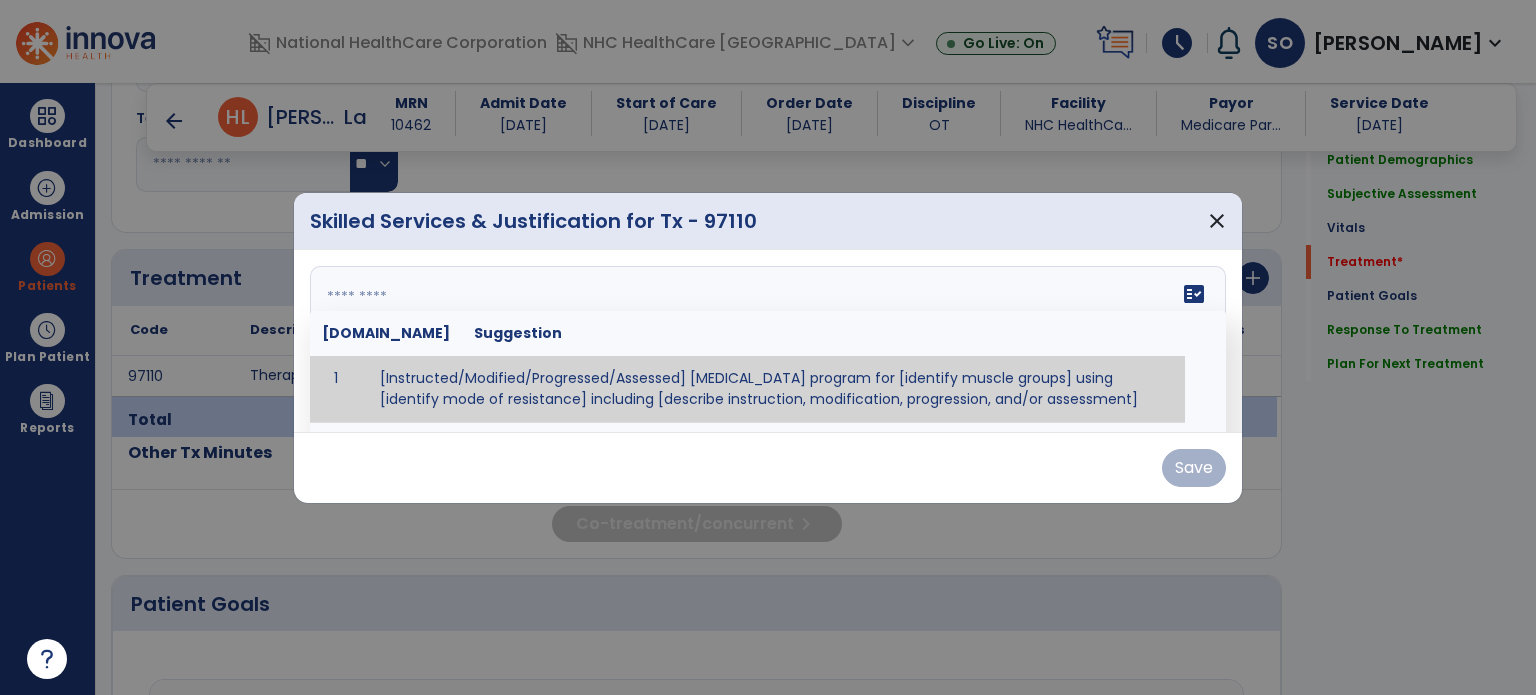 paste on "**********" 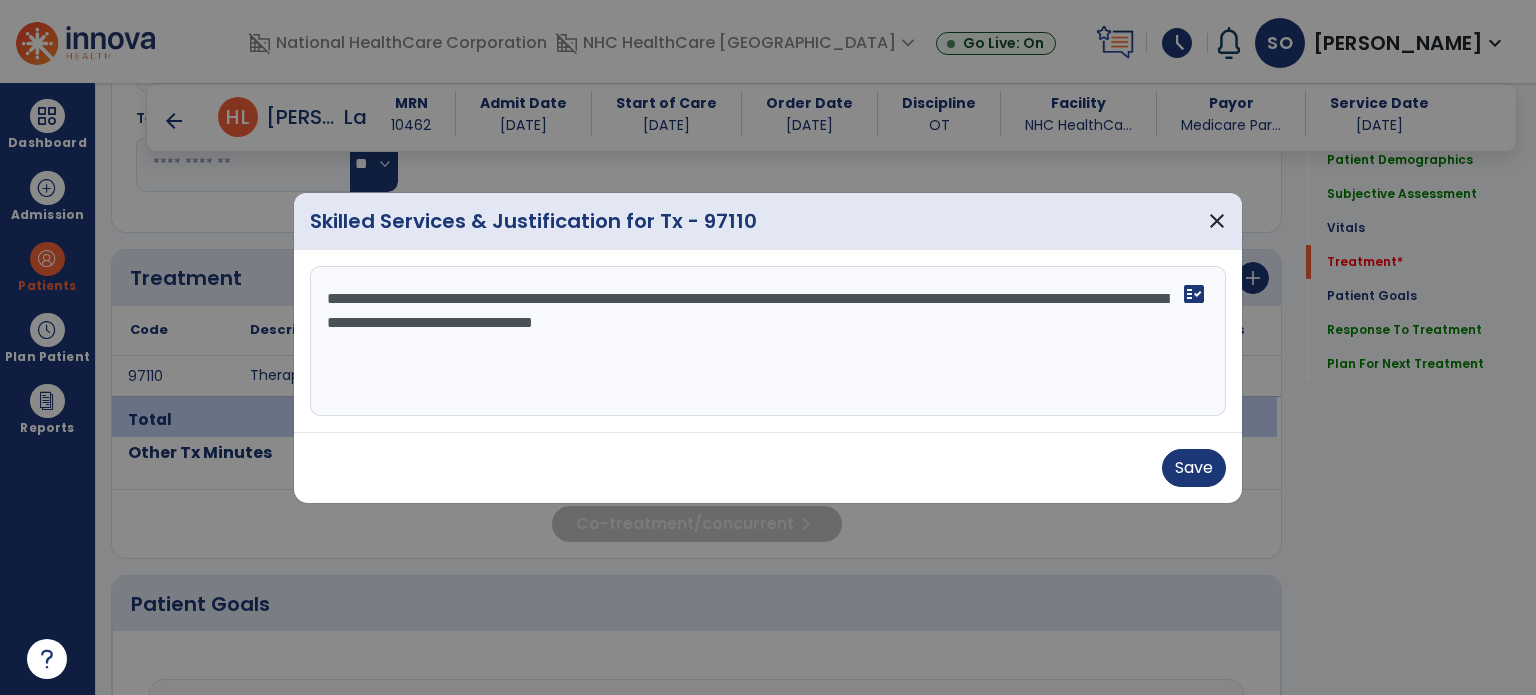 drag, startPoint x: 413, startPoint y: 295, endPoint x: 388, endPoint y: 301, distance: 25.70992 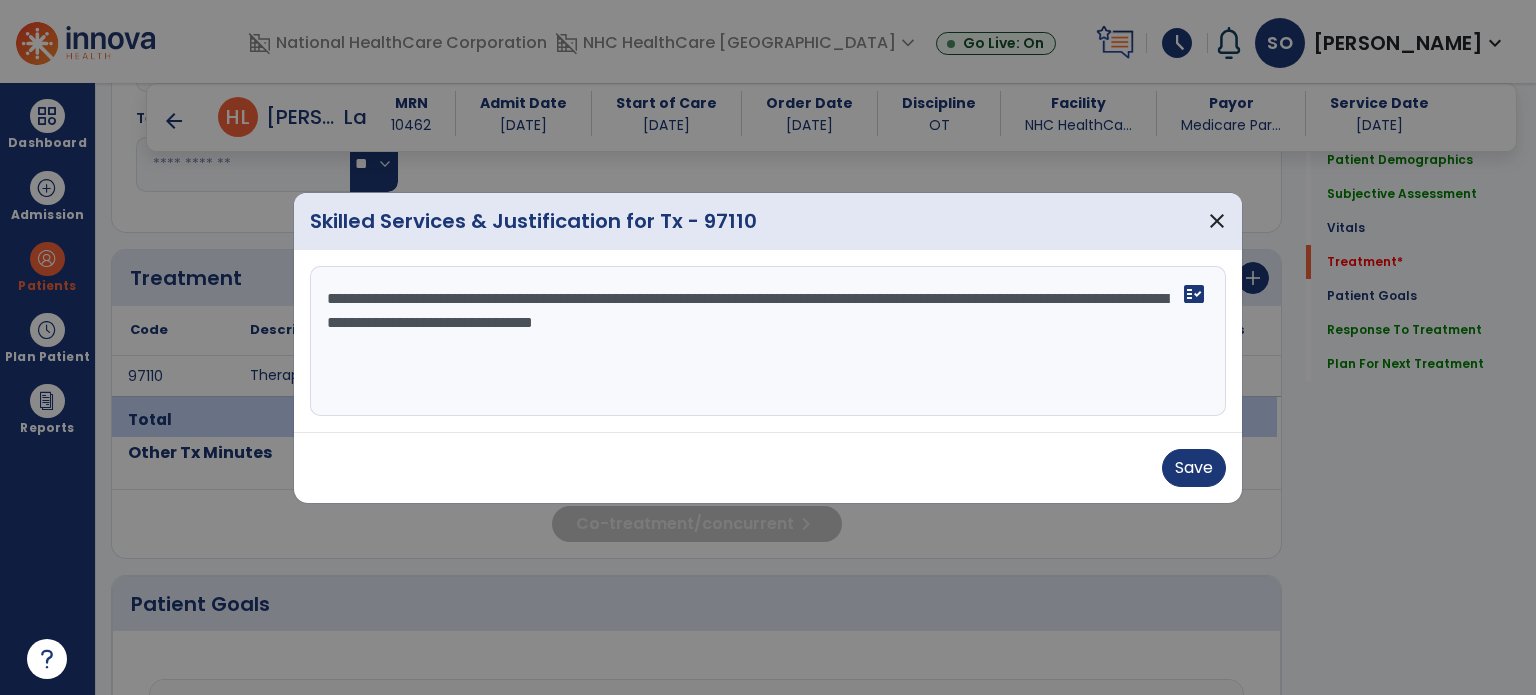 click on "**********" at bounding box center [768, 341] 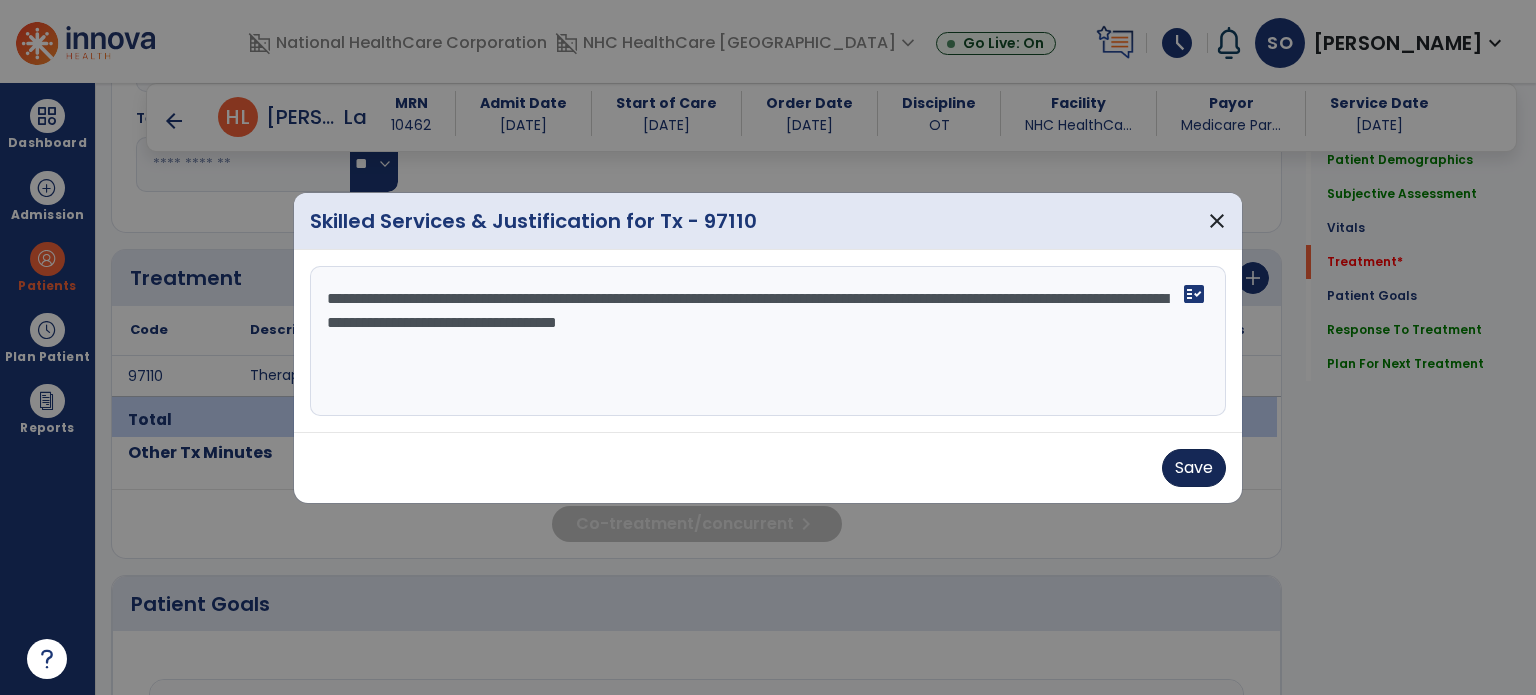 type on "**********" 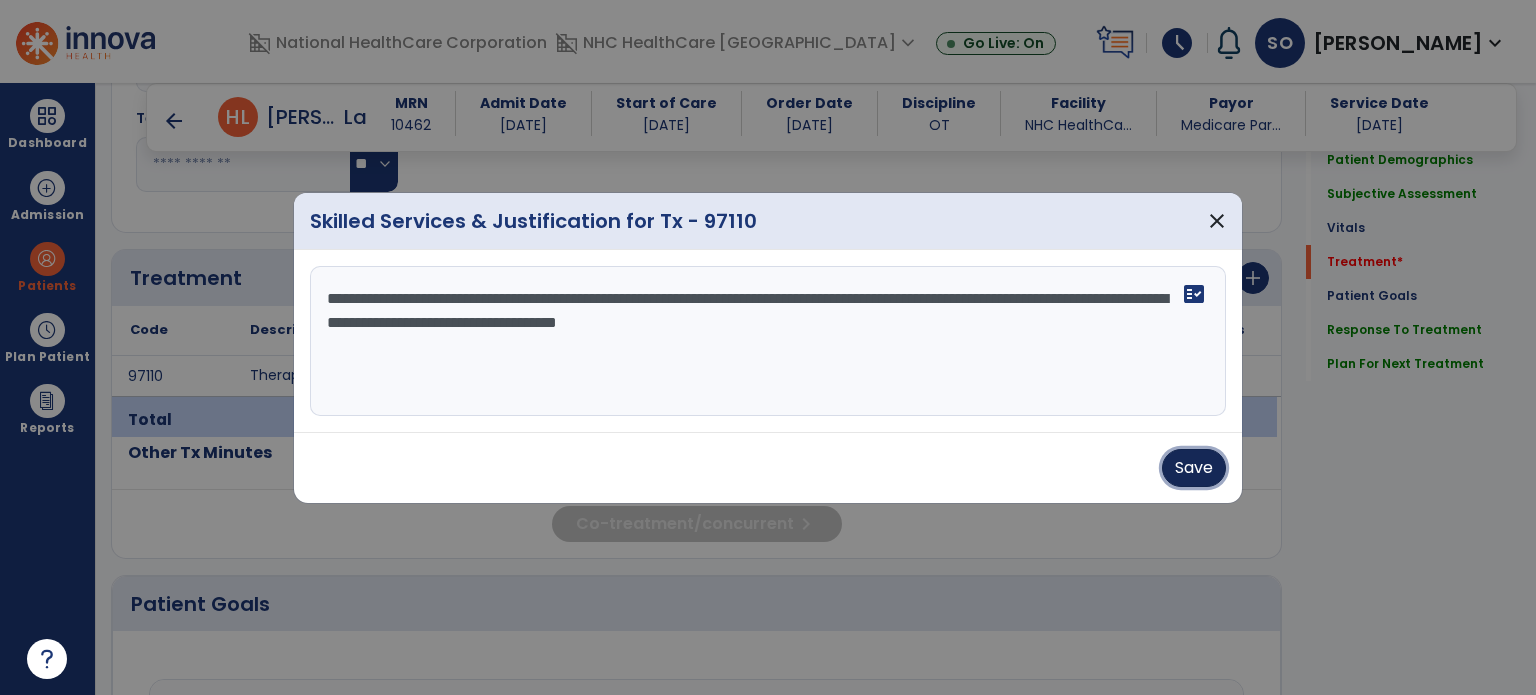 click on "Save" at bounding box center [1194, 468] 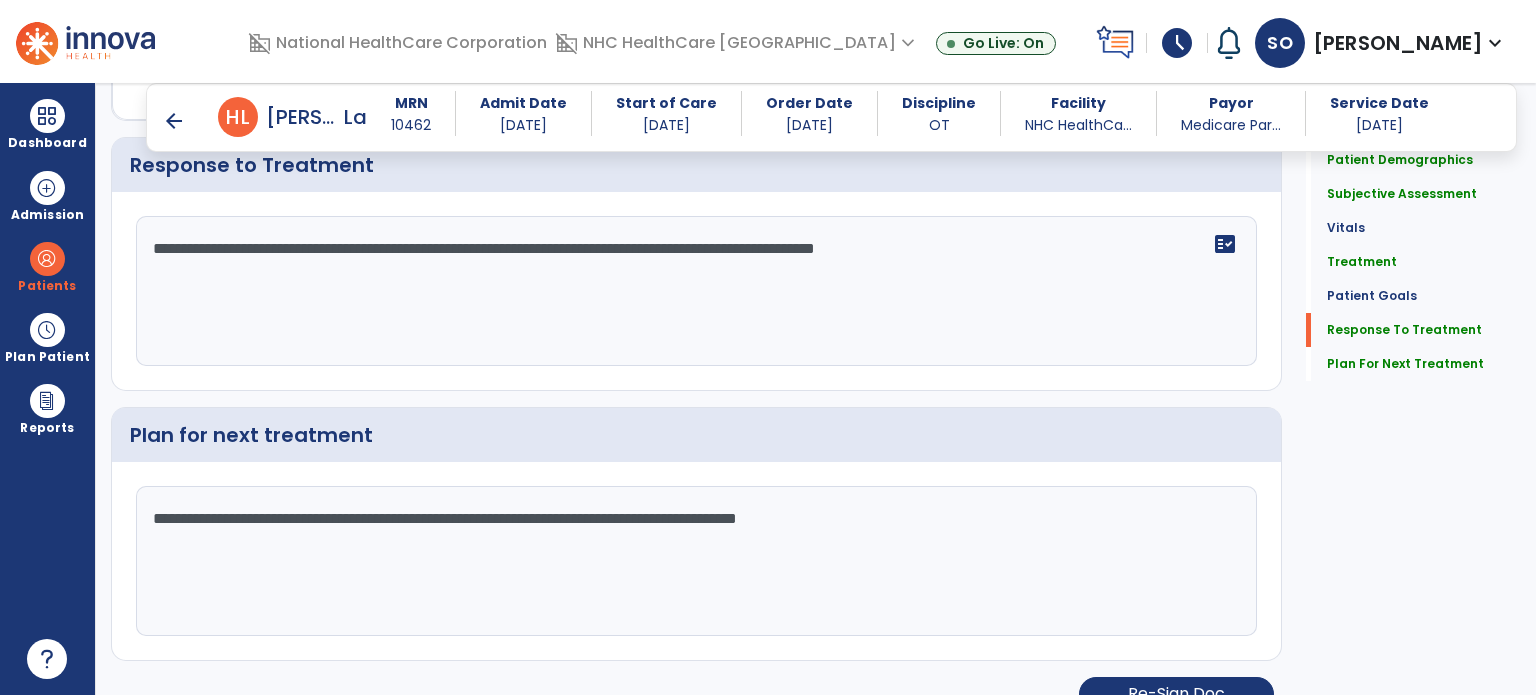 scroll, scrollTop: 2724, scrollLeft: 0, axis: vertical 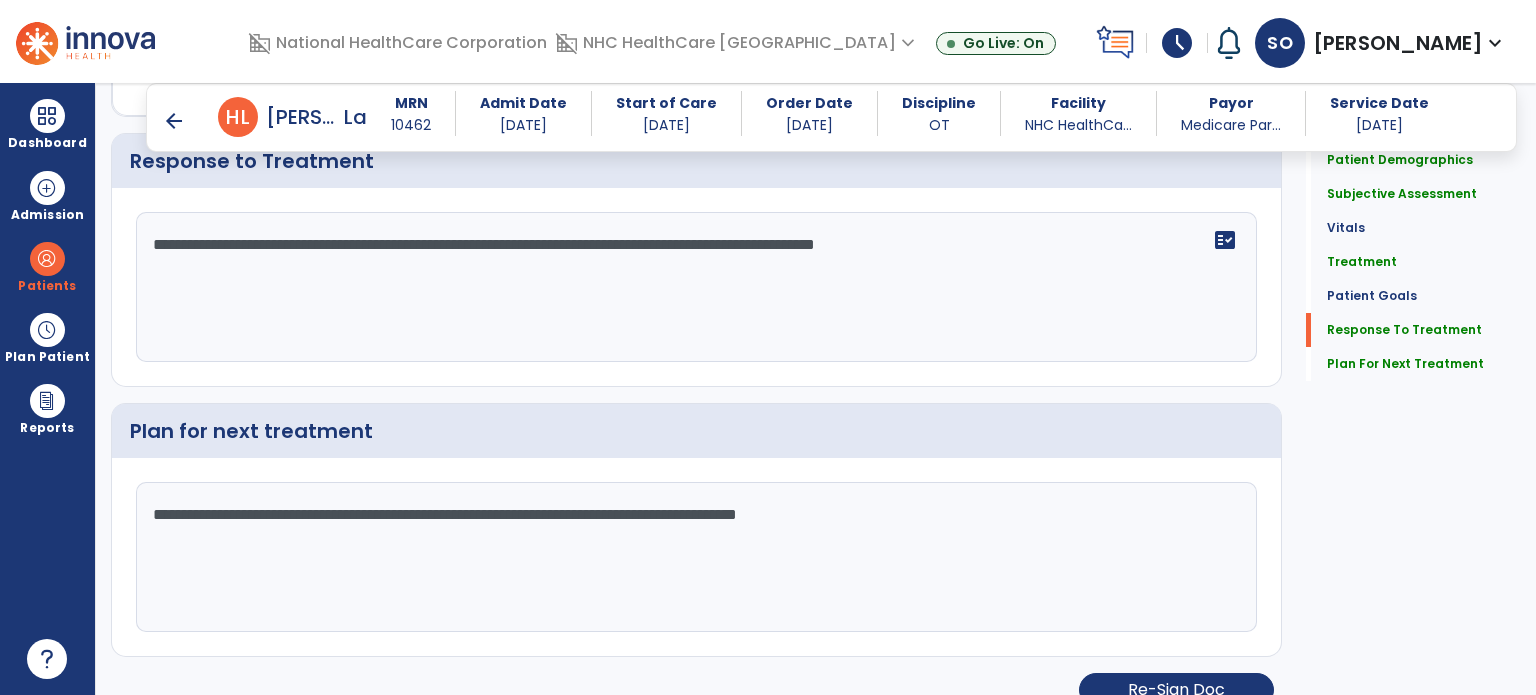 click on "**********" 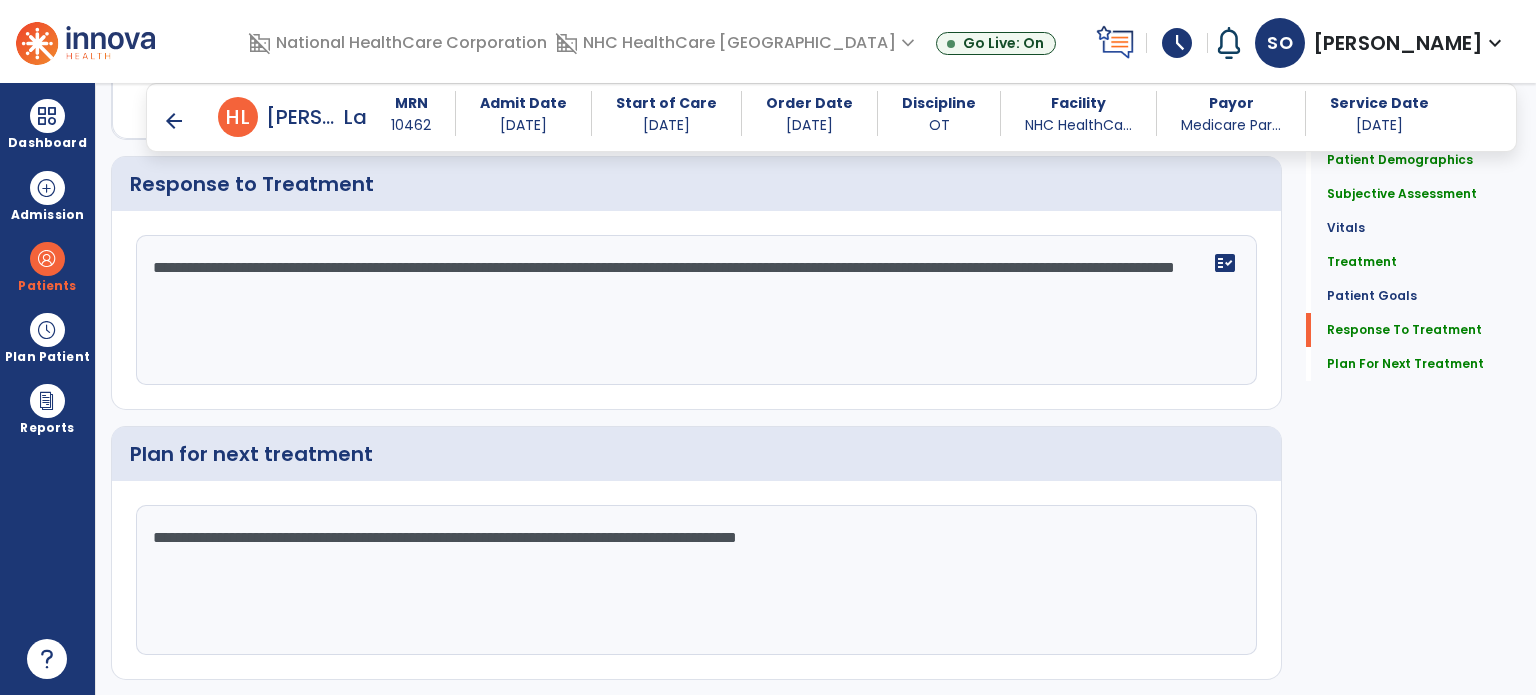 scroll, scrollTop: 2724, scrollLeft: 0, axis: vertical 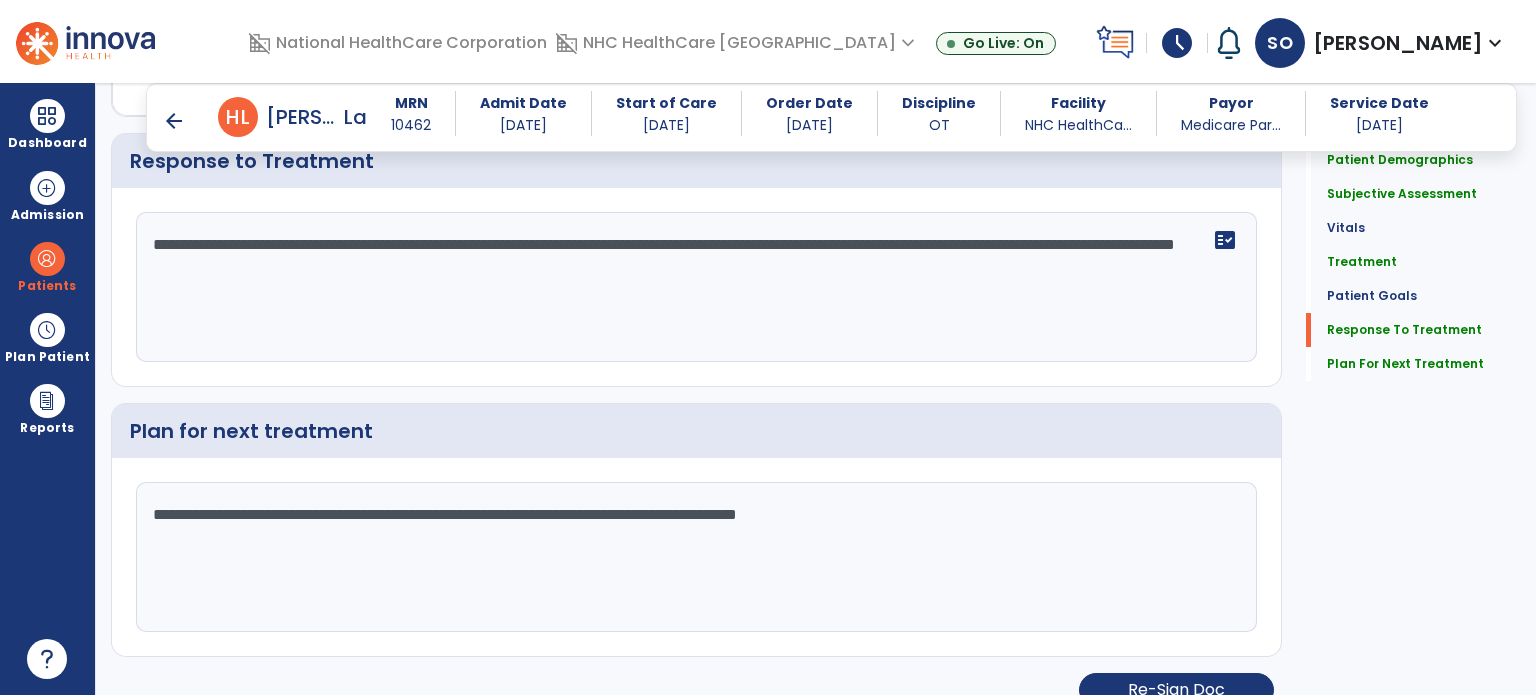 click on "**********" 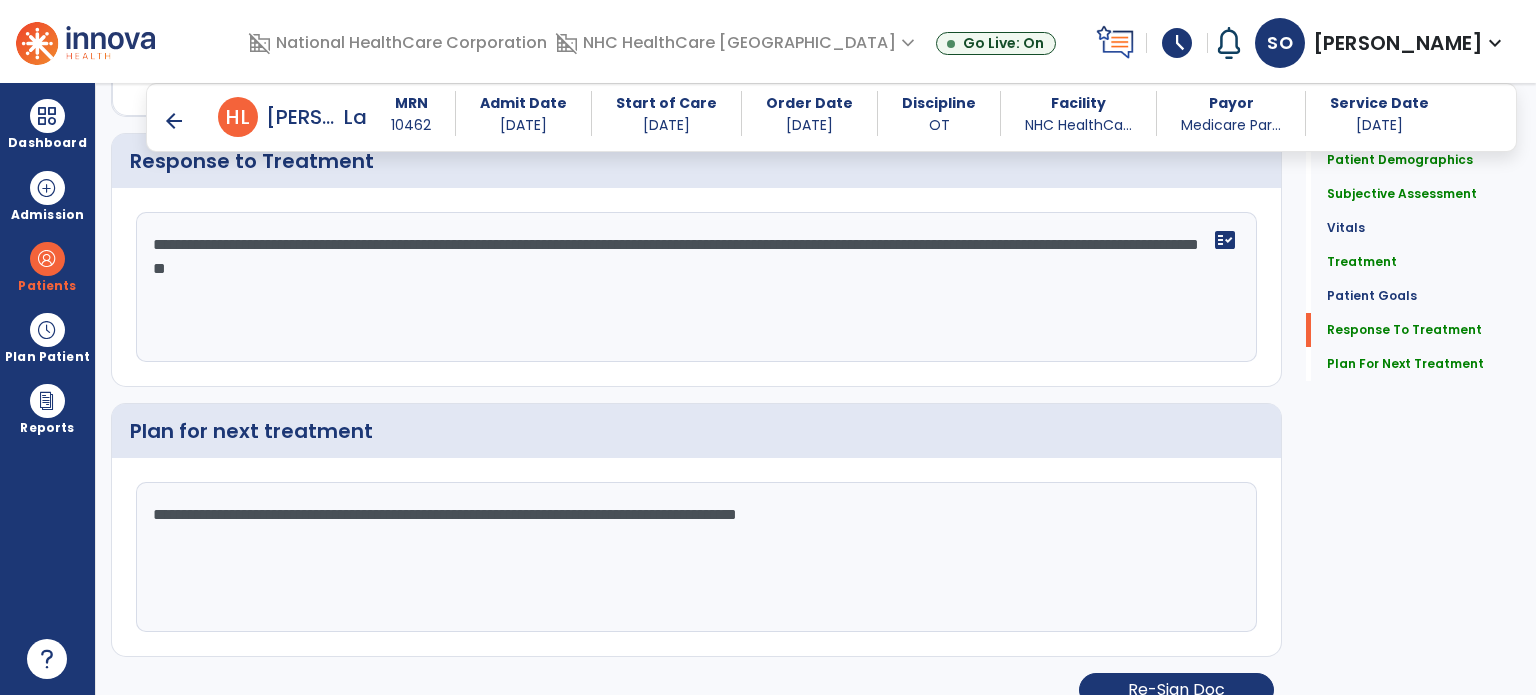 scroll, scrollTop: 2724, scrollLeft: 0, axis: vertical 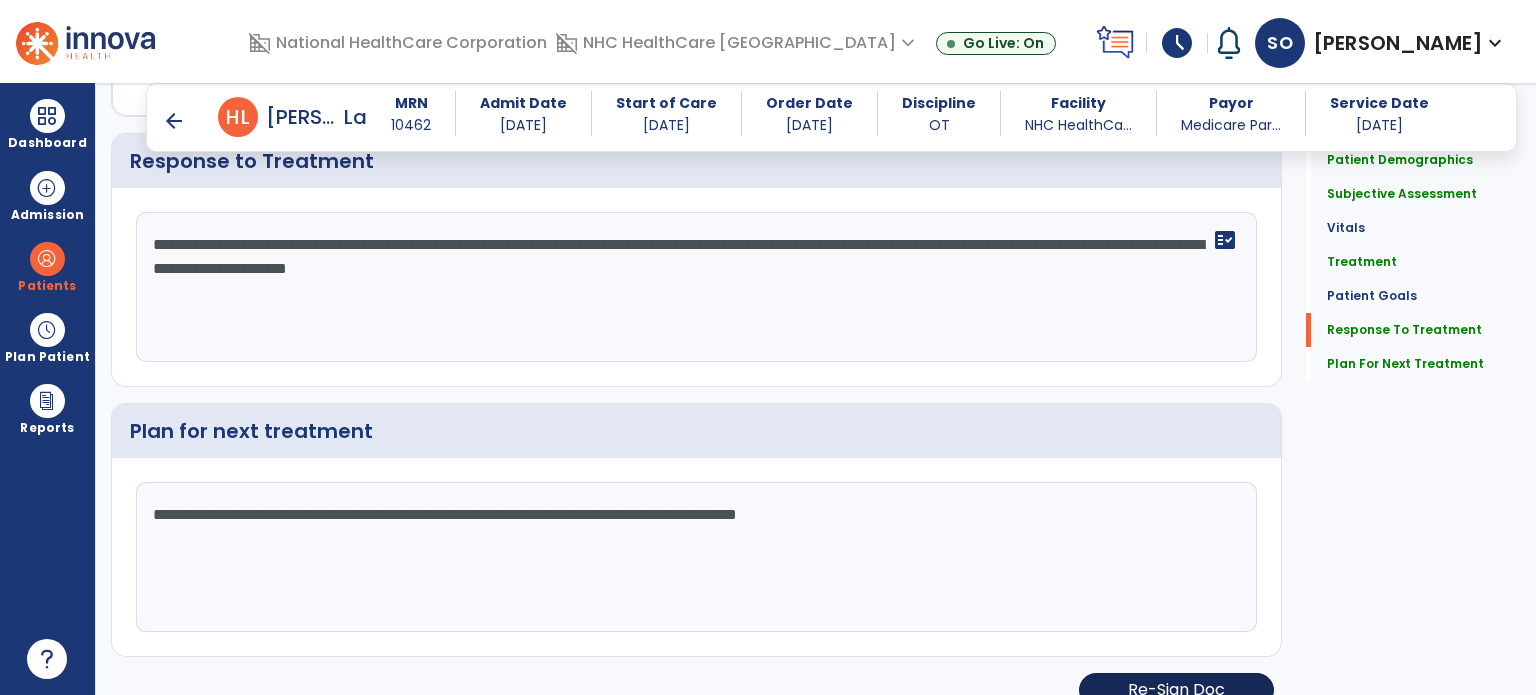 type on "**********" 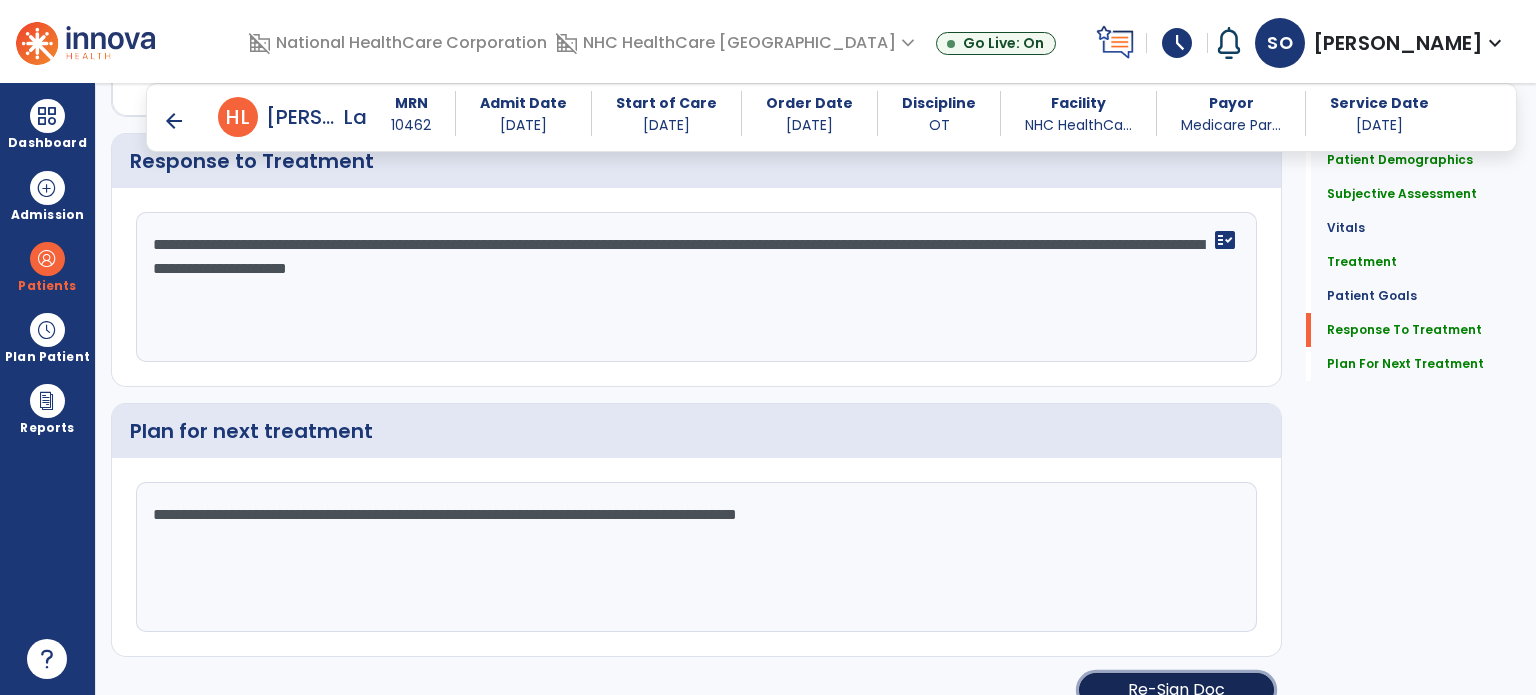 click on "Re-Sign Doc" 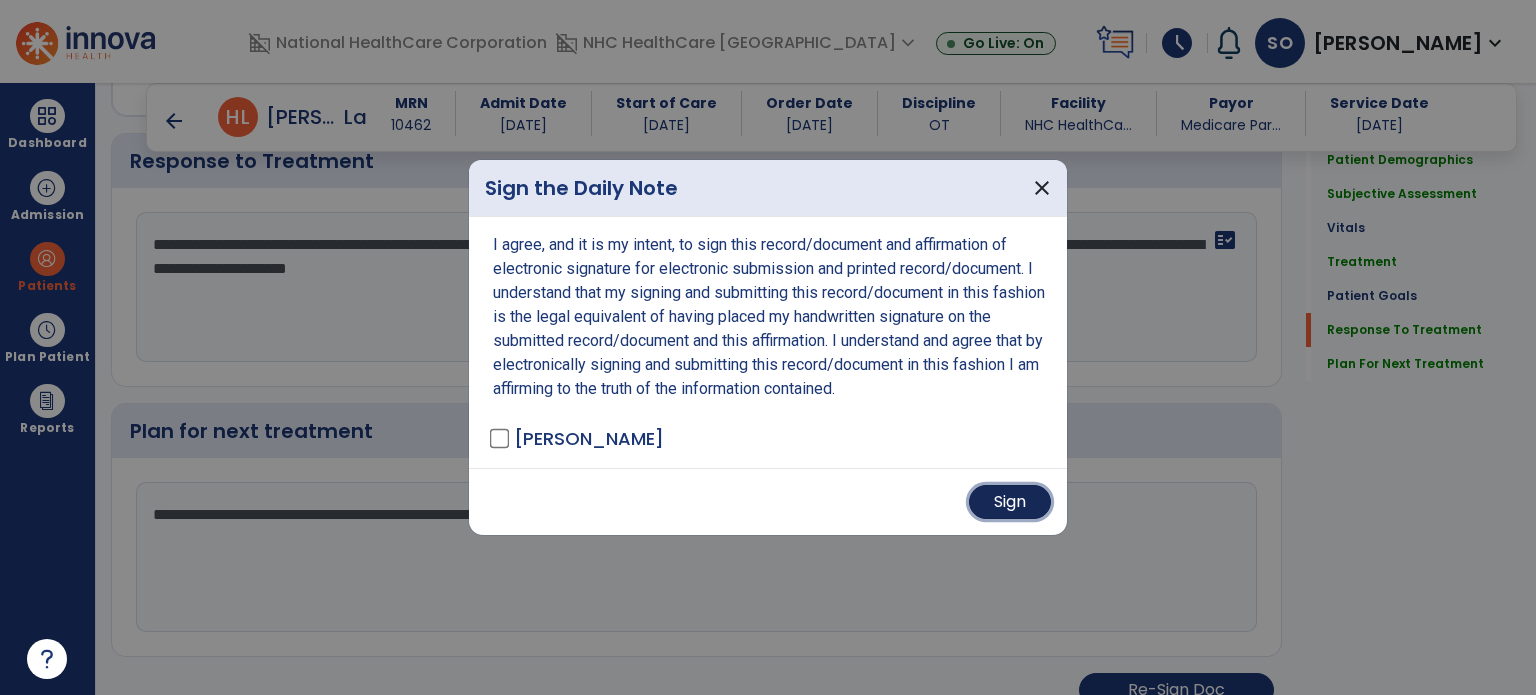 click on "Sign" at bounding box center (1010, 502) 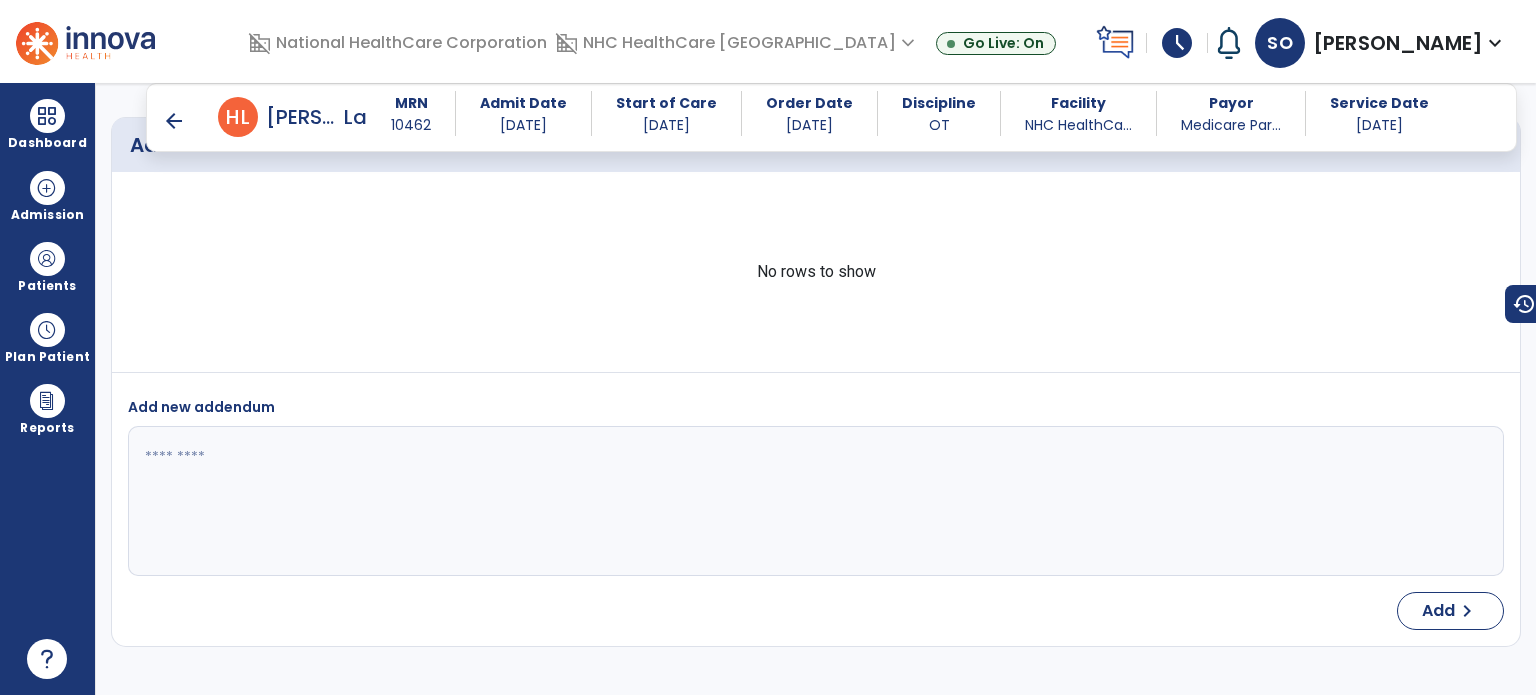 scroll, scrollTop: 3996, scrollLeft: 0, axis: vertical 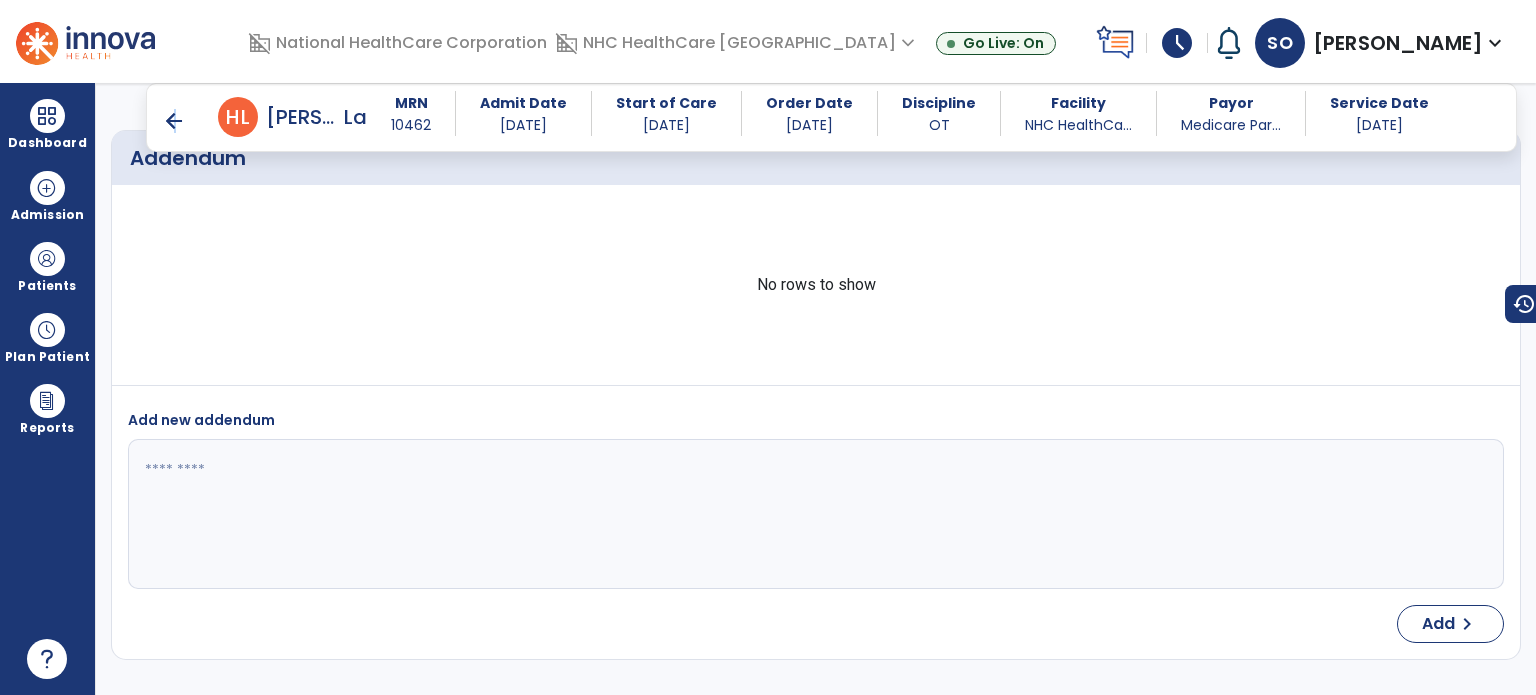 click on "arrow_back" at bounding box center [174, 121] 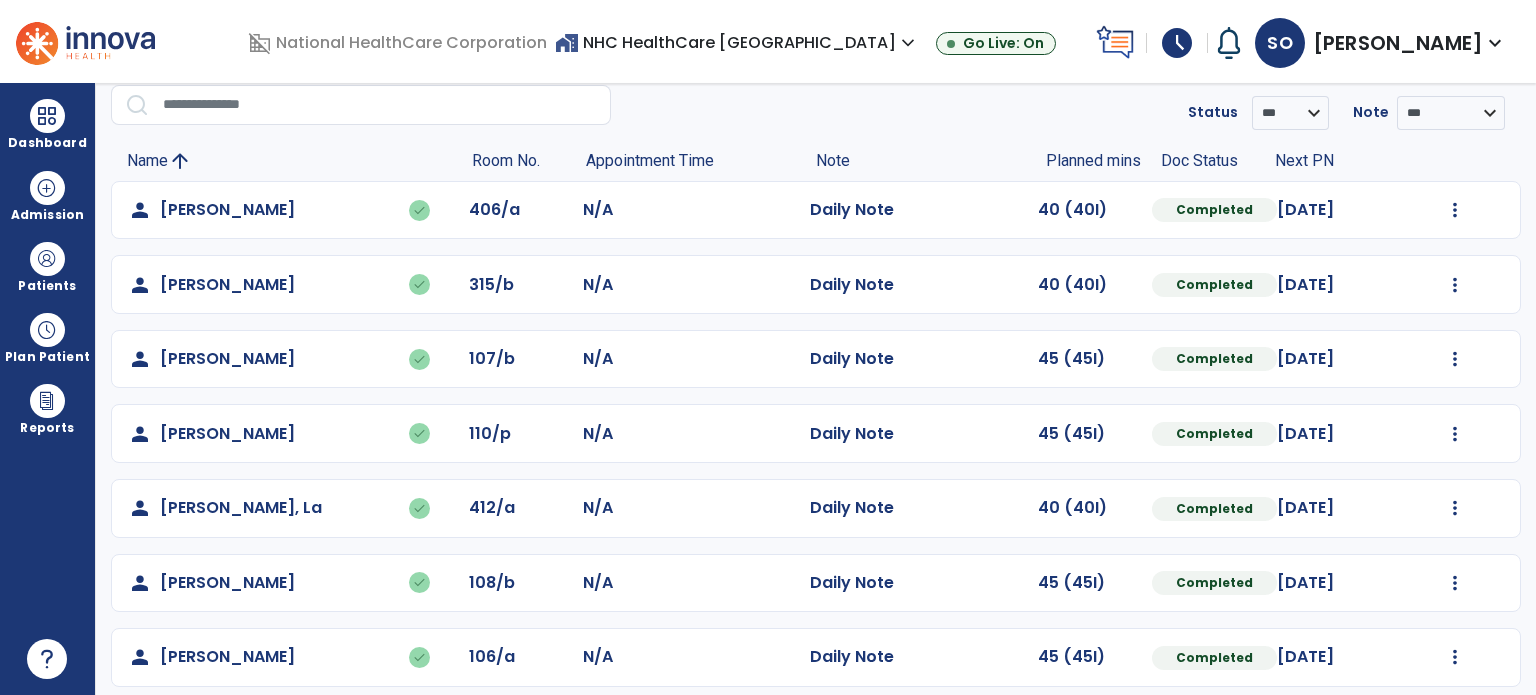 scroll, scrollTop: 169, scrollLeft: 0, axis: vertical 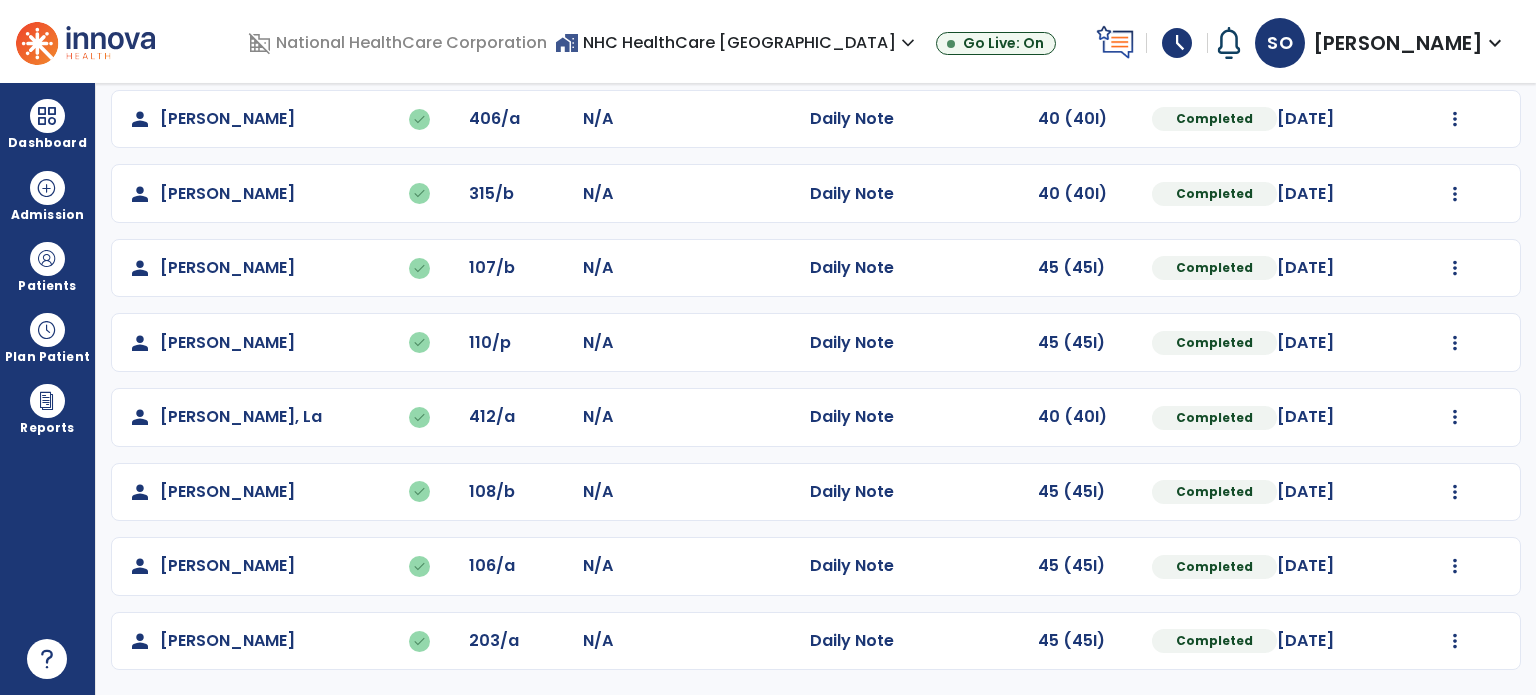 click on "schedule" at bounding box center [1177, 43] 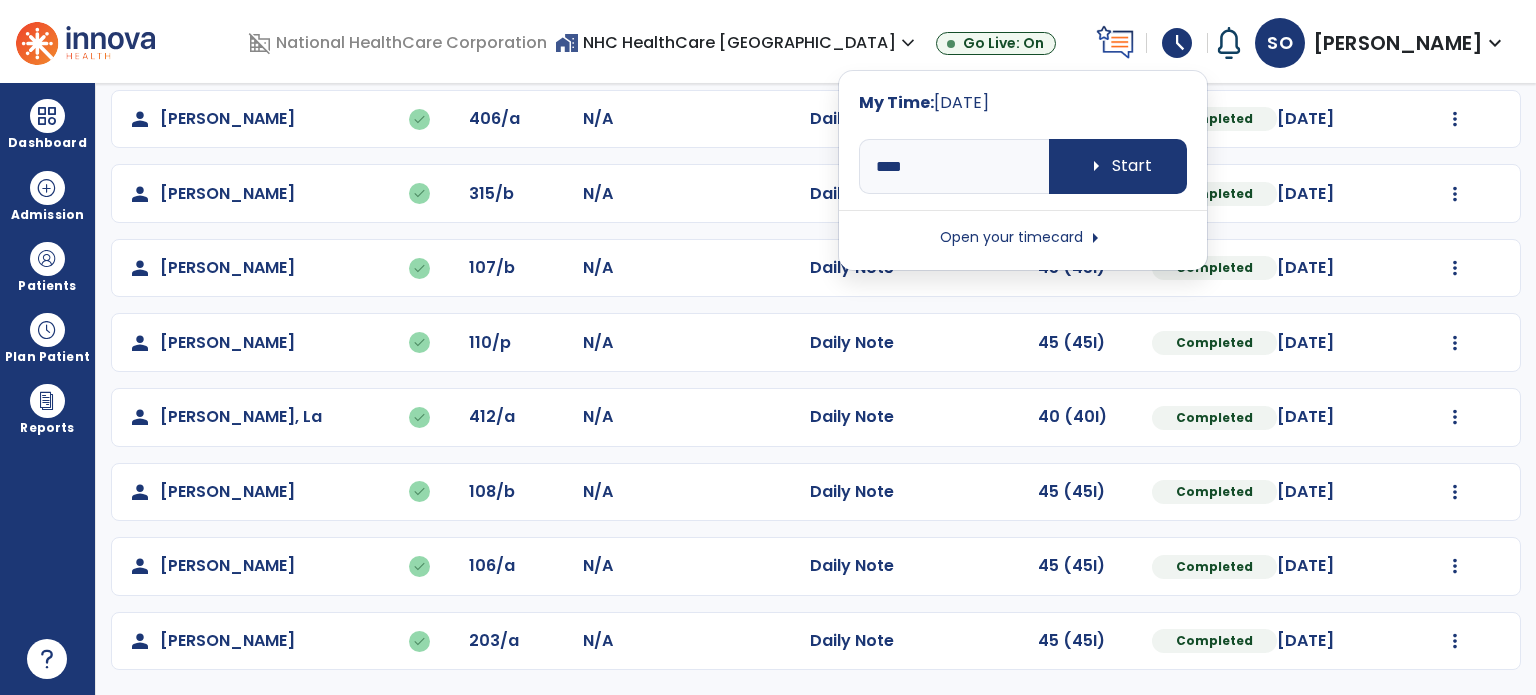 click on "Open your timecard  arrow_right" at bounding box center (1023, 238) 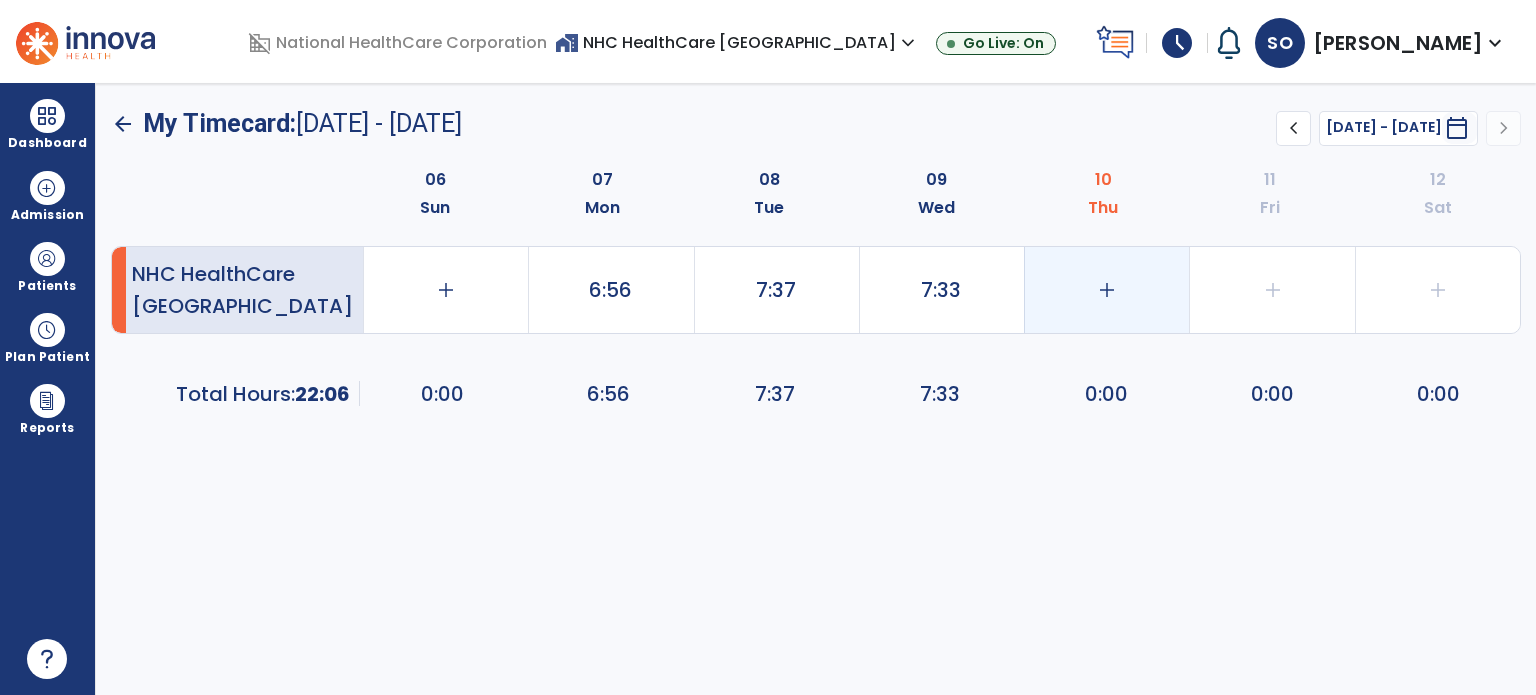 click on "add" 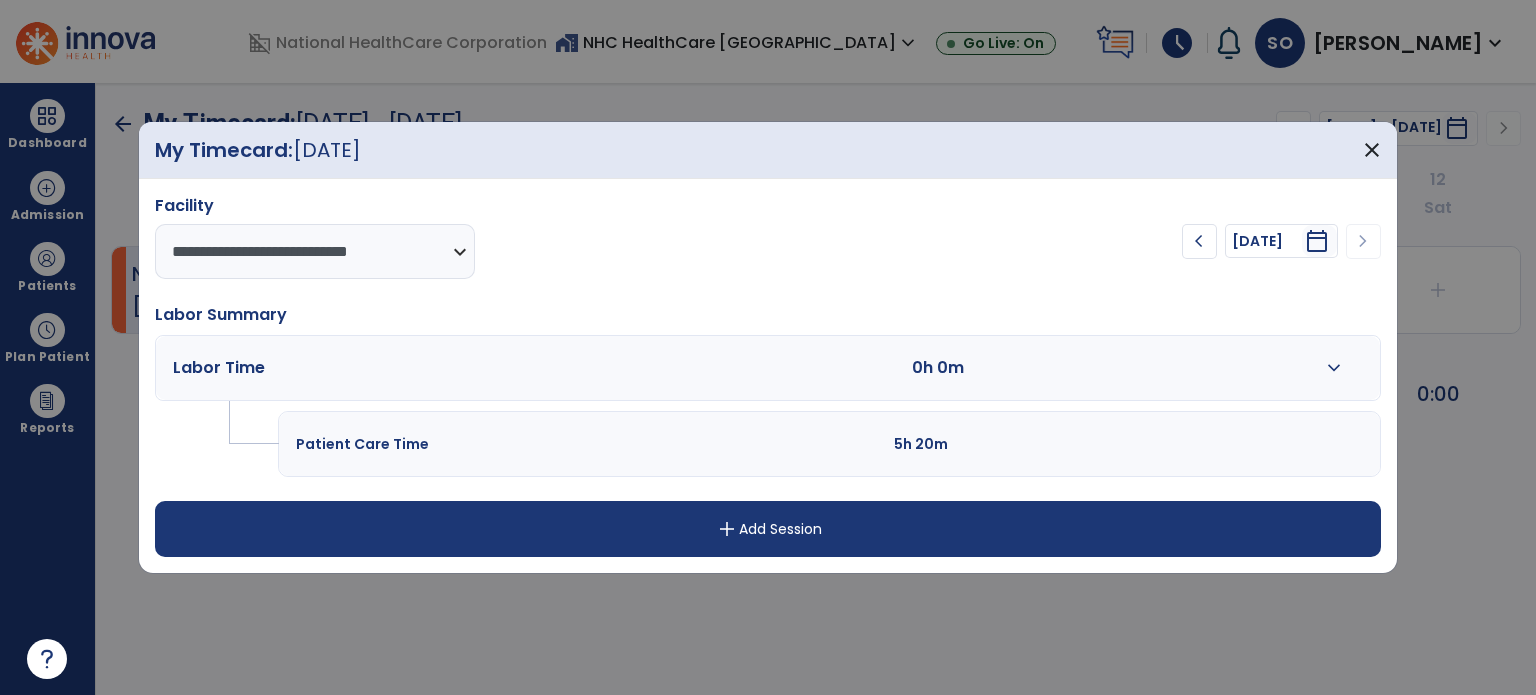 click on "expand_more" at bounding box center (1334, 368) 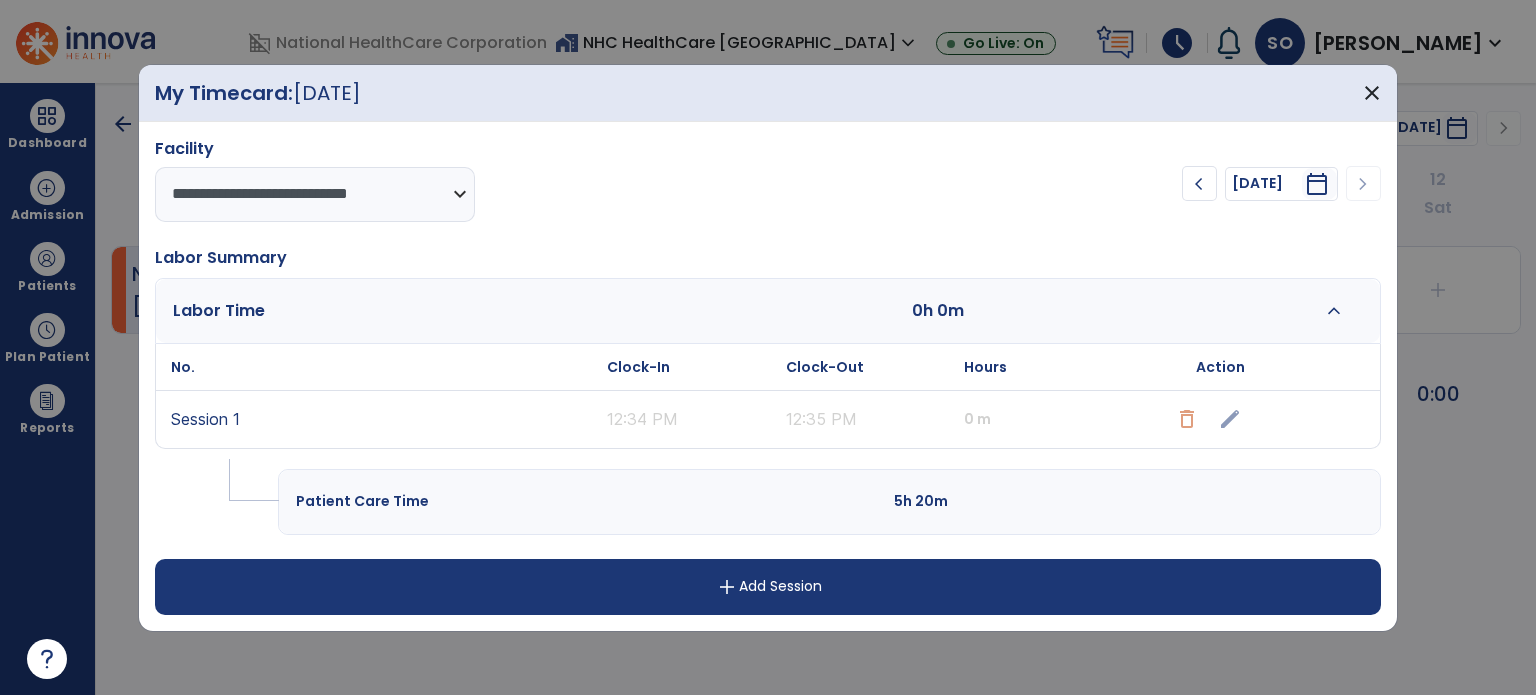 click on "12:34 PM" at bounding box center (691, 419) 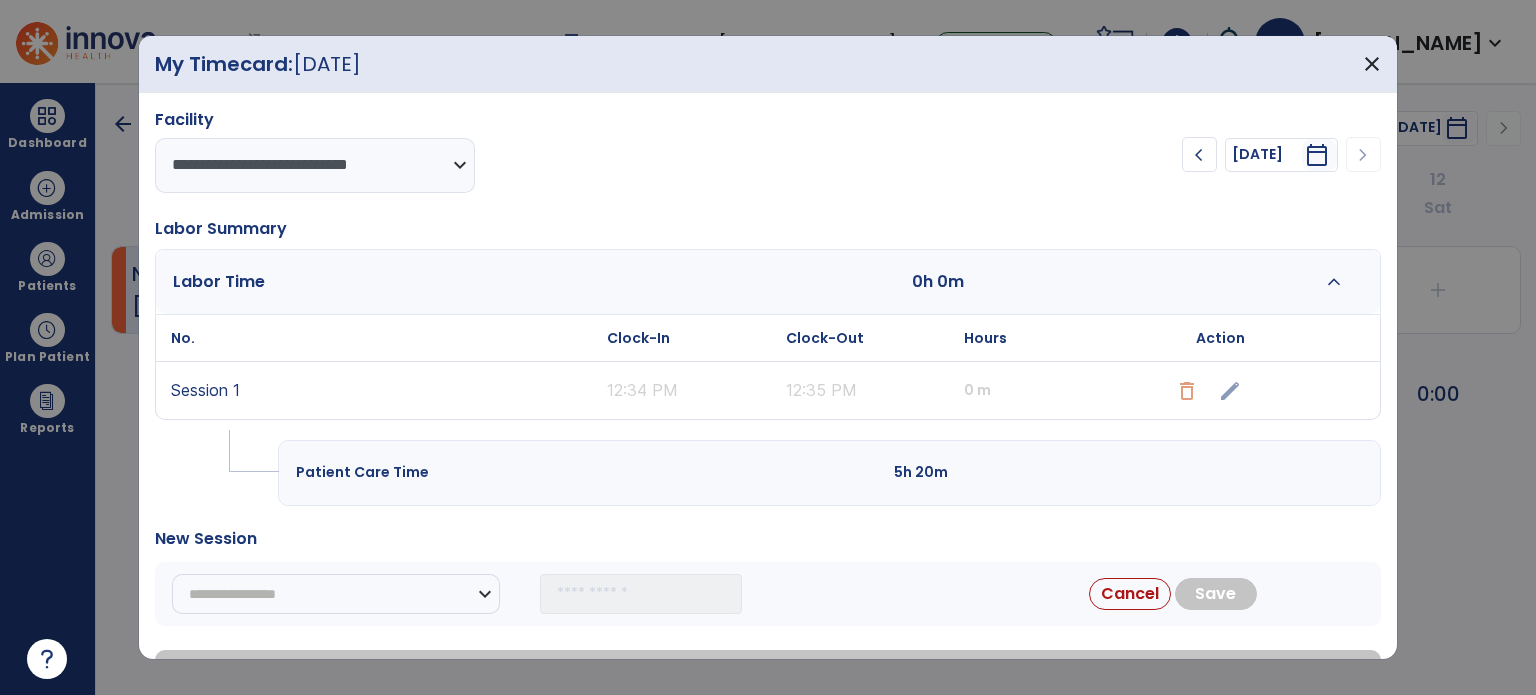 click on "12:34 PM" at bounding box center (691, 390) 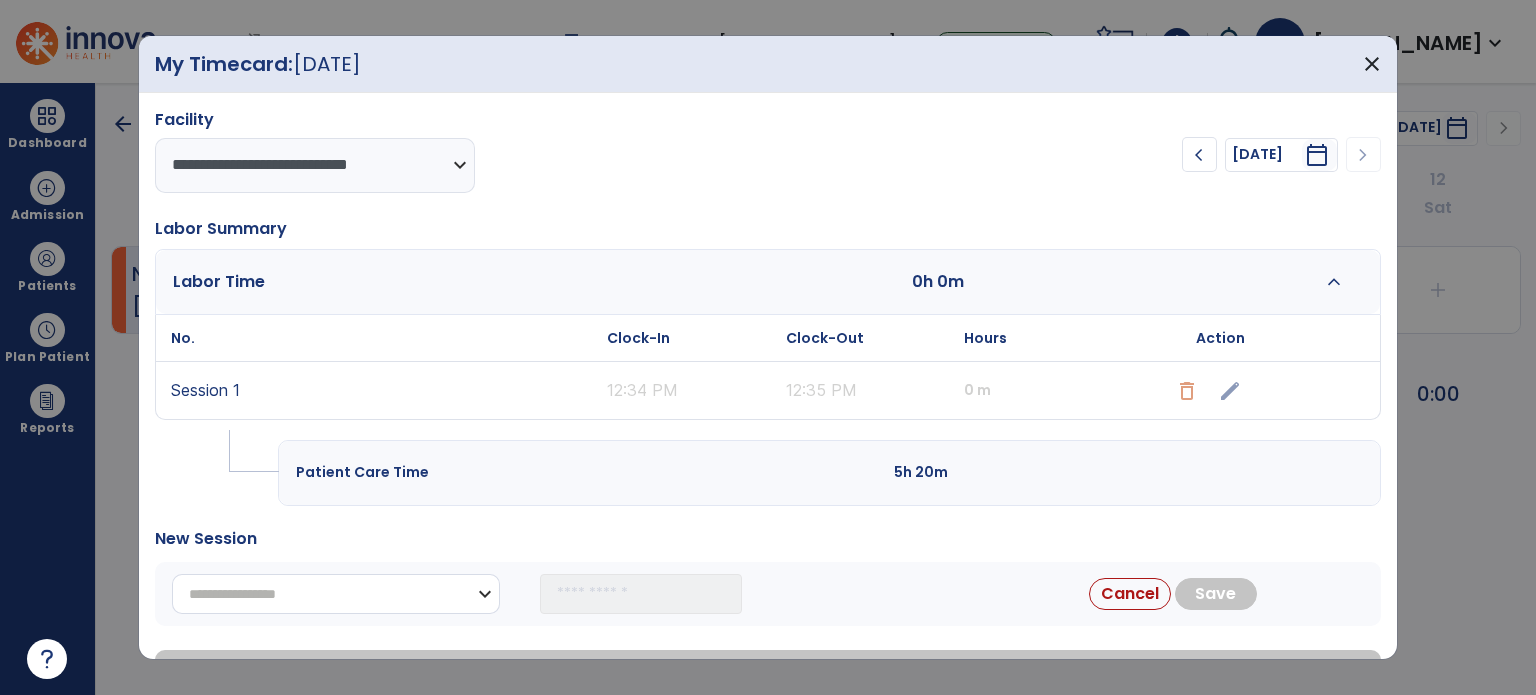 click on "**********" at bounding box center (336, 594) 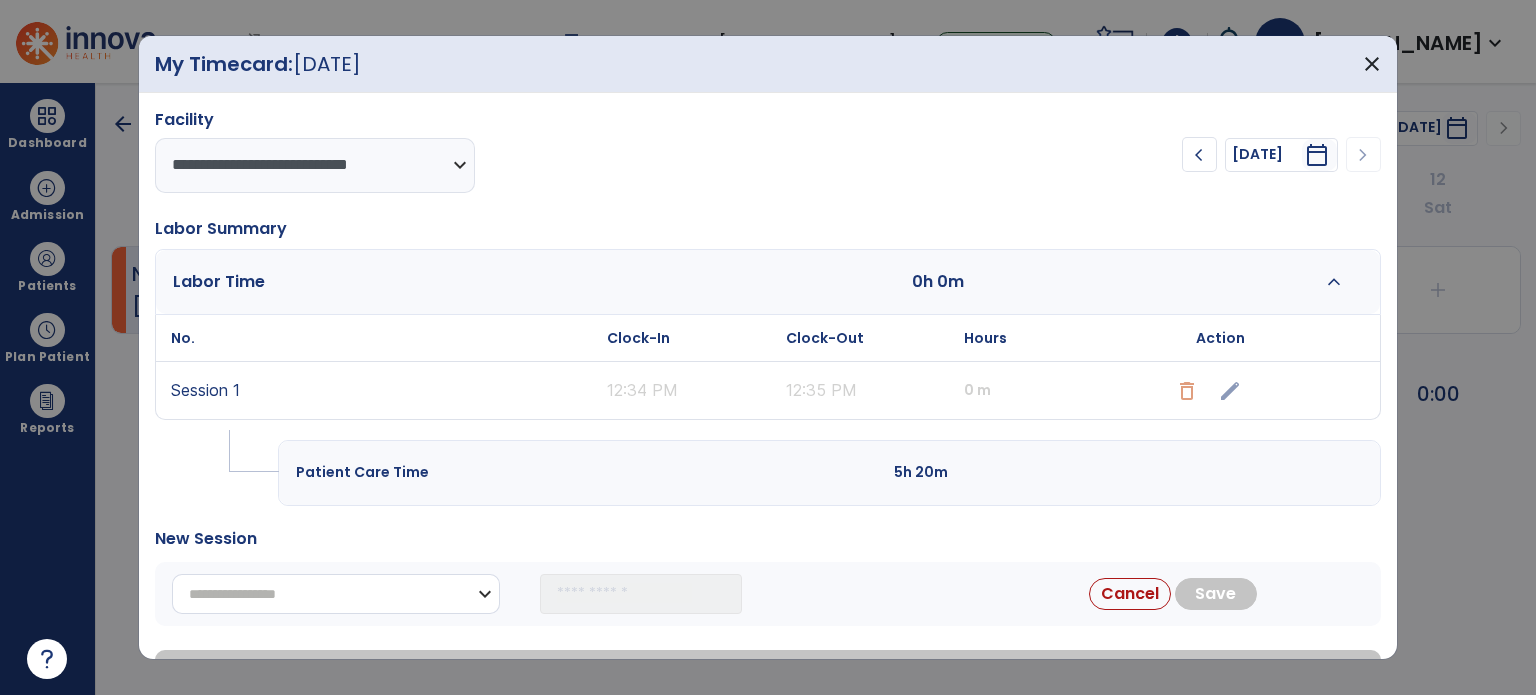 select on "**********" 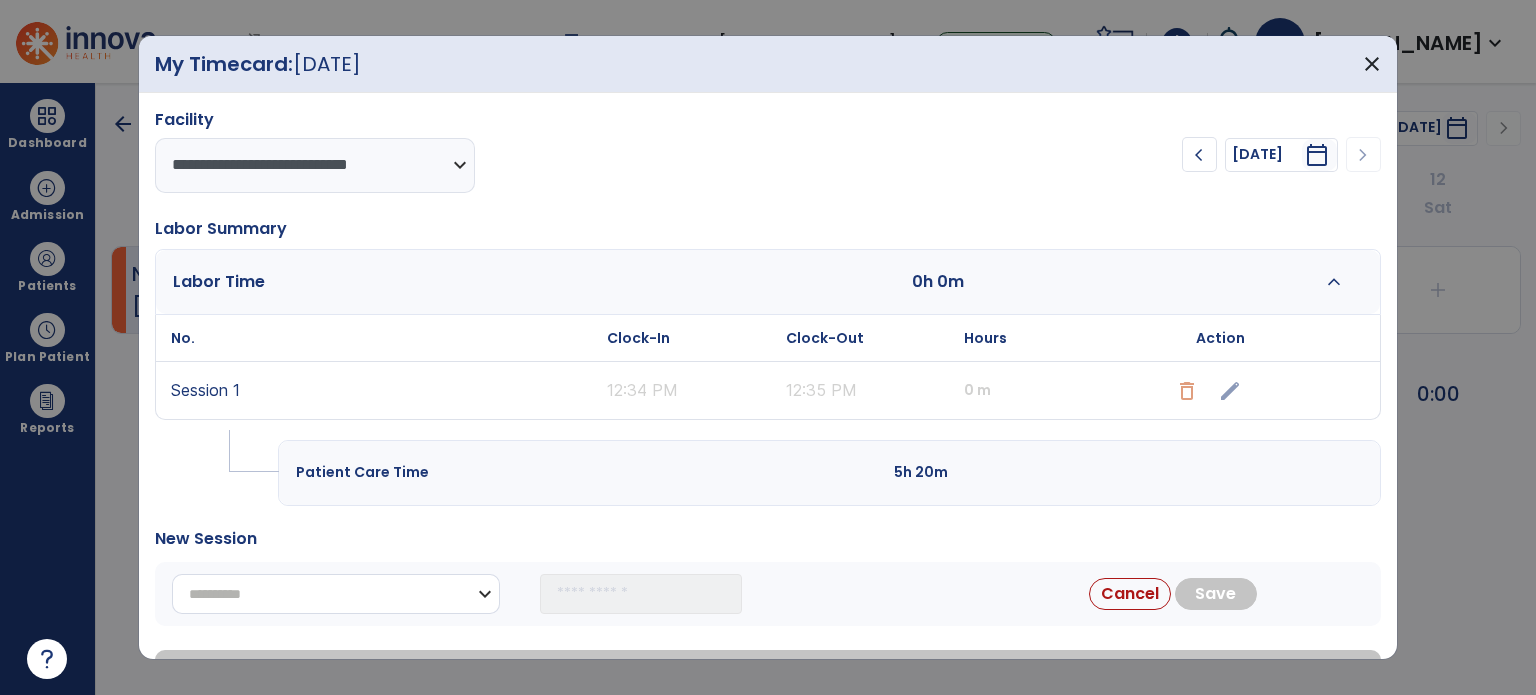 click on "**********" at bounding box center (336, 594) 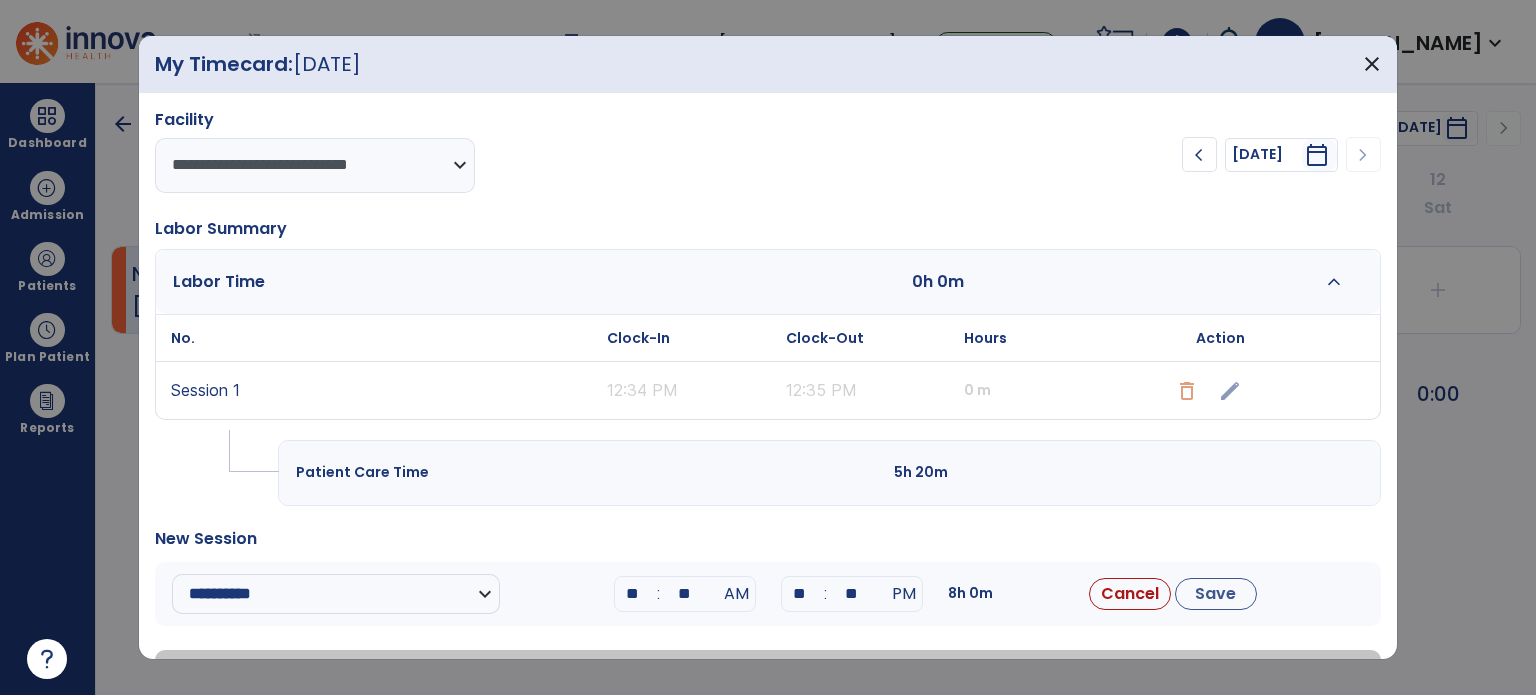 drag, startPoint x: 640, startPoint y: 588, endPoint x: 584, endPoint y: 585, distance: 56.0803 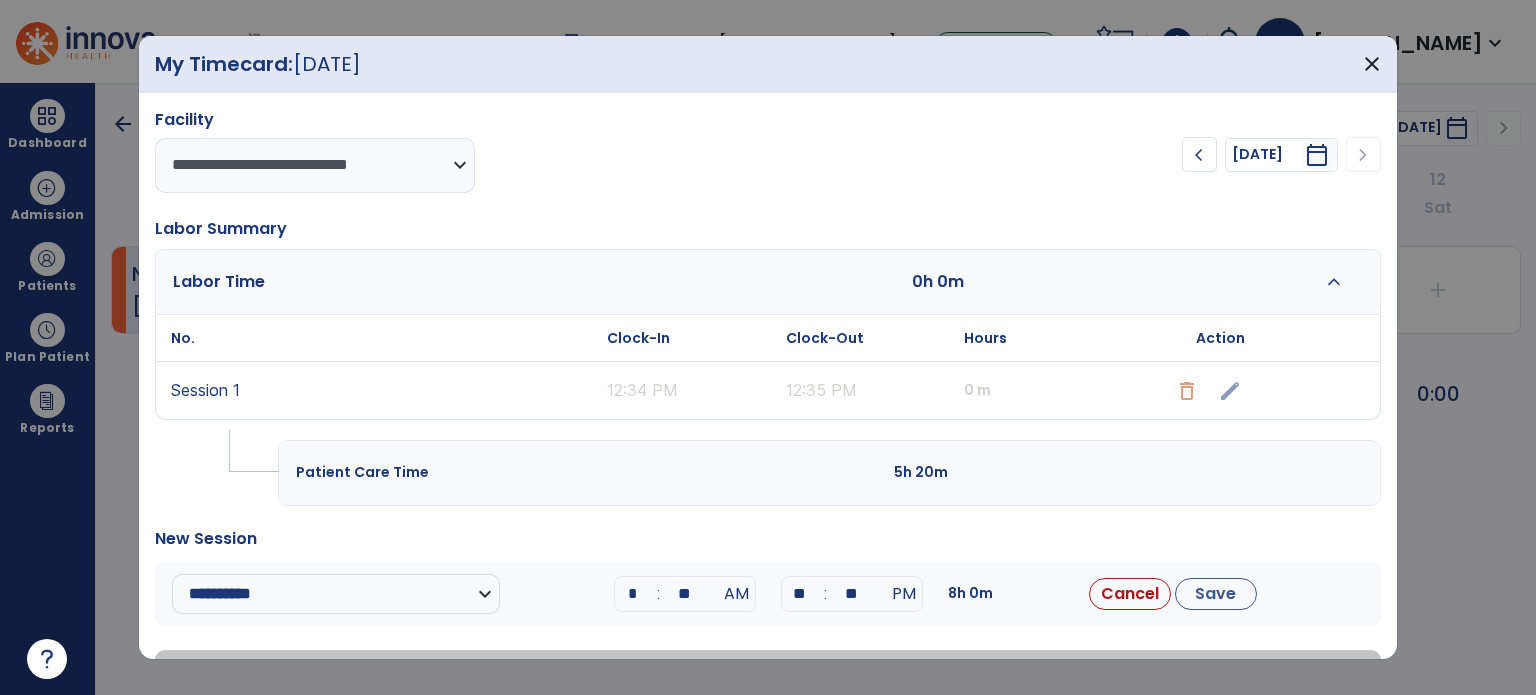 type on "**" 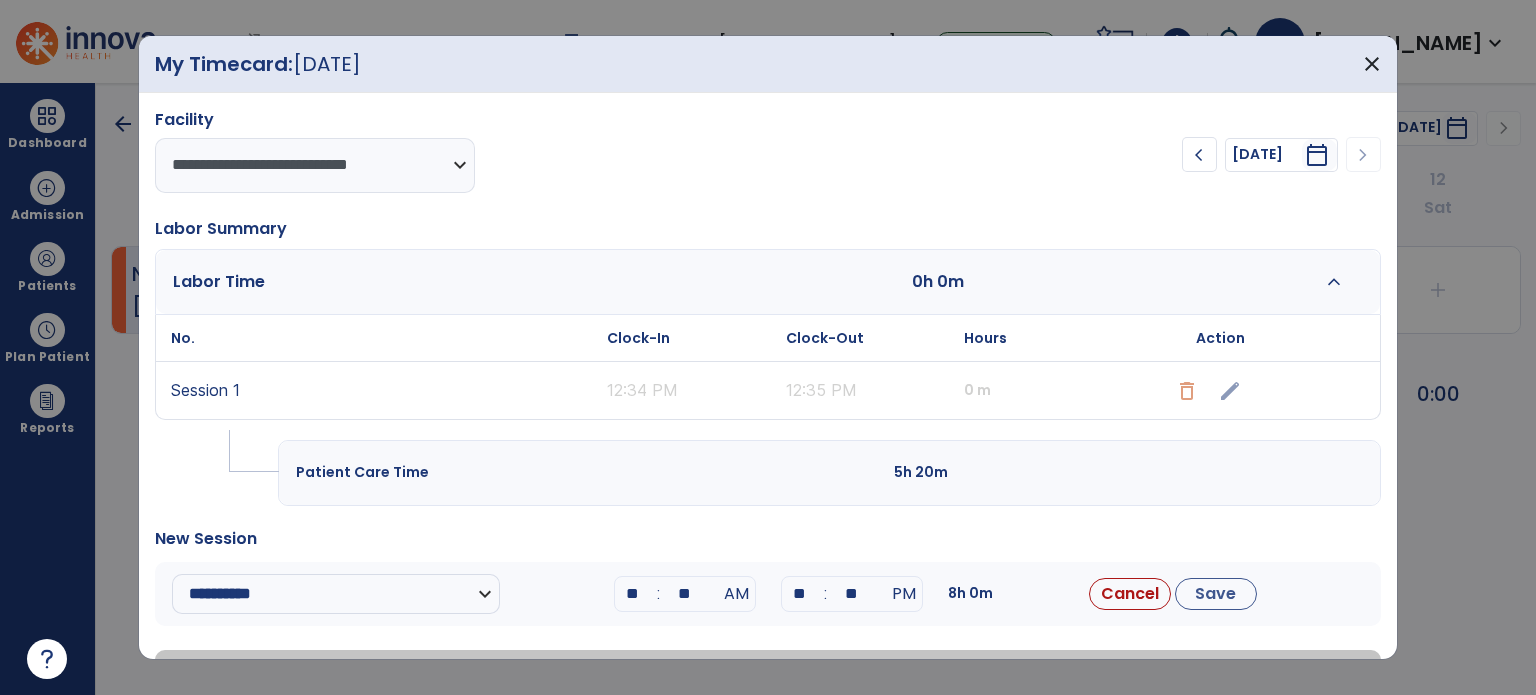 click on "**" at bounding box center (685, 594) 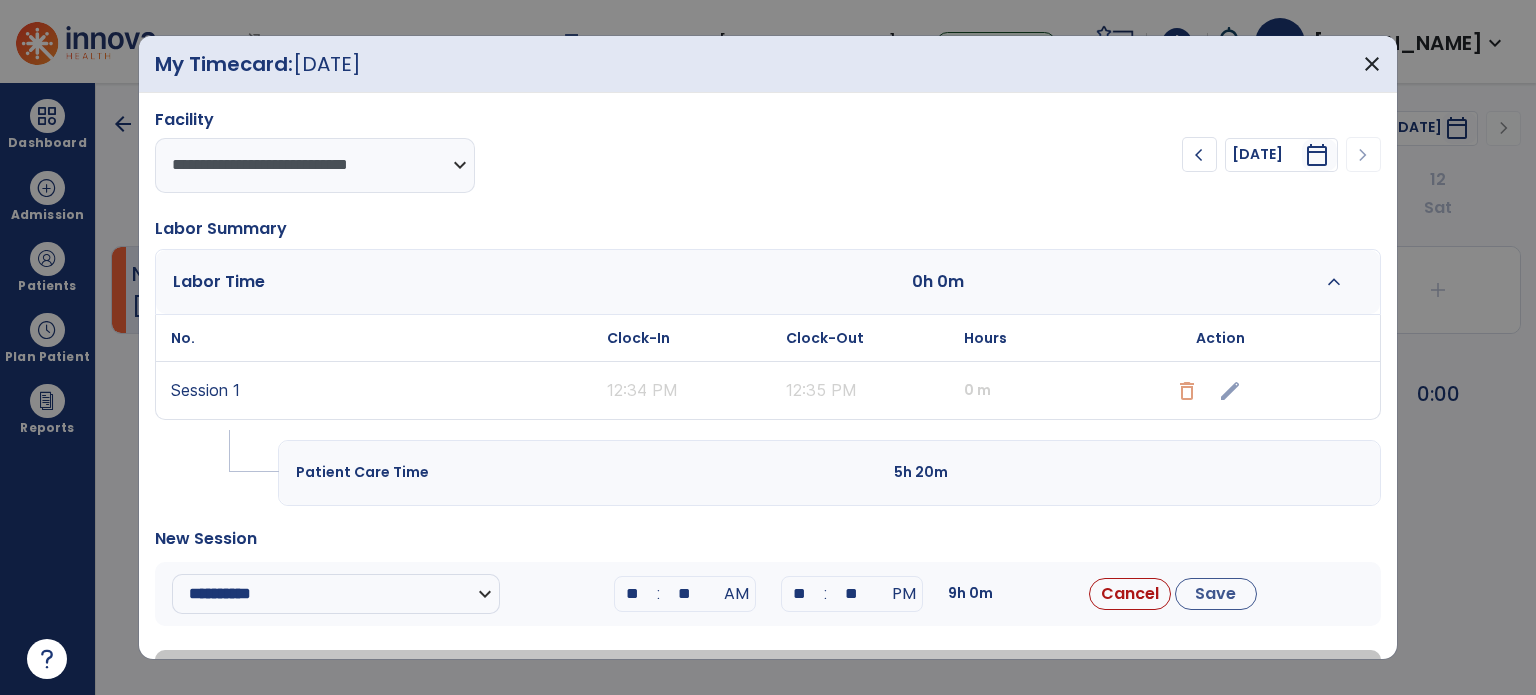 type on "*" 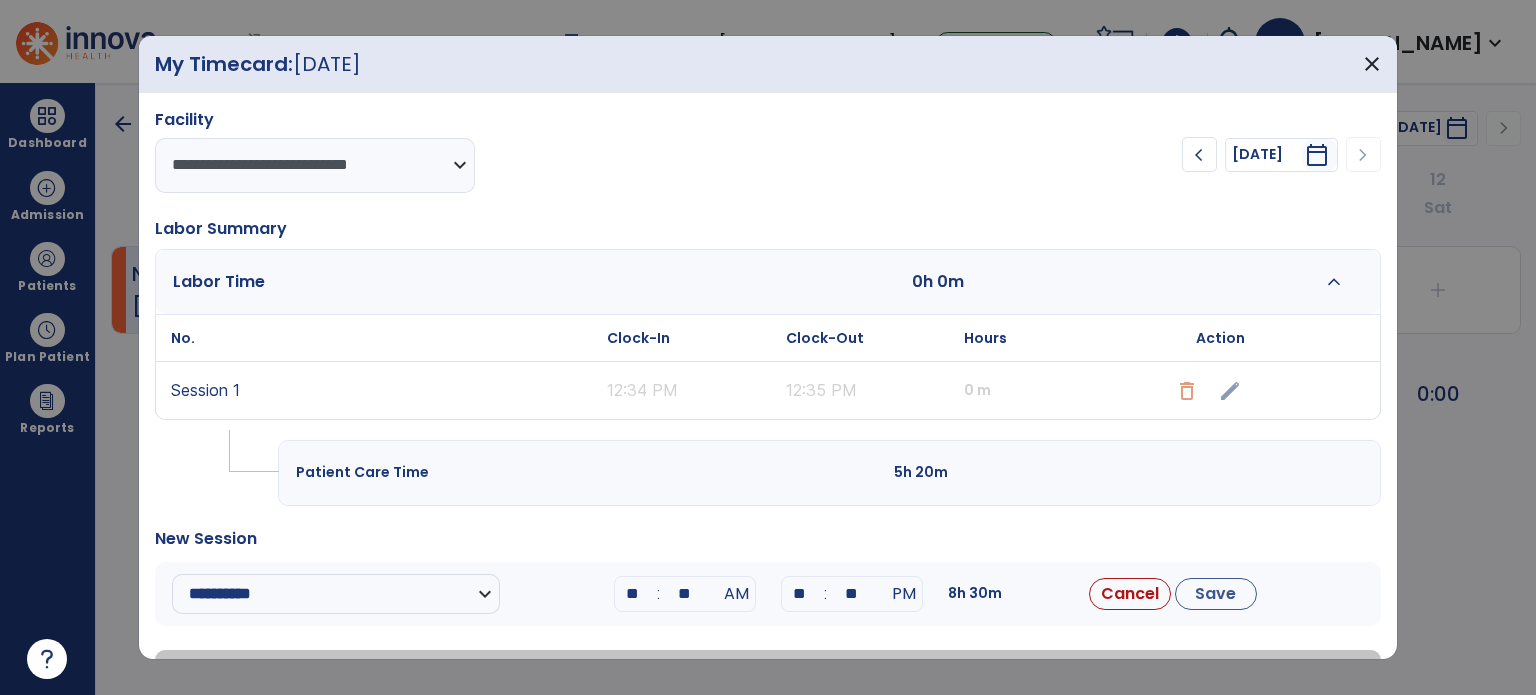 drag, startPoint x: 822, startPoint y: 586, endPoint x: 760, endPoint y: 586, distance: 62 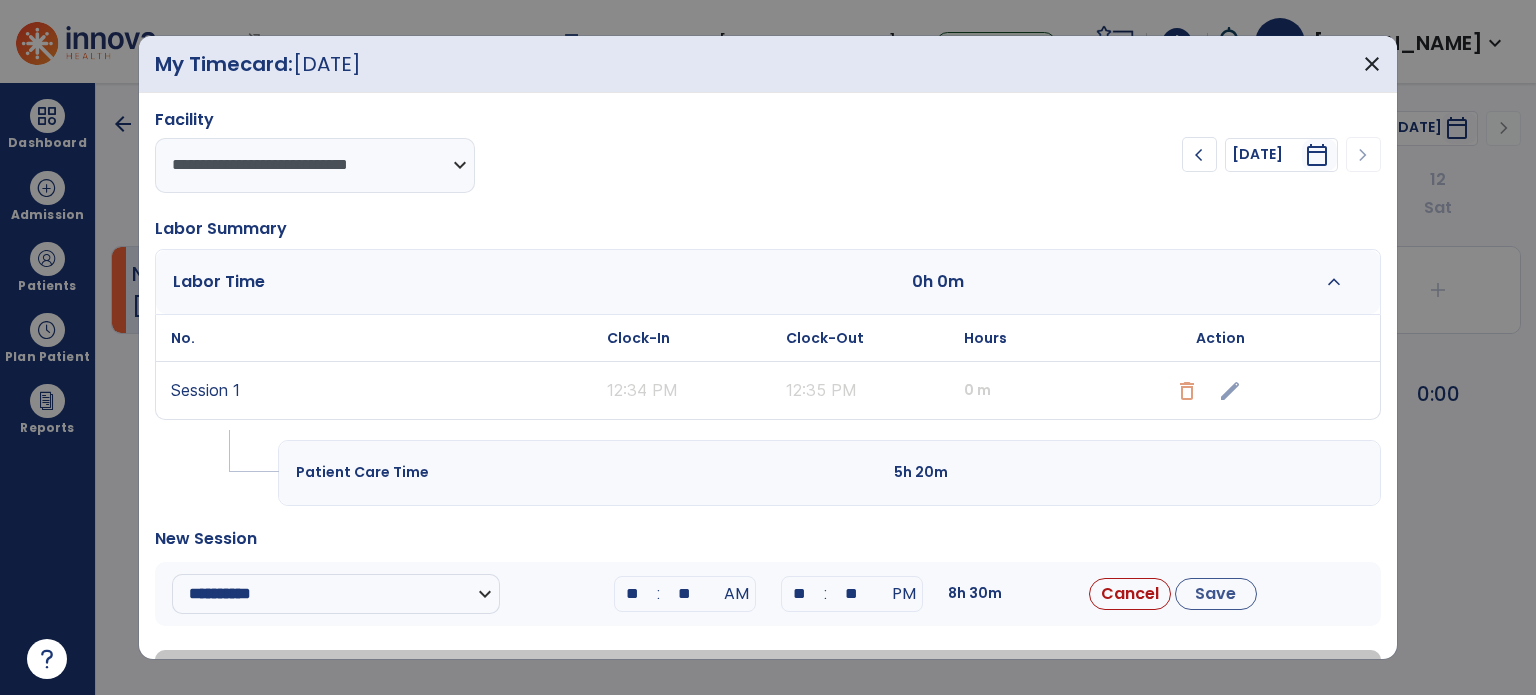 type on "**" 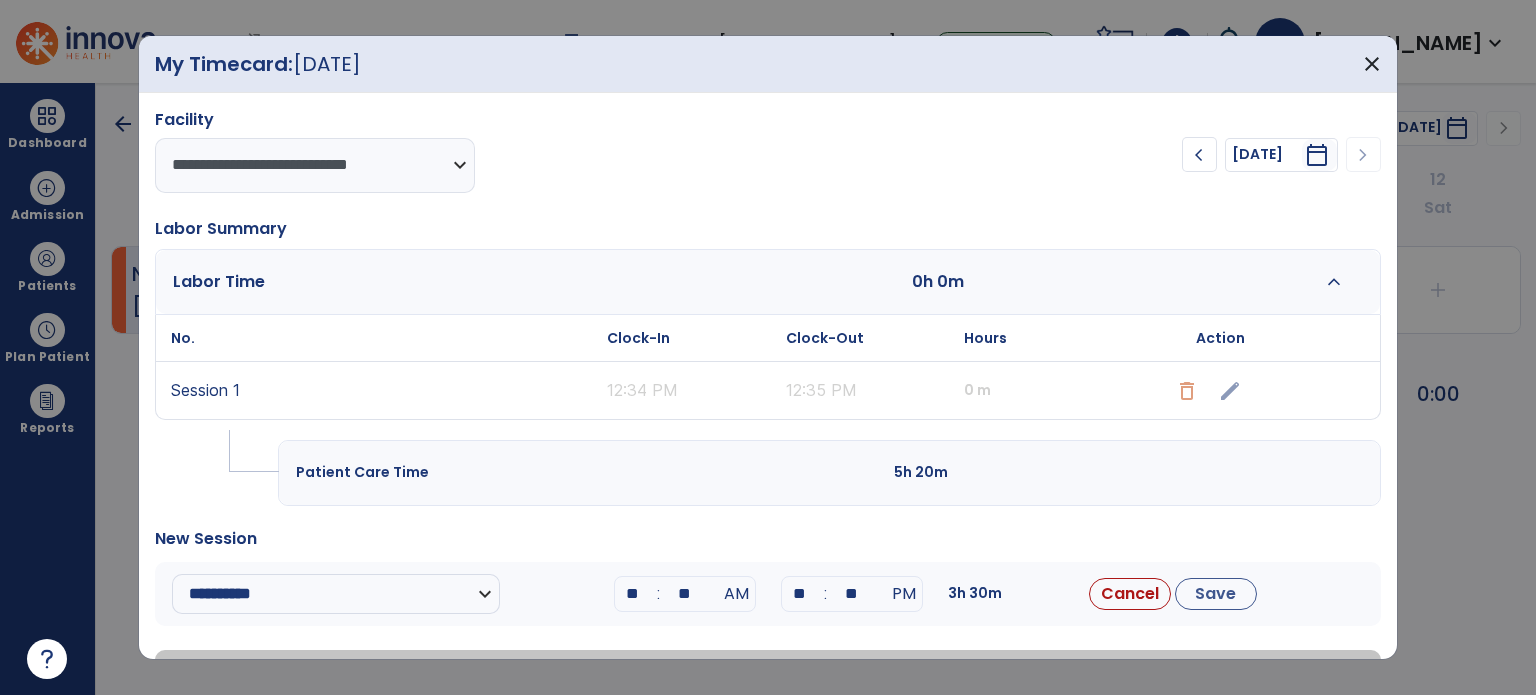 click on "**" at bounding box center (852, 594) 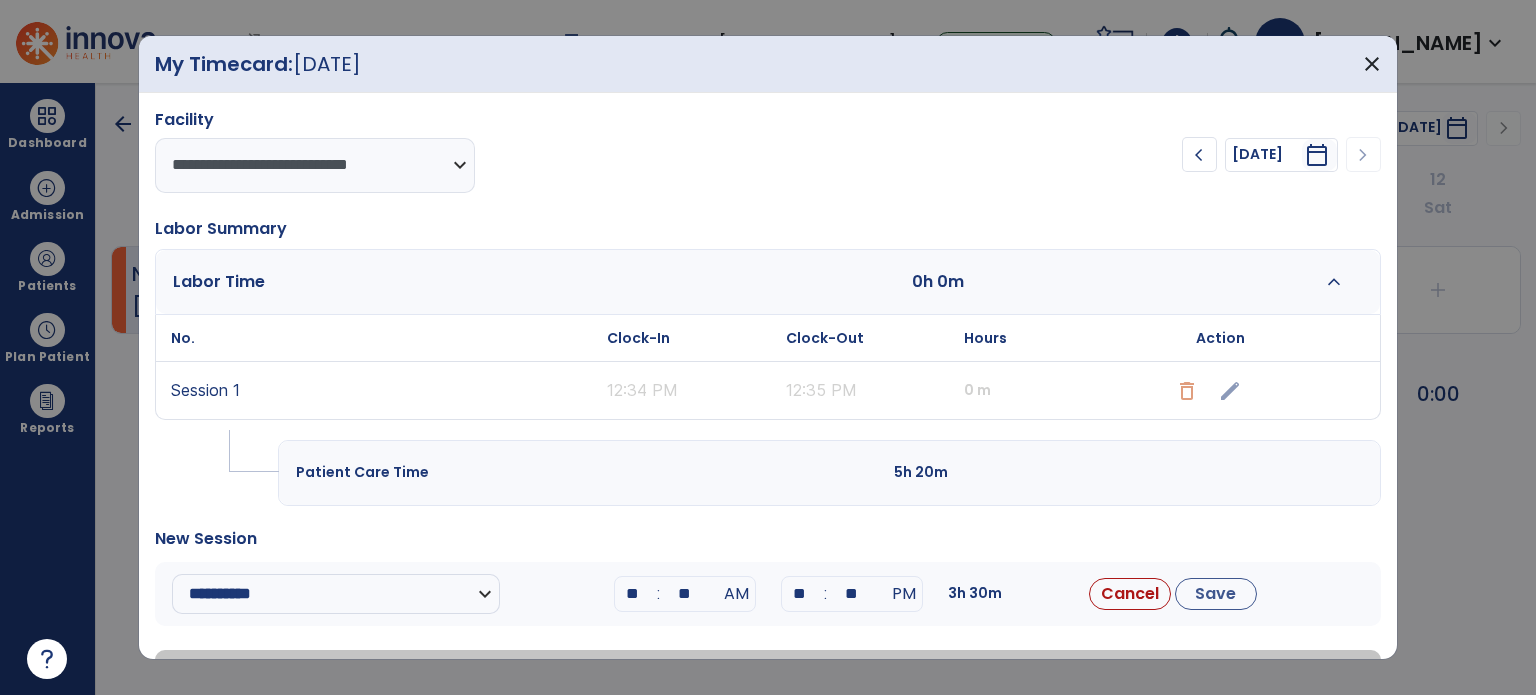 type on "**" 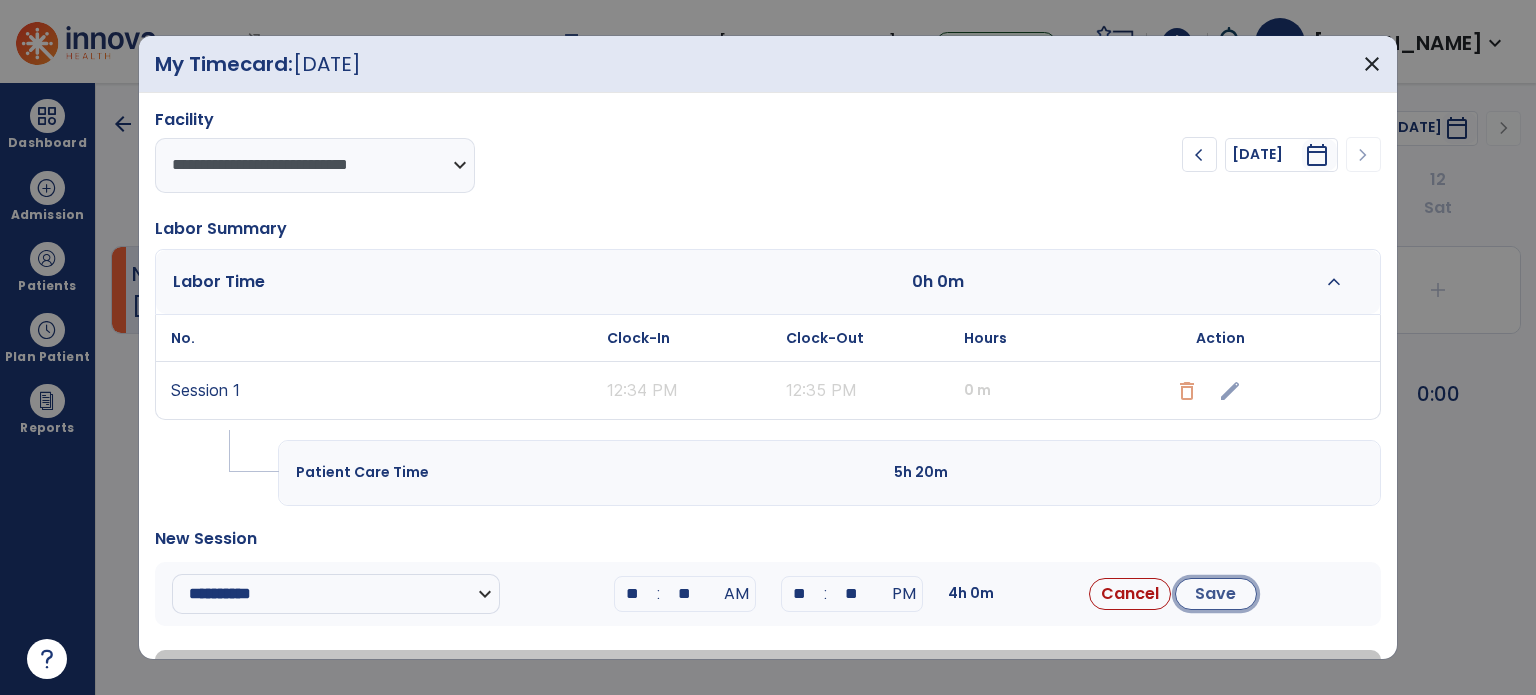 click on "Save" at bounding box center [1216, 594] 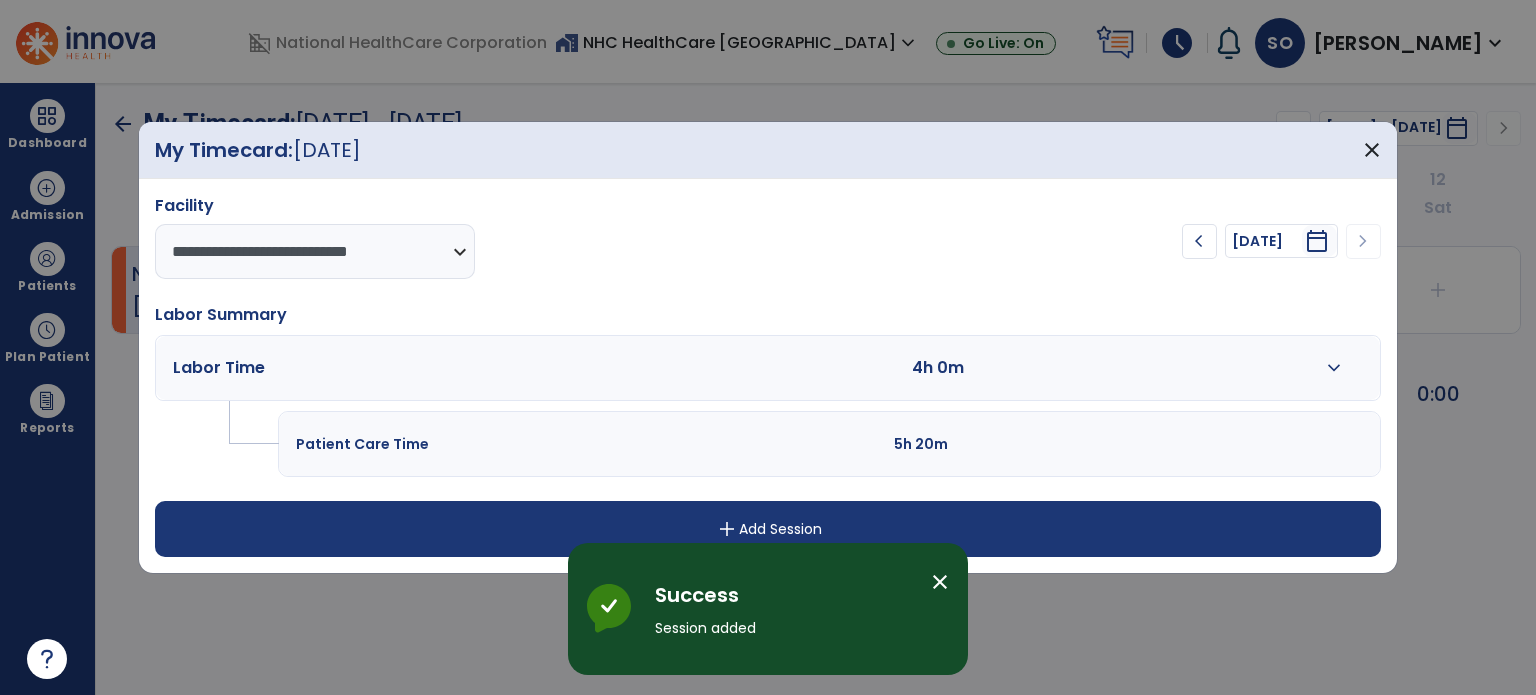 click on "close" at bounding box center [940, 582] 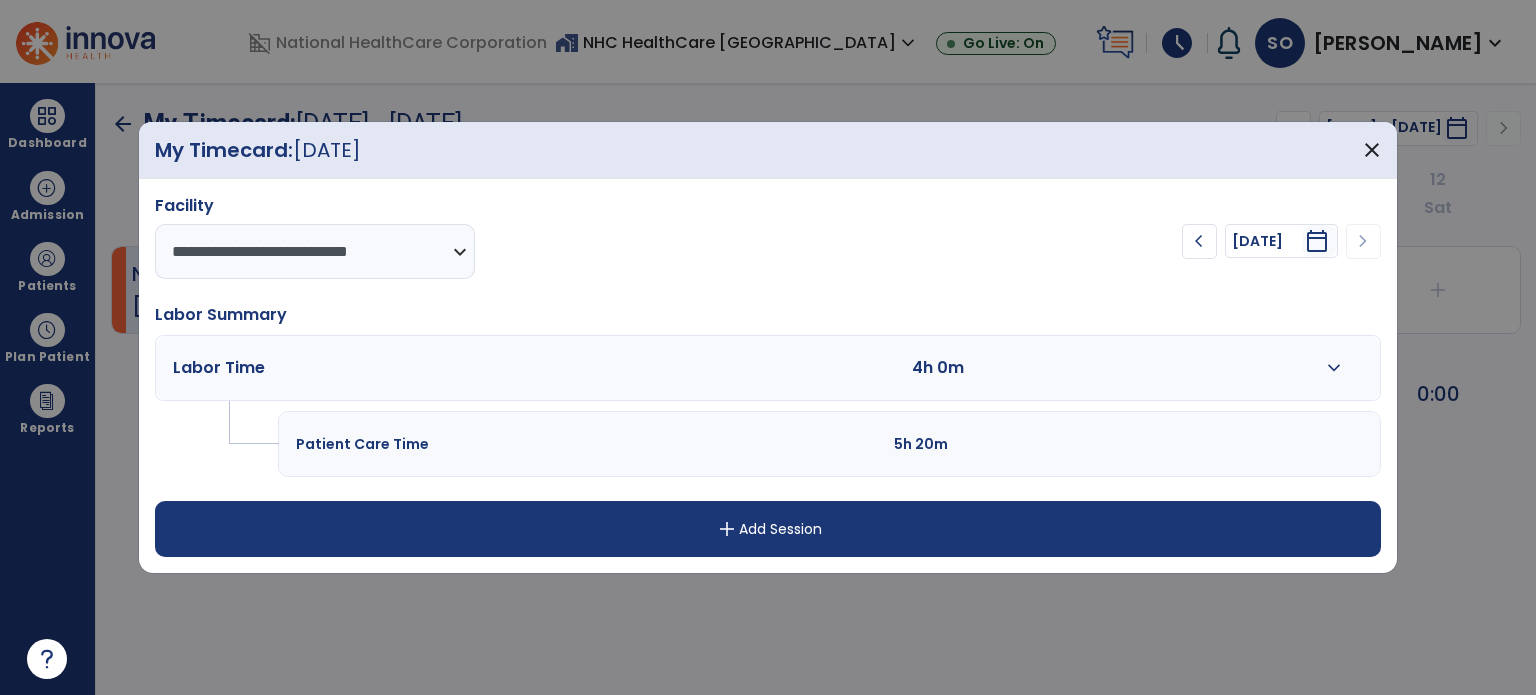 click on "expand_more" at bounding box center (1334, 368) 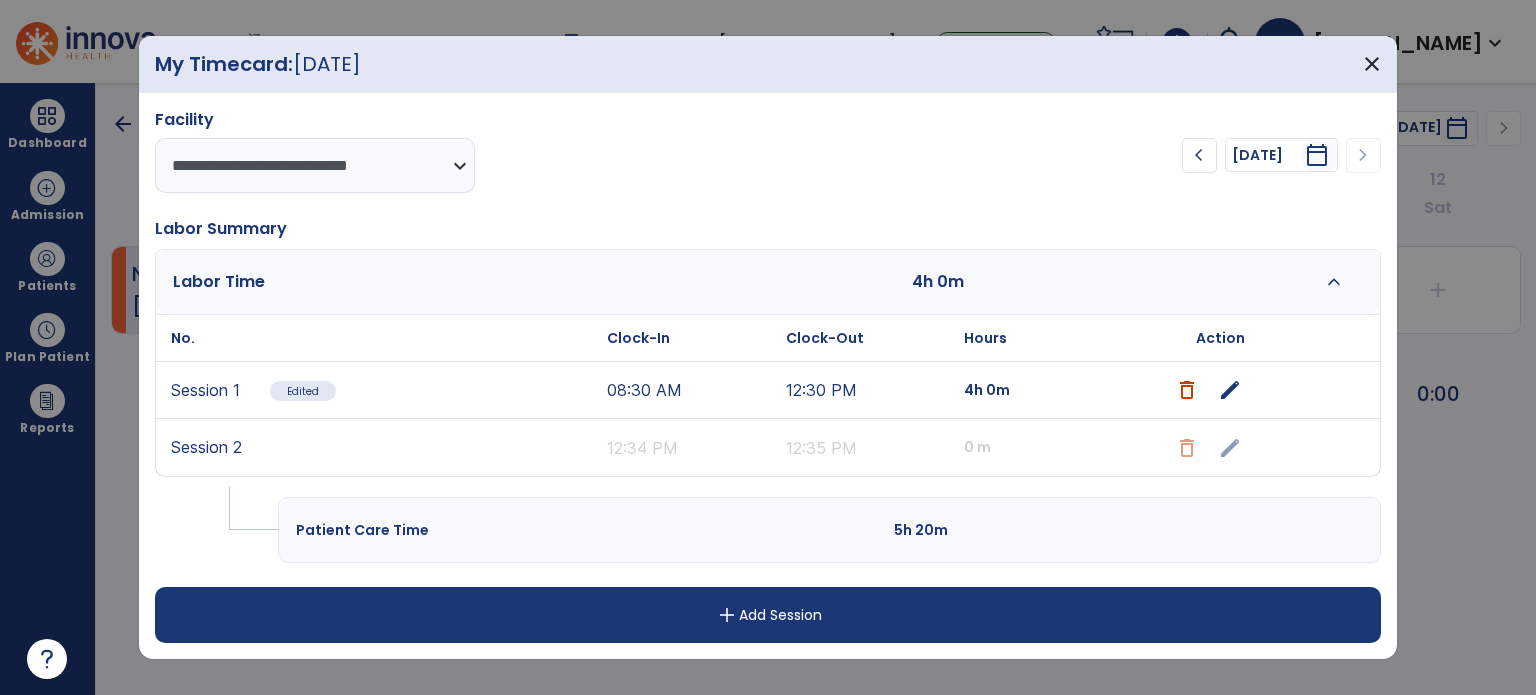 click on "add" at bounding box center (727, 615) 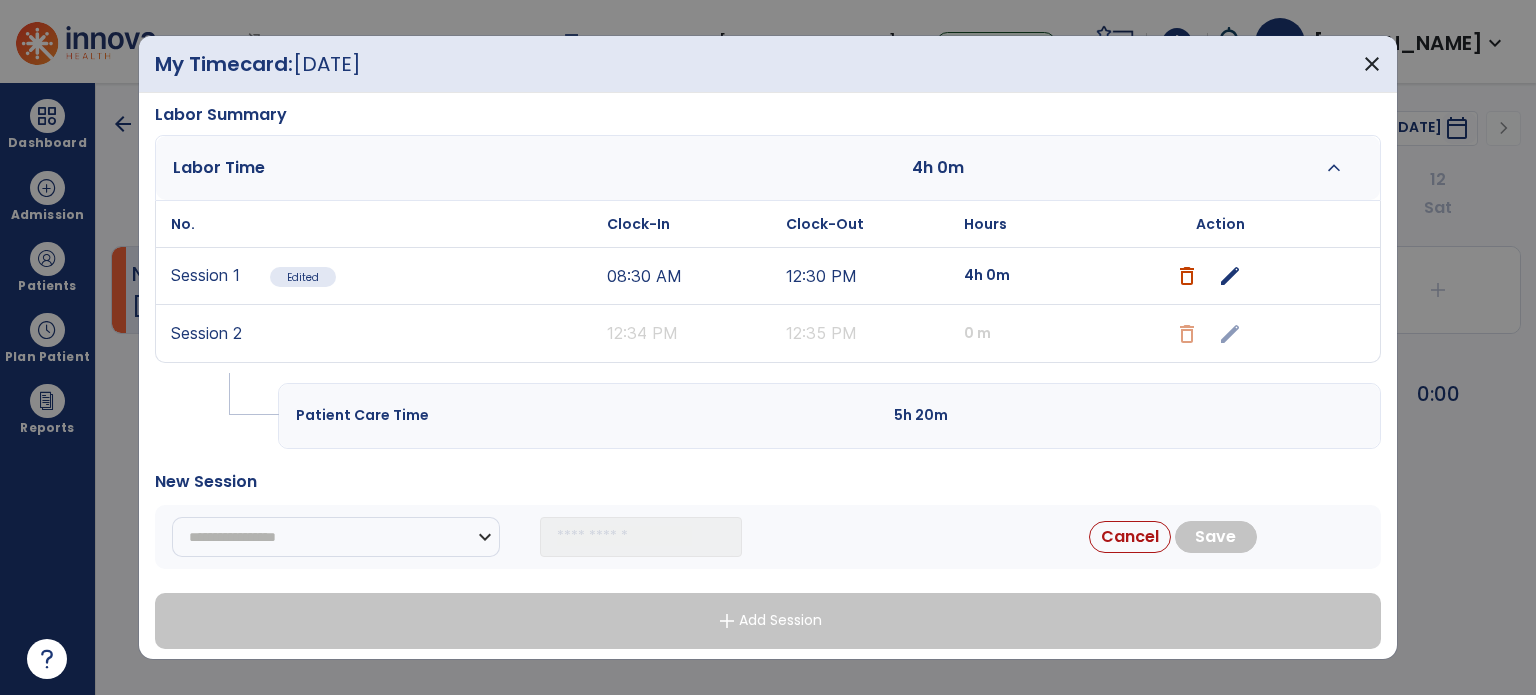 scroll, scrollTop: 116, scrollLeft: 0, axis: vertical 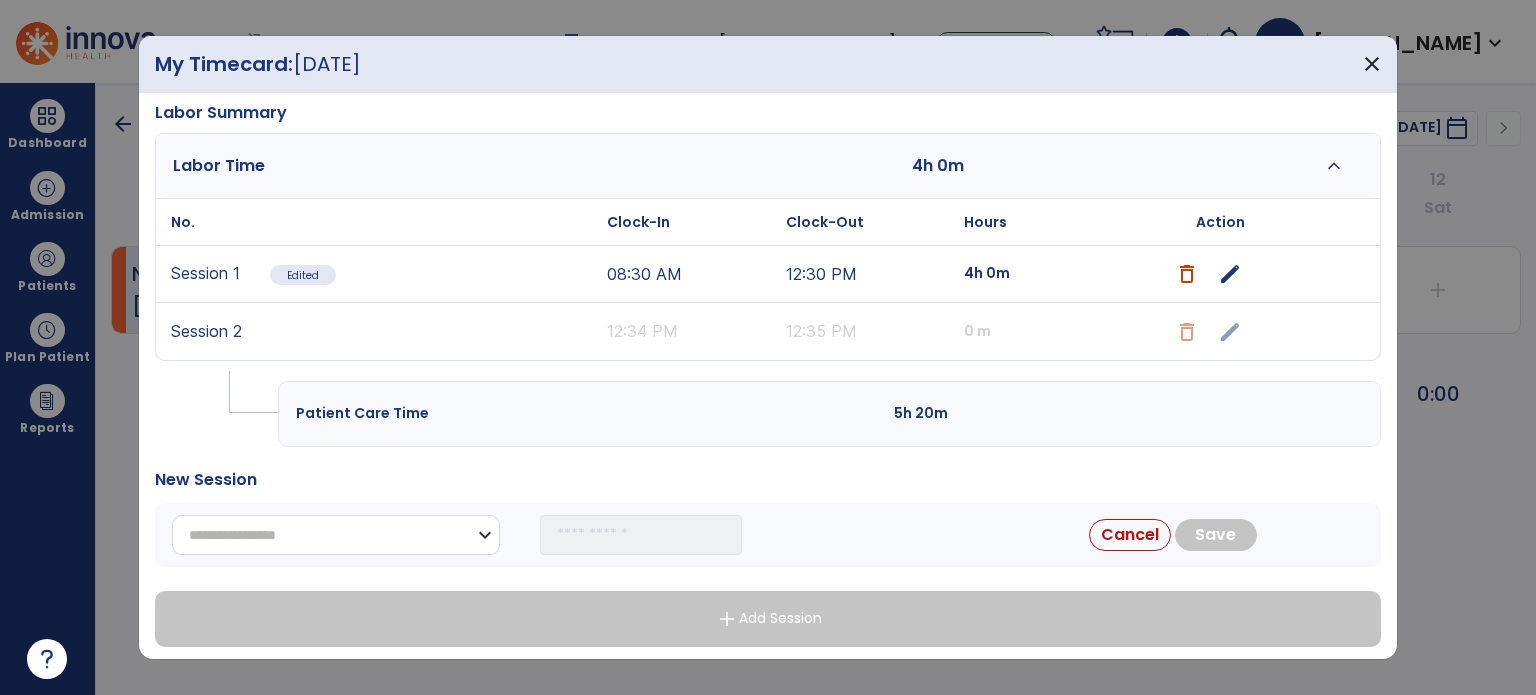 click on "**********" at bounding box center (336, 535) 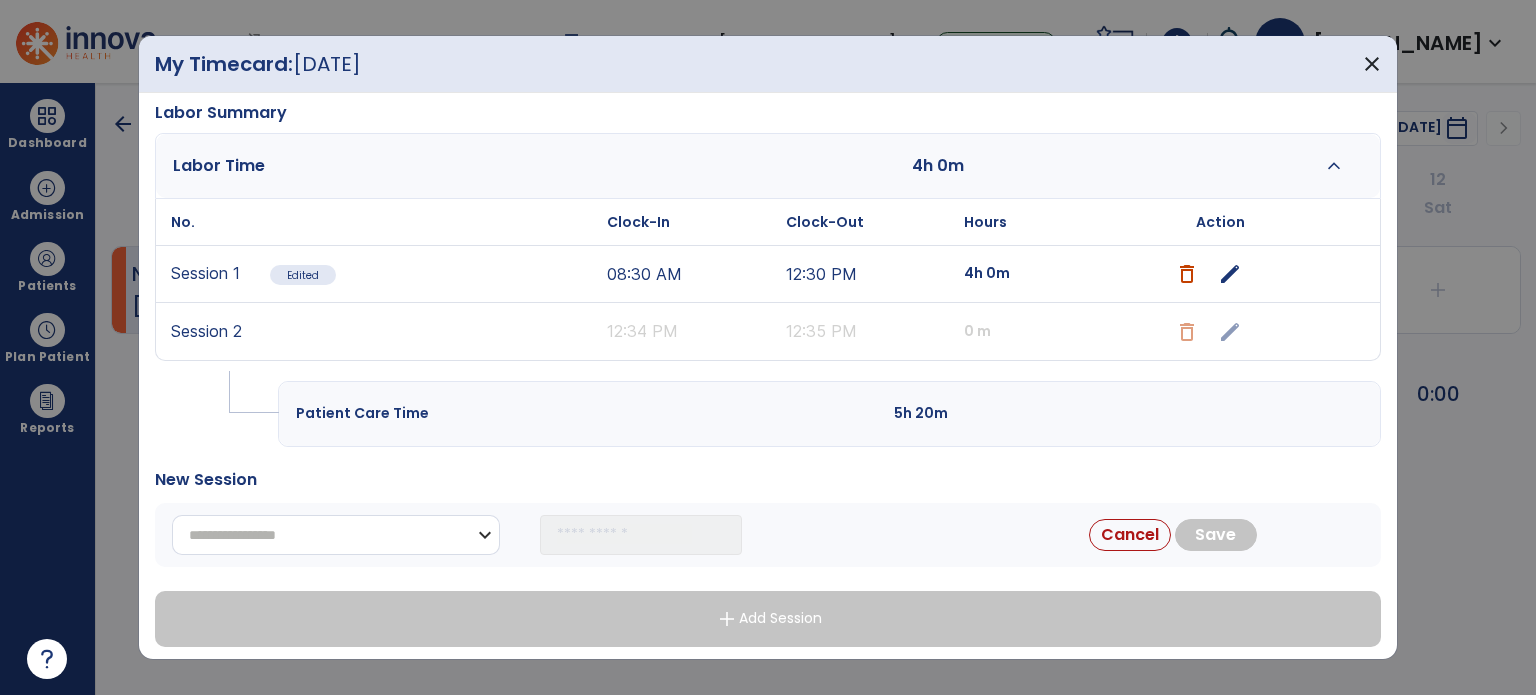 select on "**********" 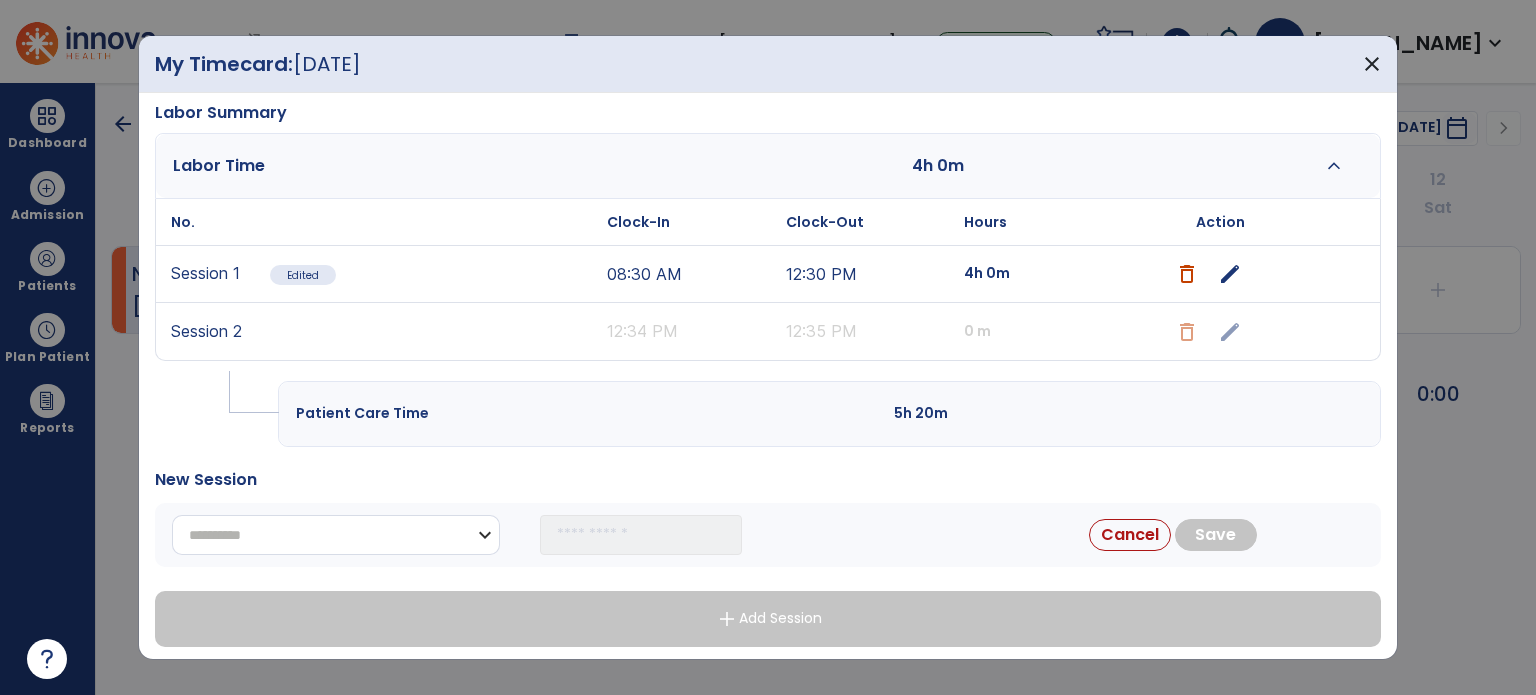 click on "**********" at bounding box center (336, 535) 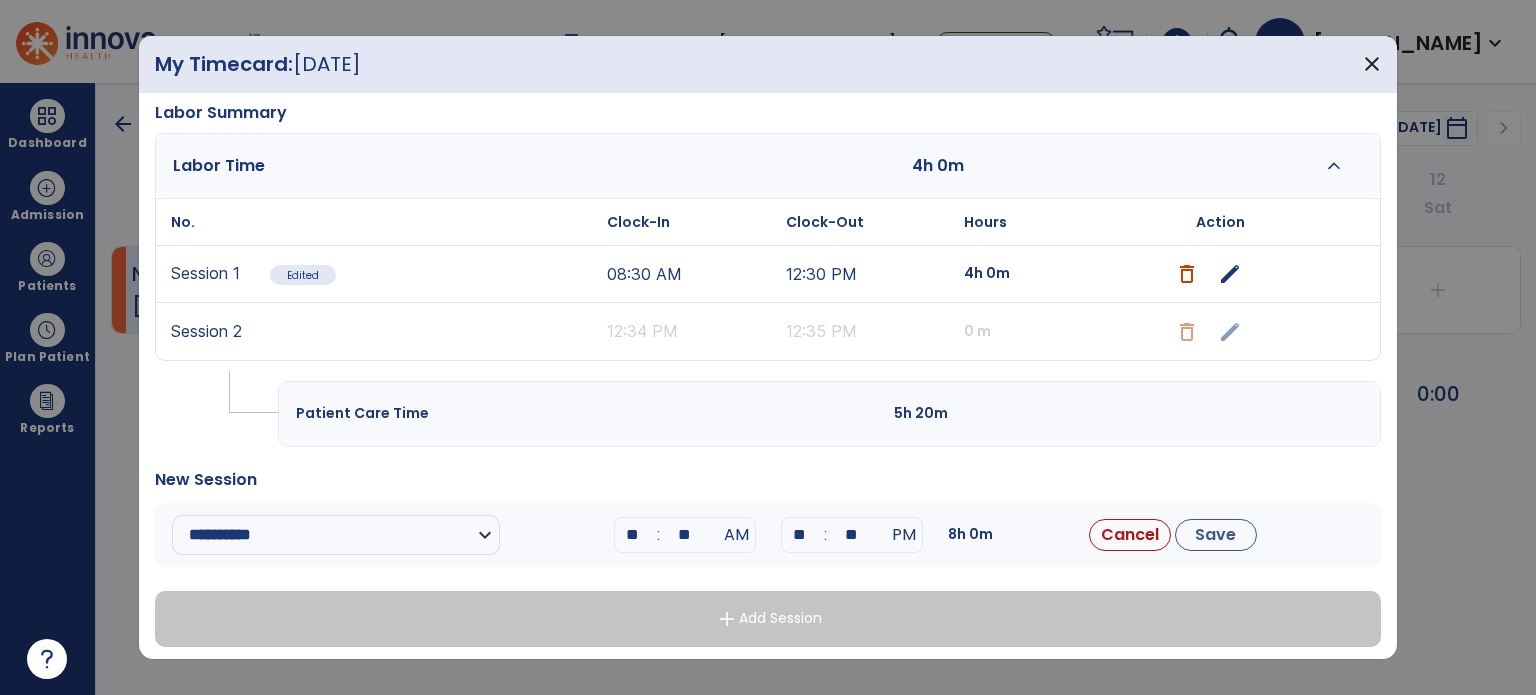 drag, startPoint x: 644, startPoint y: 531, endPoint x: 577, endPoint y: 527, distance: 67.11929 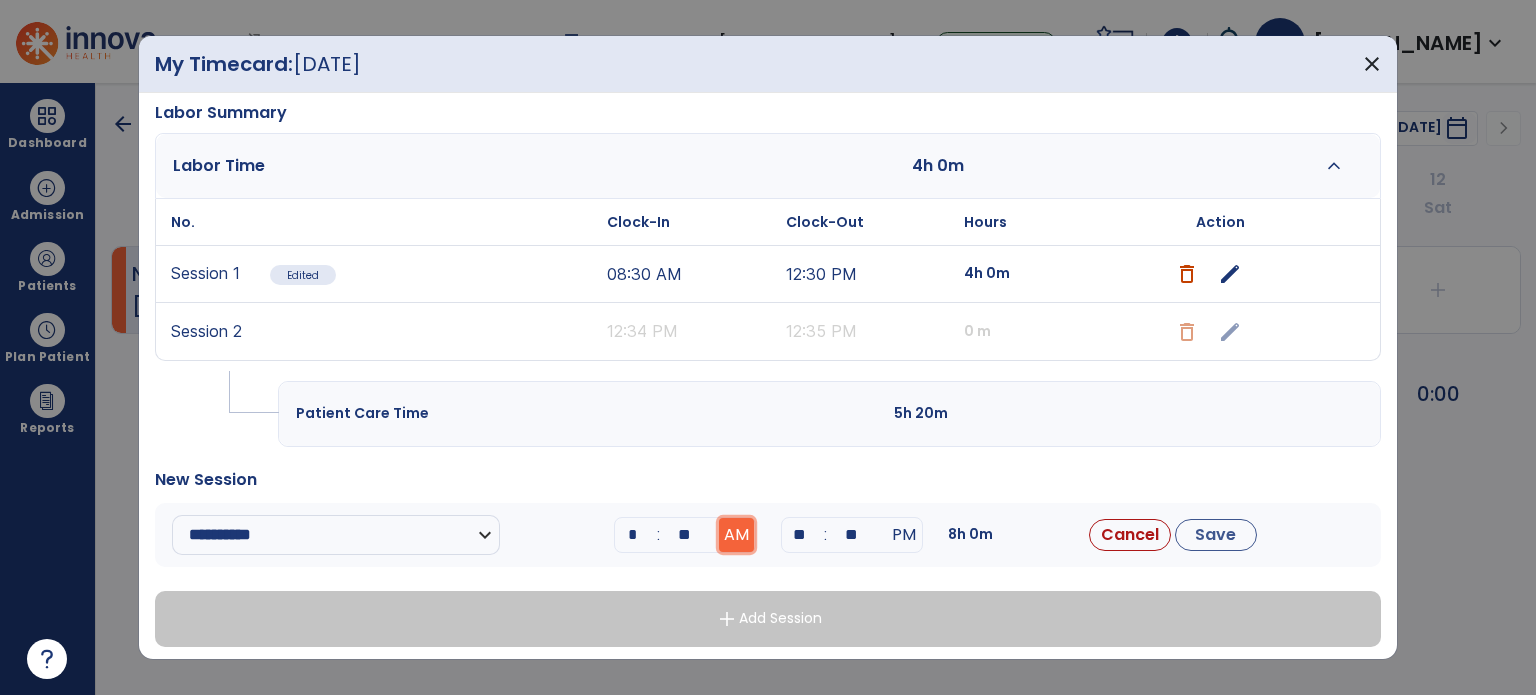 type on "**" 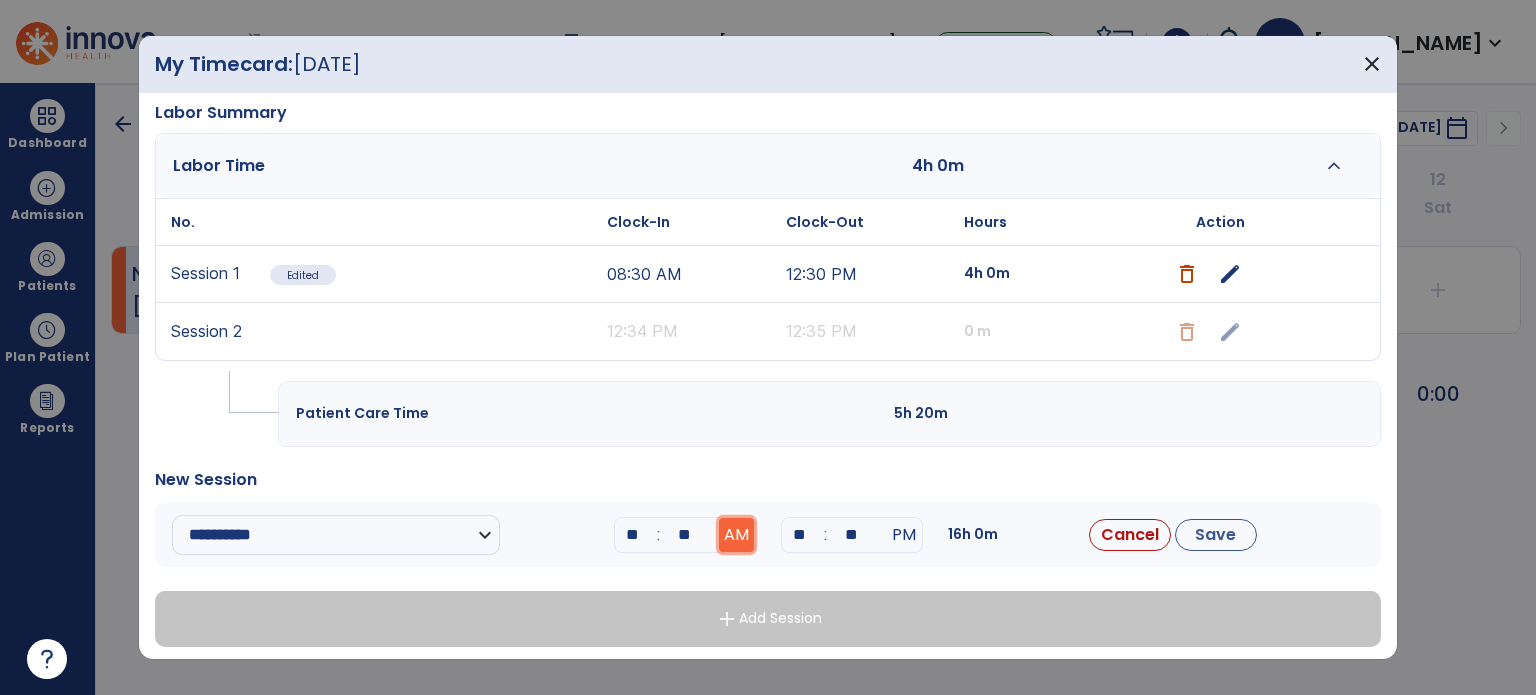 click on "AM" at bounding box center [736, 535] 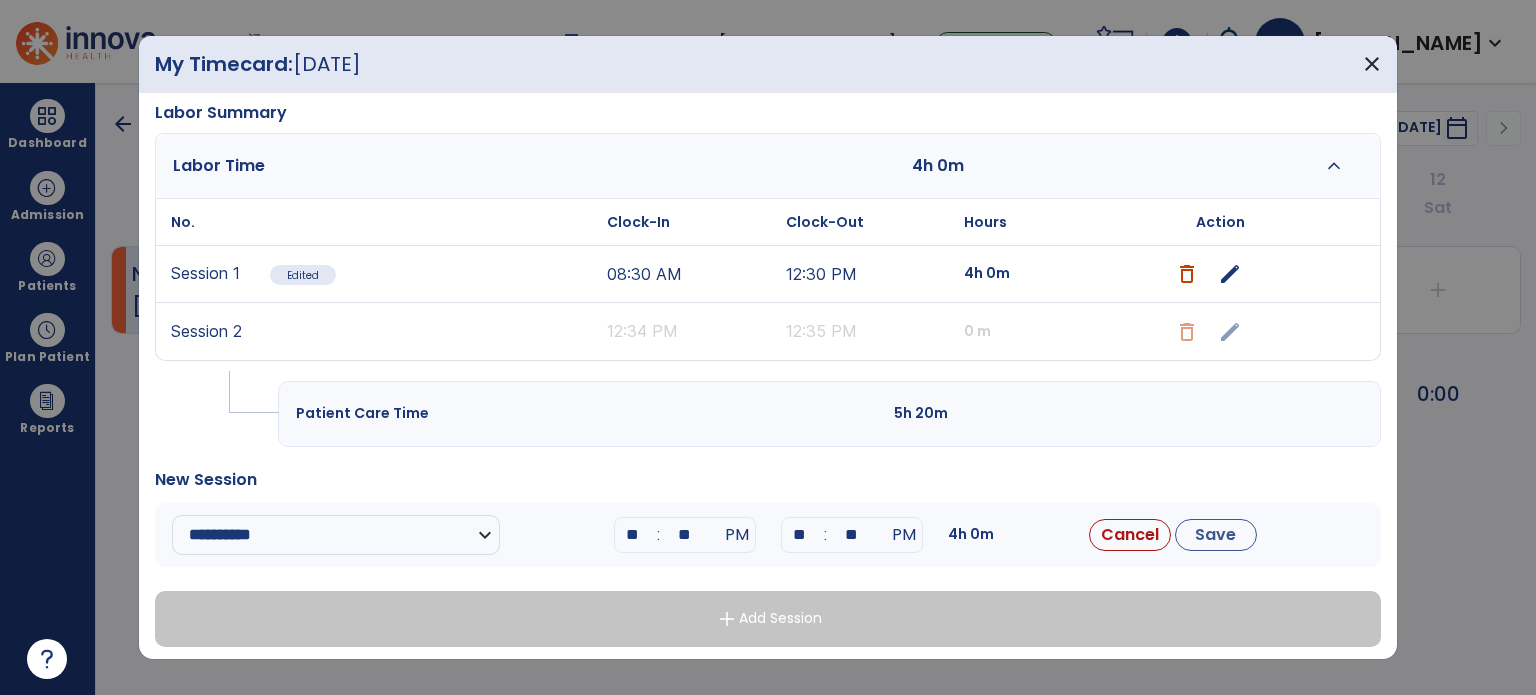 drag, startPoint x: 811, startPoint y: 531, endPoint x: 754, endPoint y: 523, distance: 57.558666 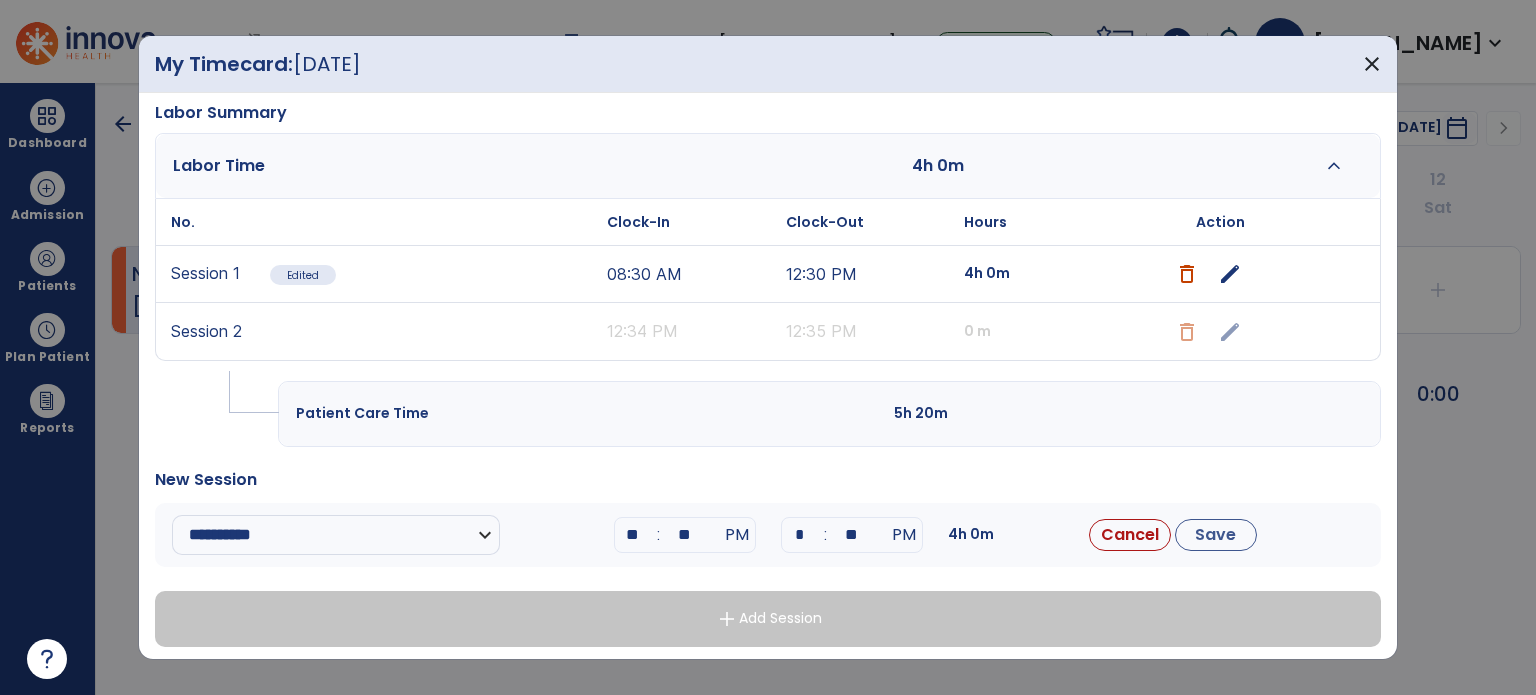 type on "**" 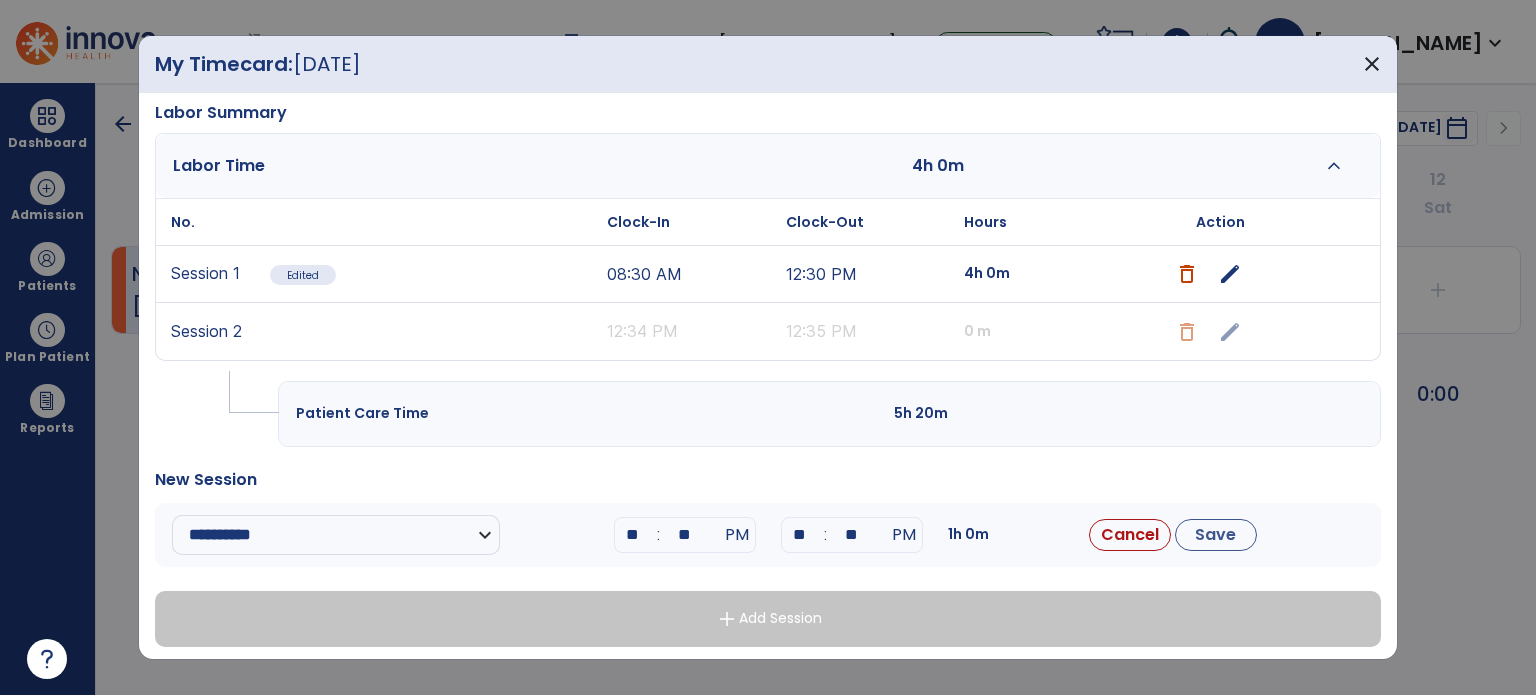 click on "**" at bounding box center [852, 535] 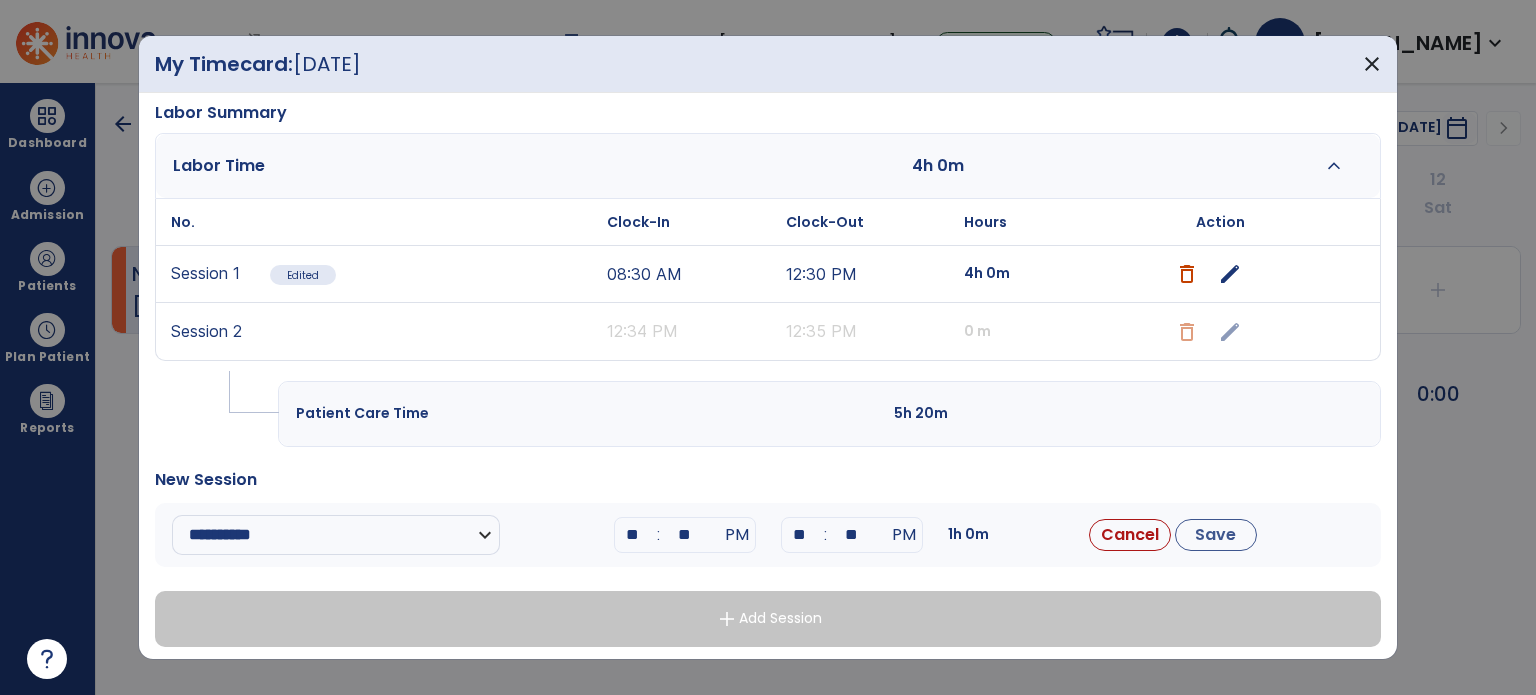 type on "*" 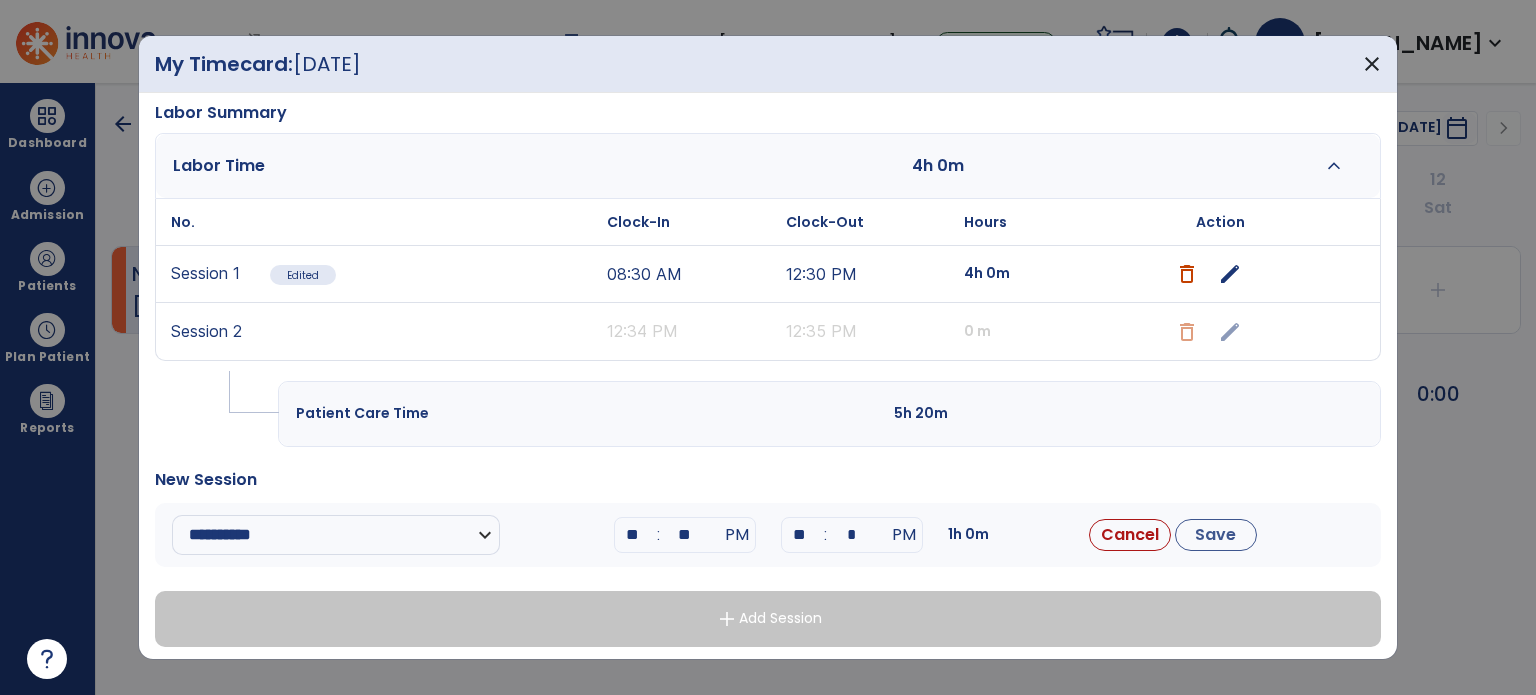 type on "**" 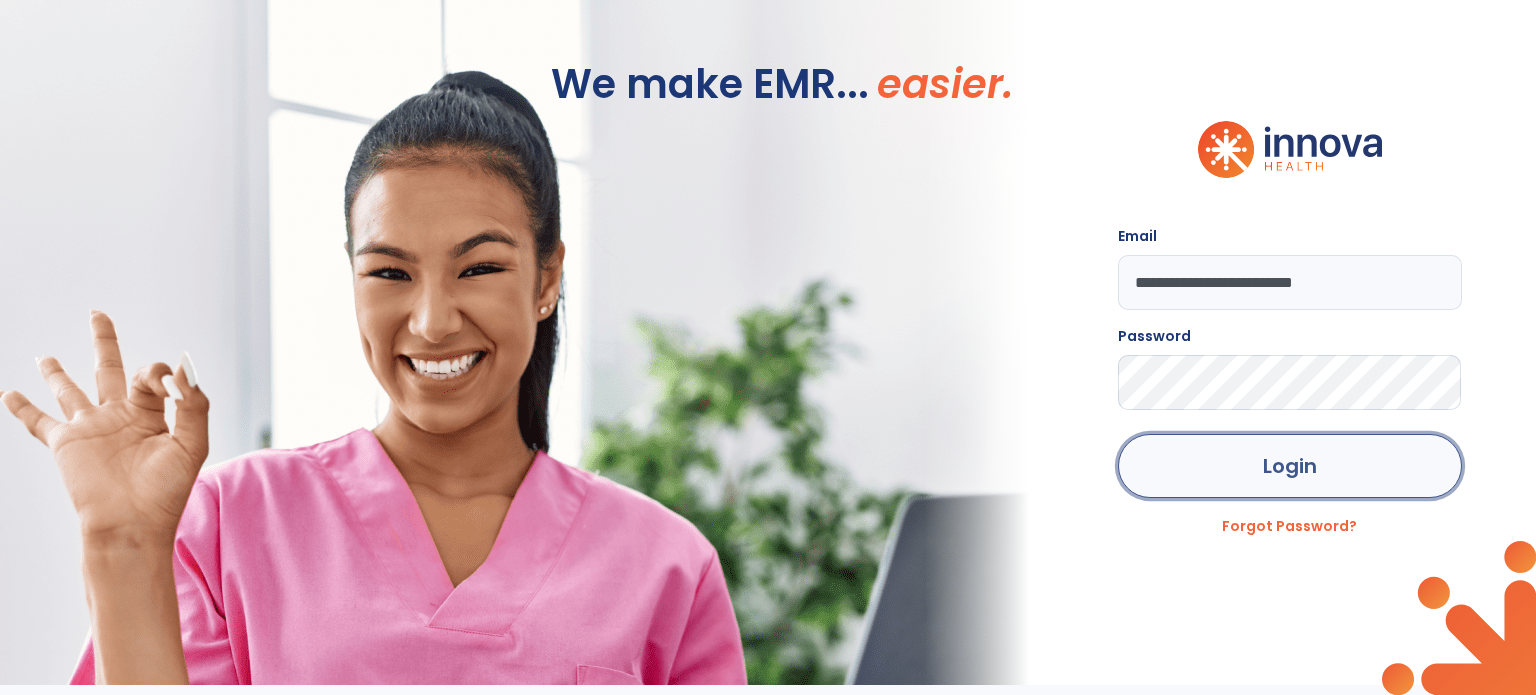 click on "Login" 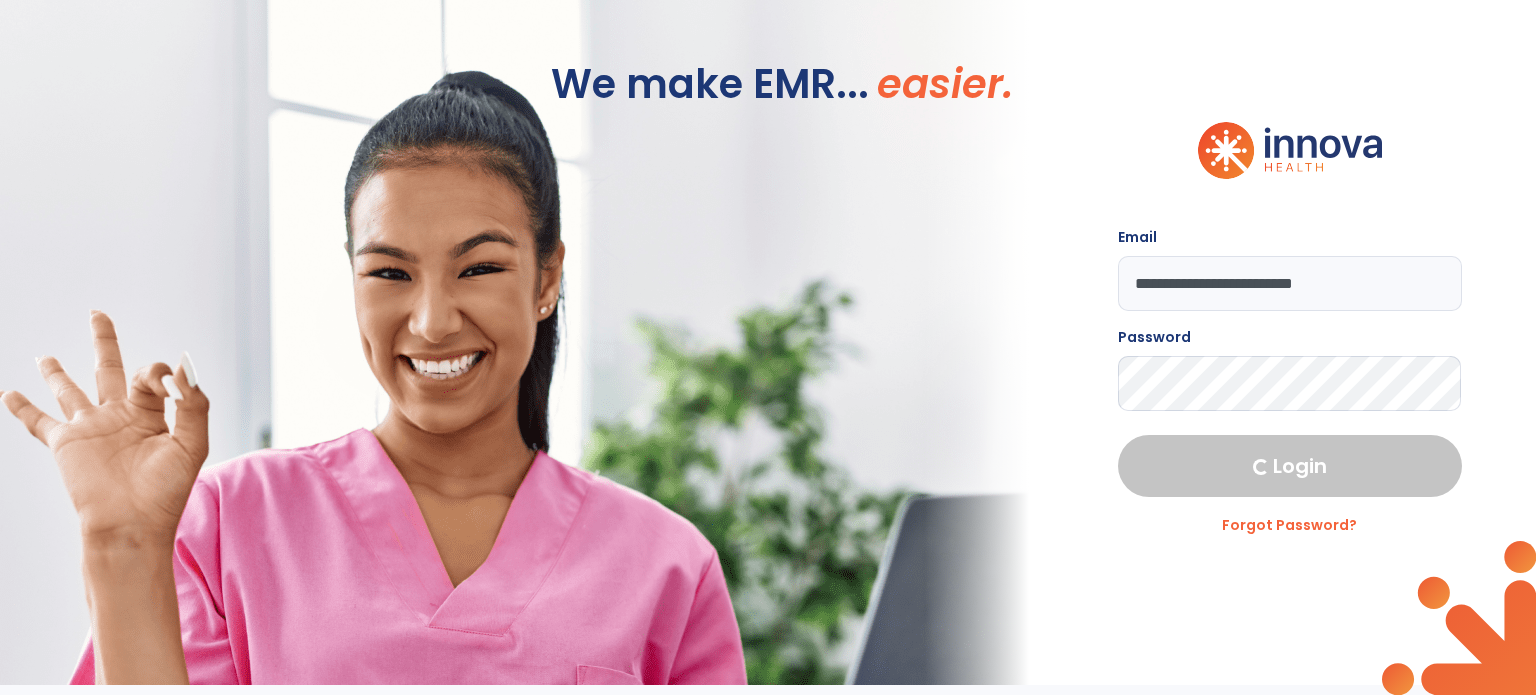 select on "****" 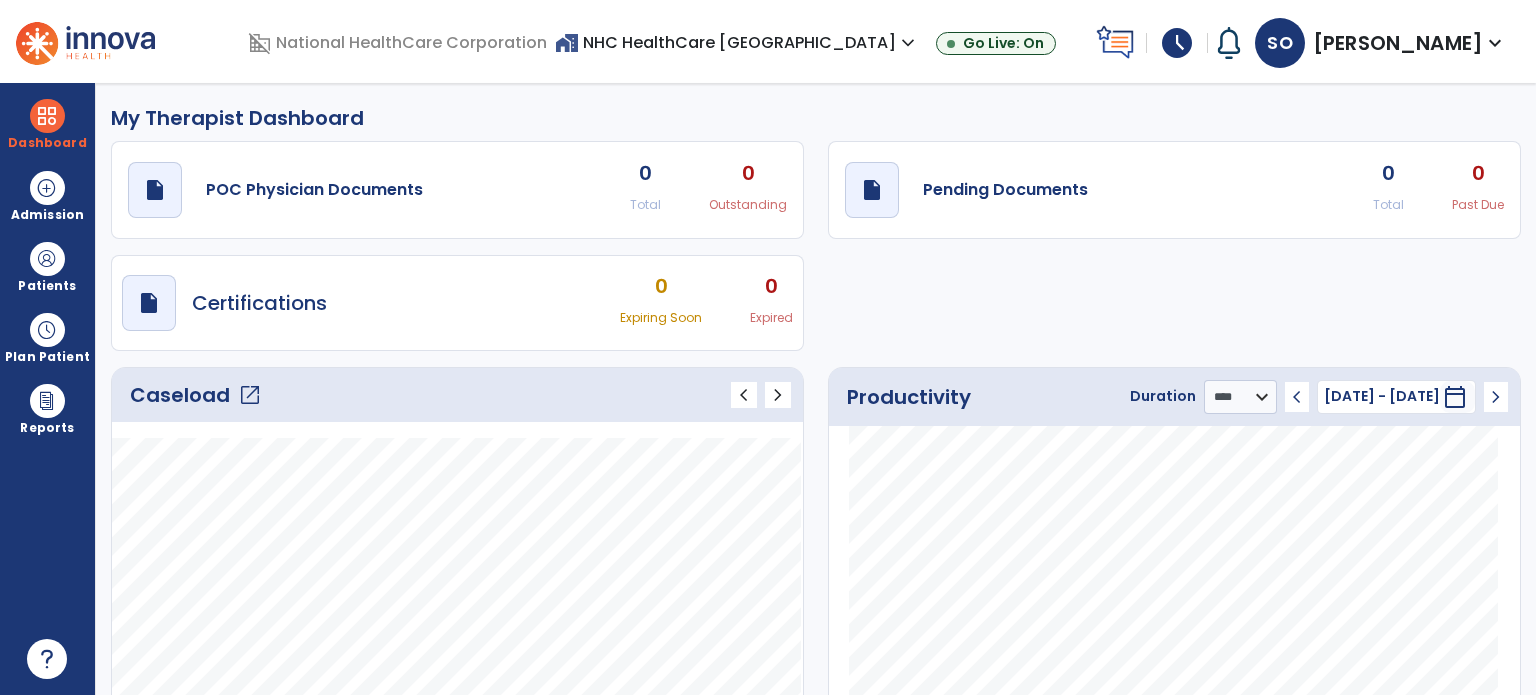 click on "open_in_new" 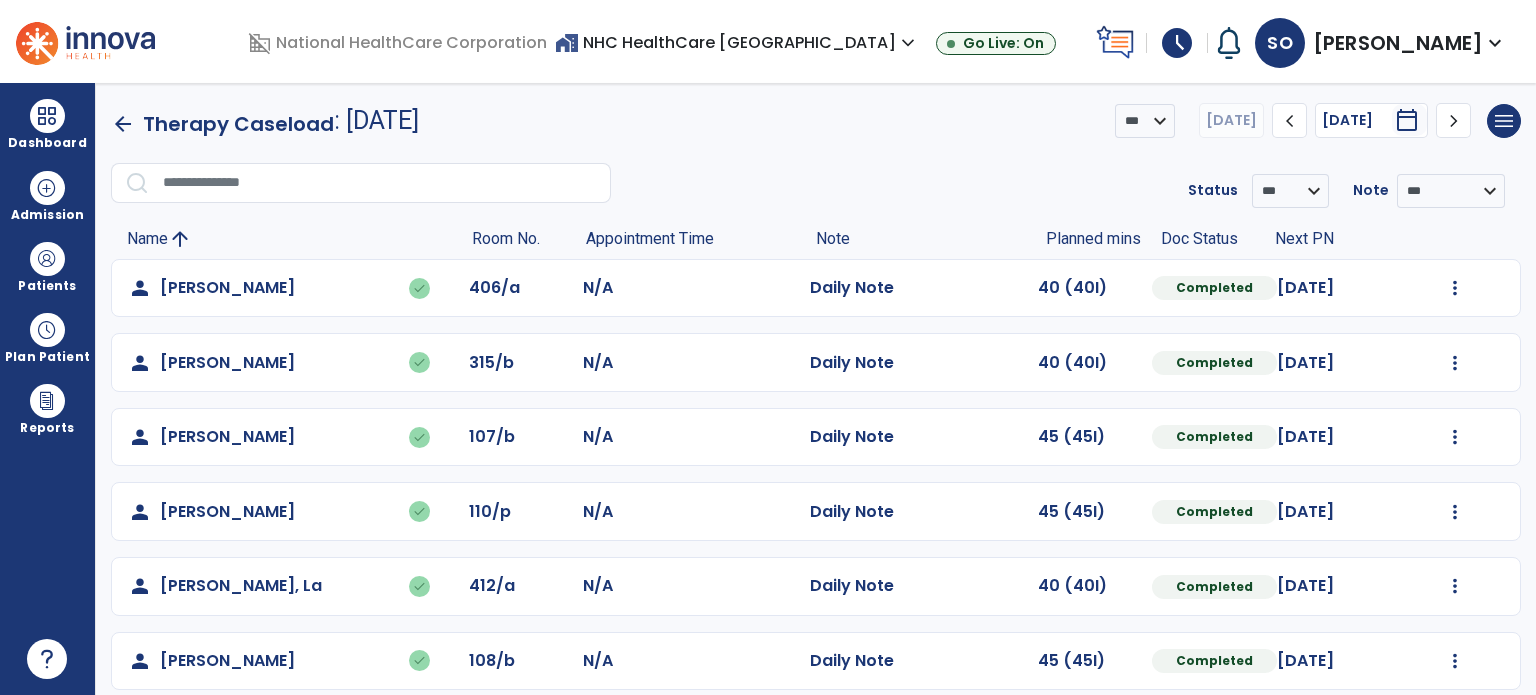 select on "****" 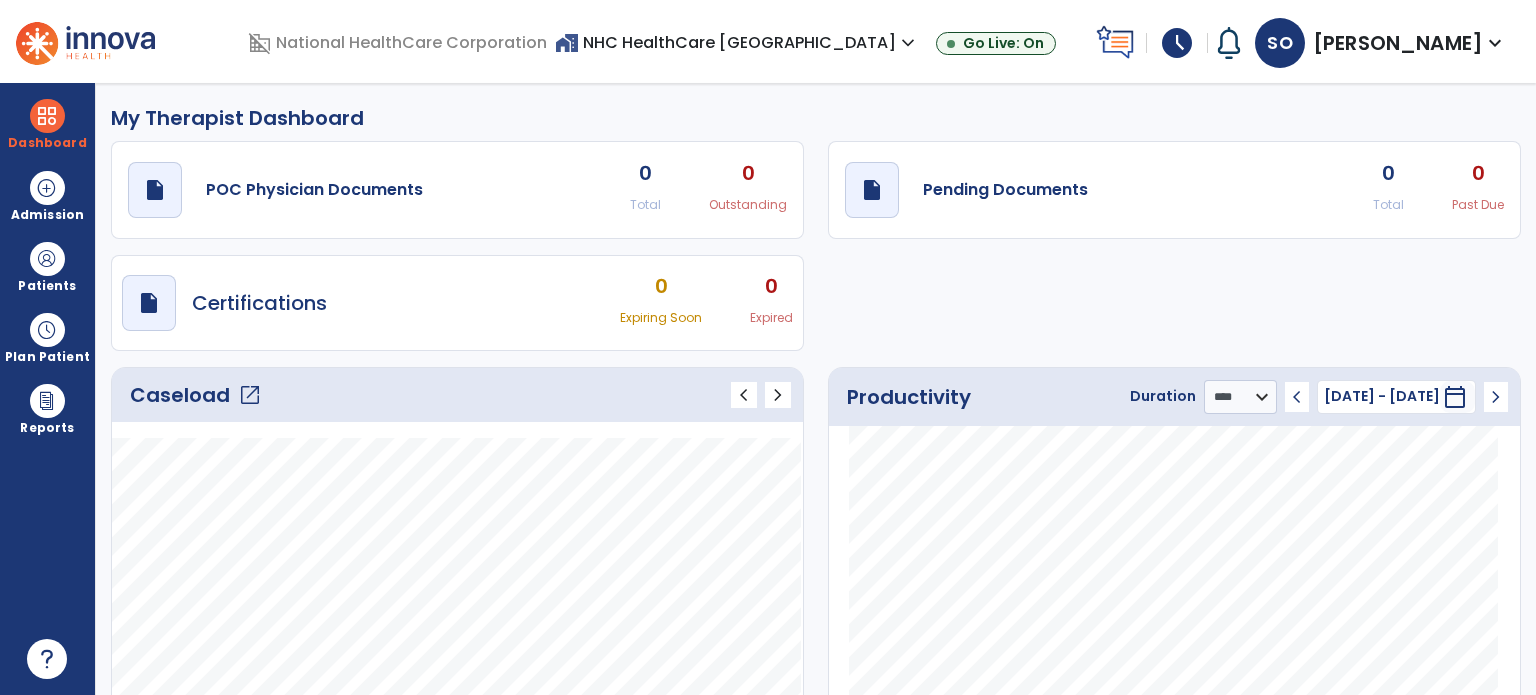 select on "****" 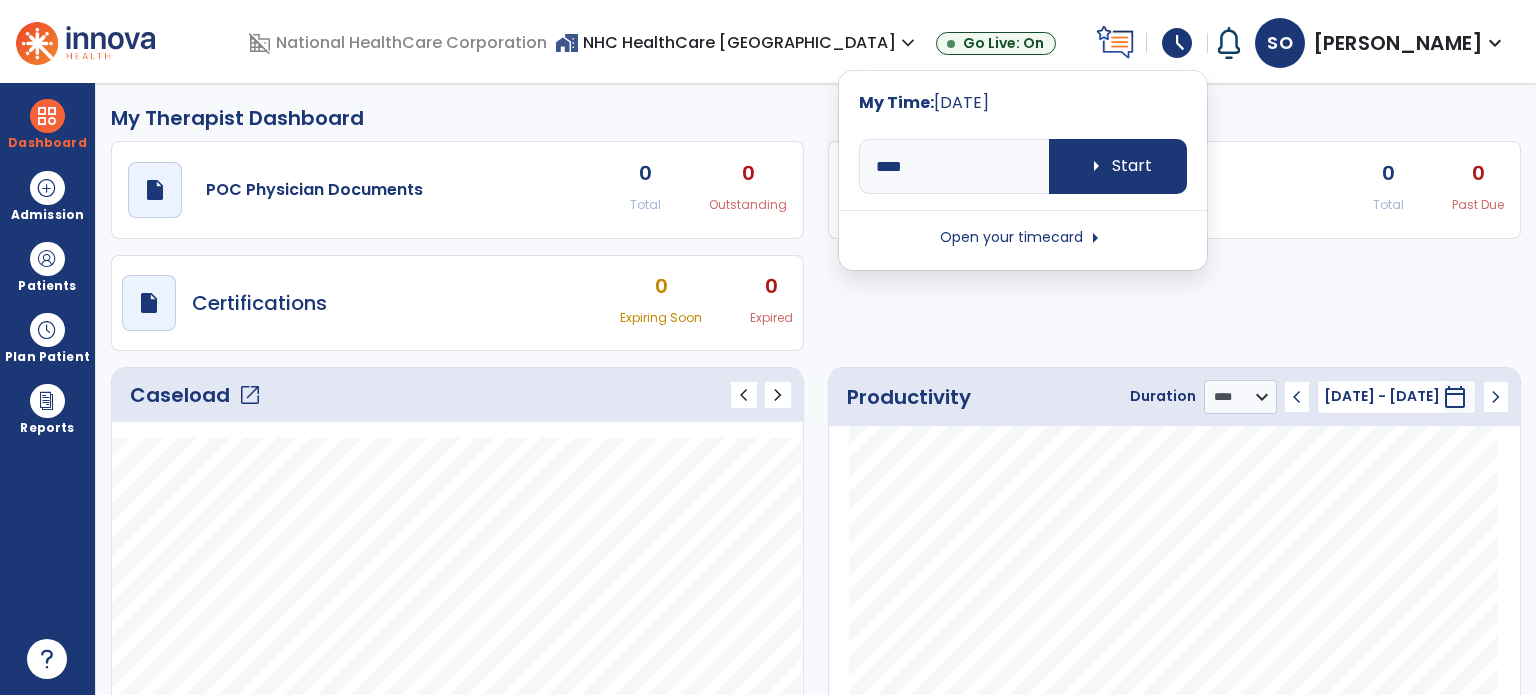 click on "arrow_right" at bounding box center (1095, 238) 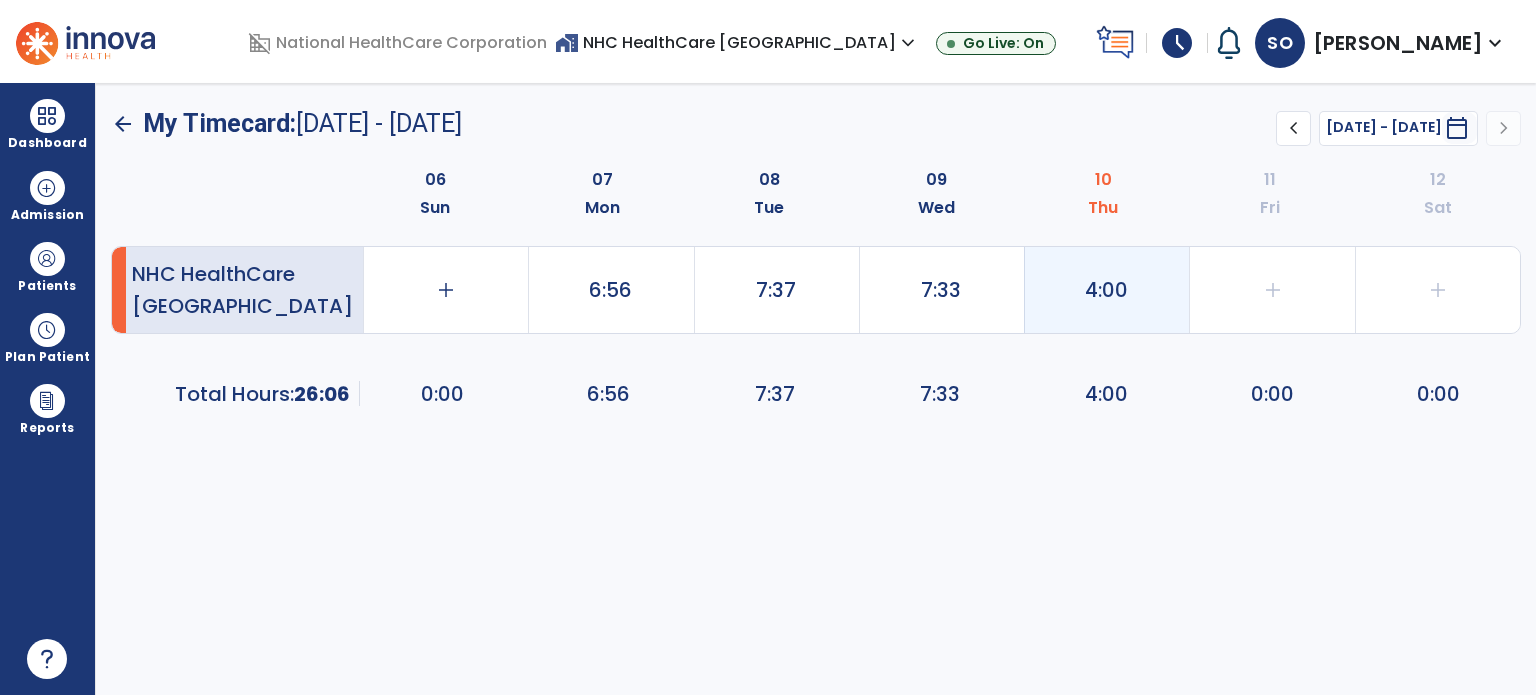 click on "4:00" 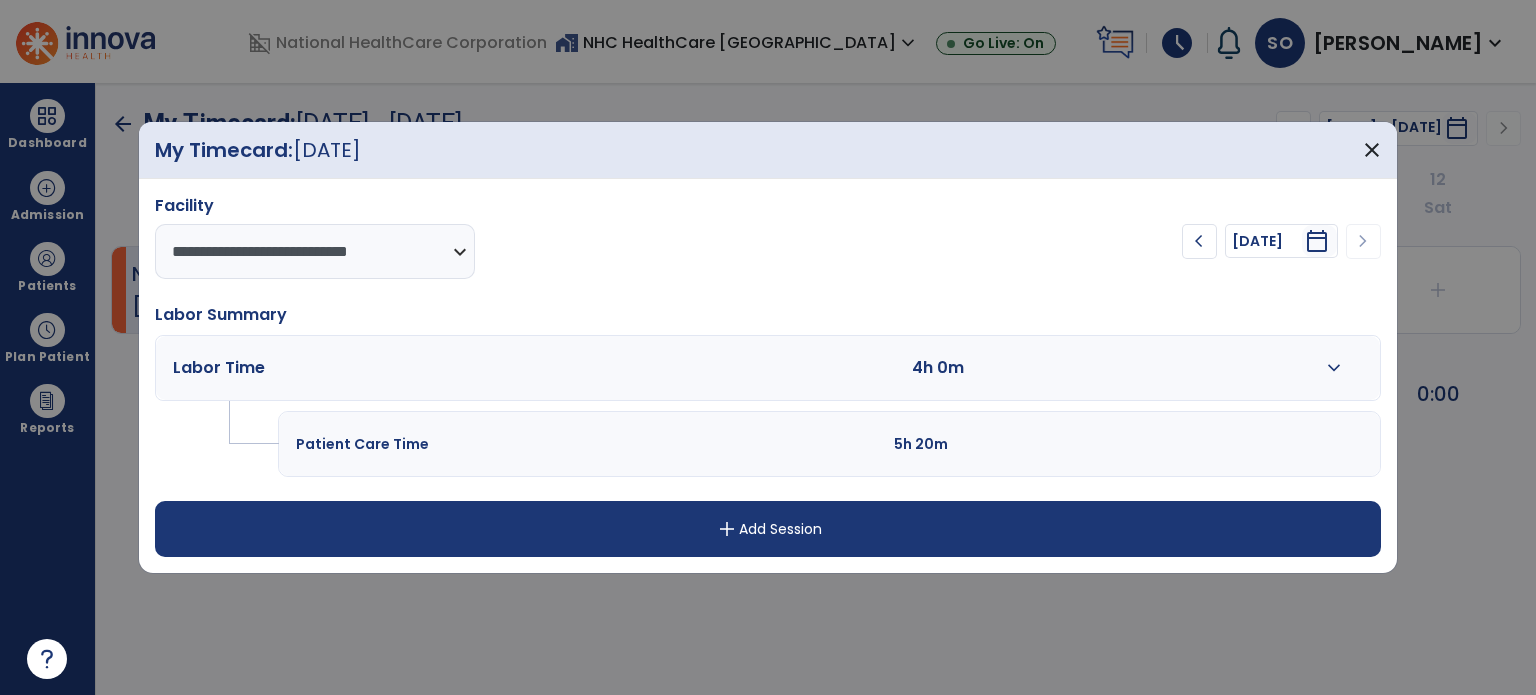 click on "expand_more" at bounding box center [1334, 368] 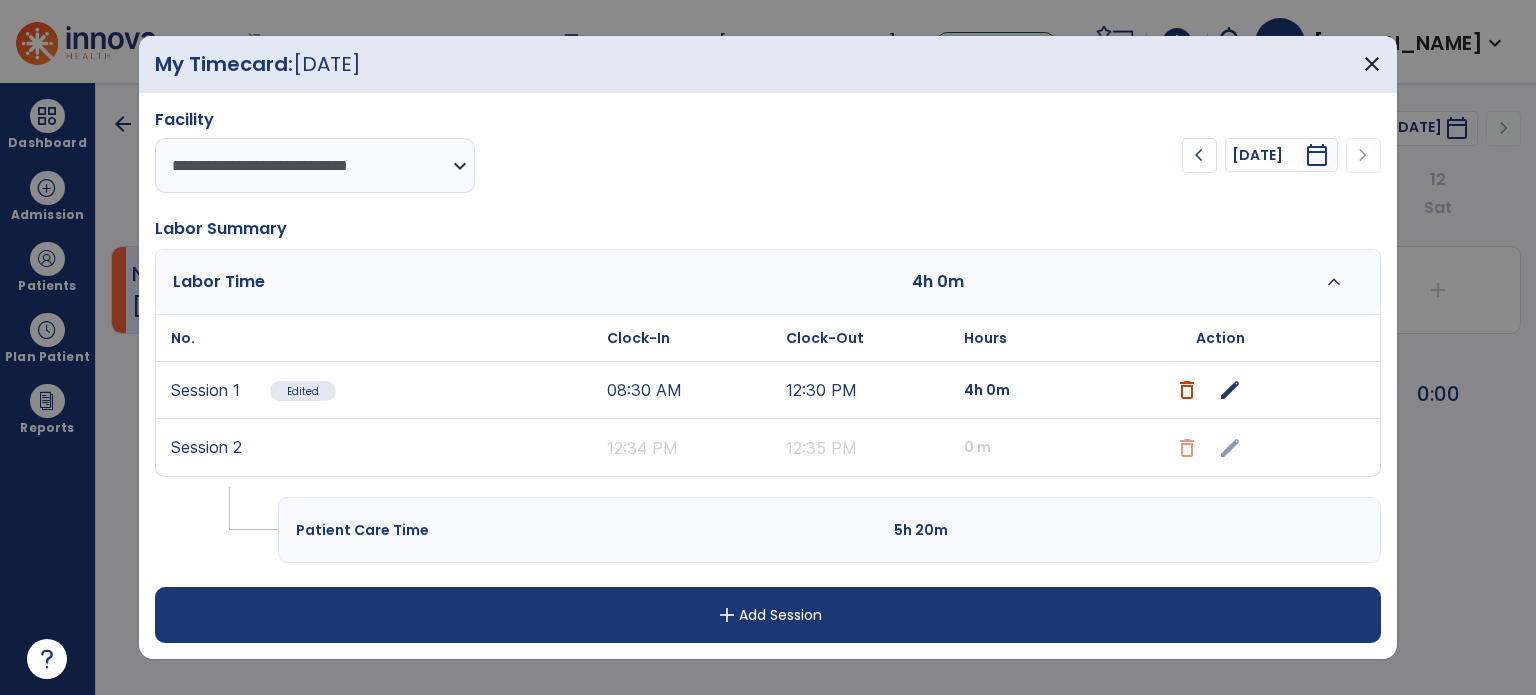 click on "add  Add Session" at bounding box center [768, 615] 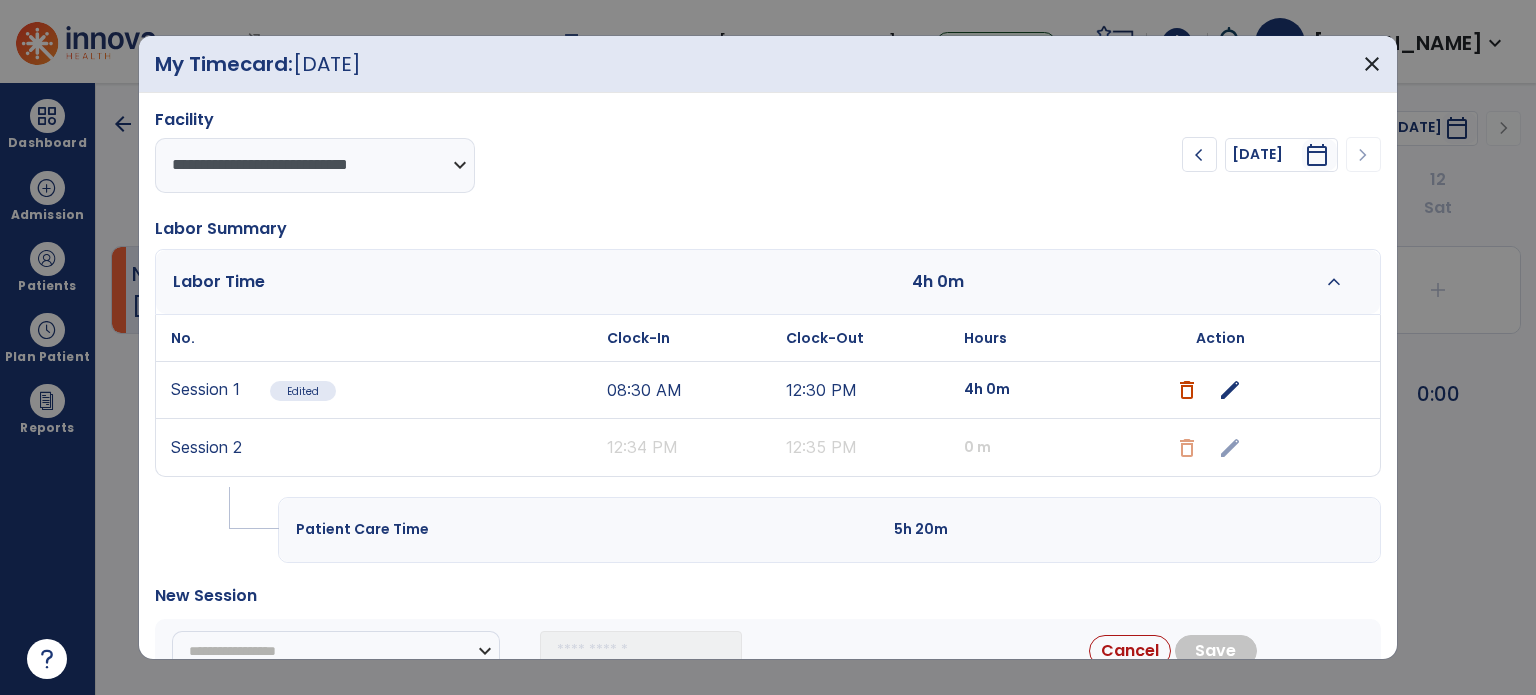 click on "12:34 PM" at bounding box center [691, 447] 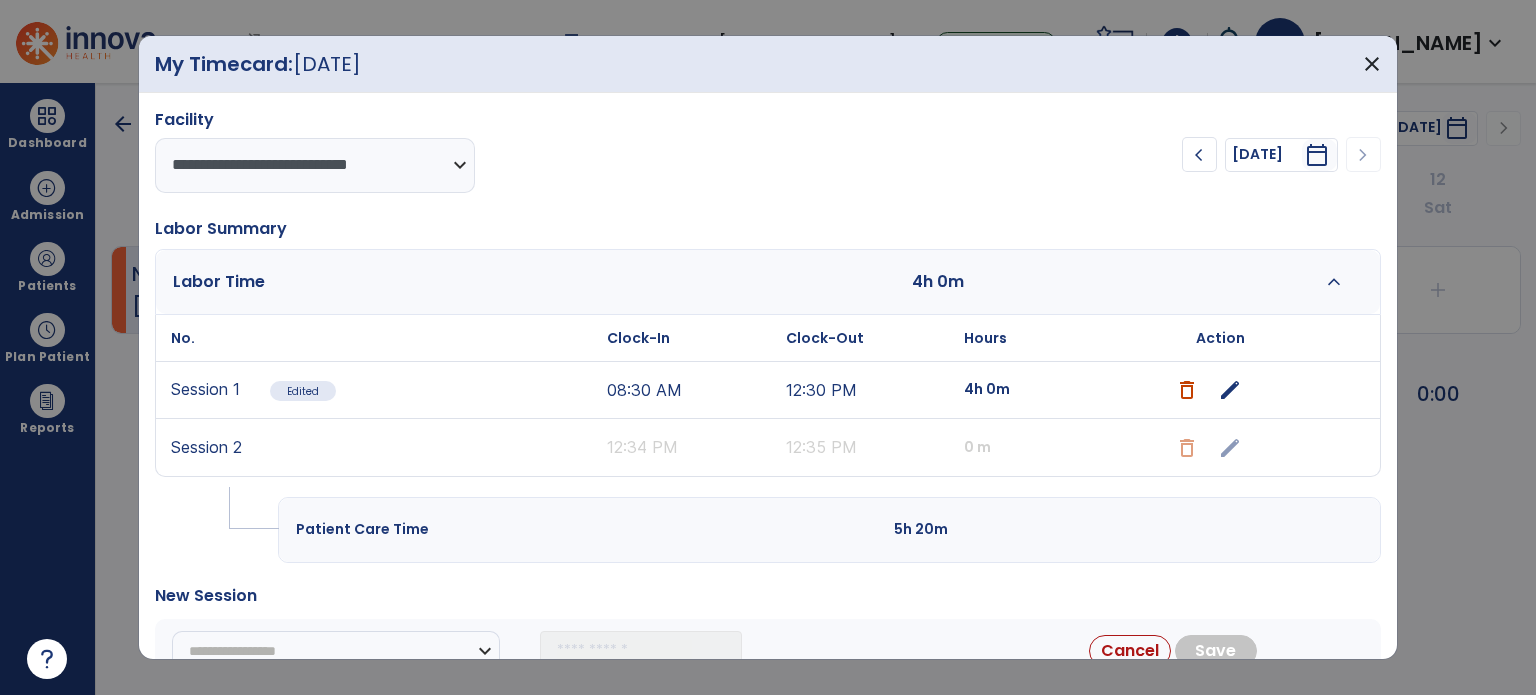 scroll, scrollTop: 116, scrollLeft: 0, axis: vertical 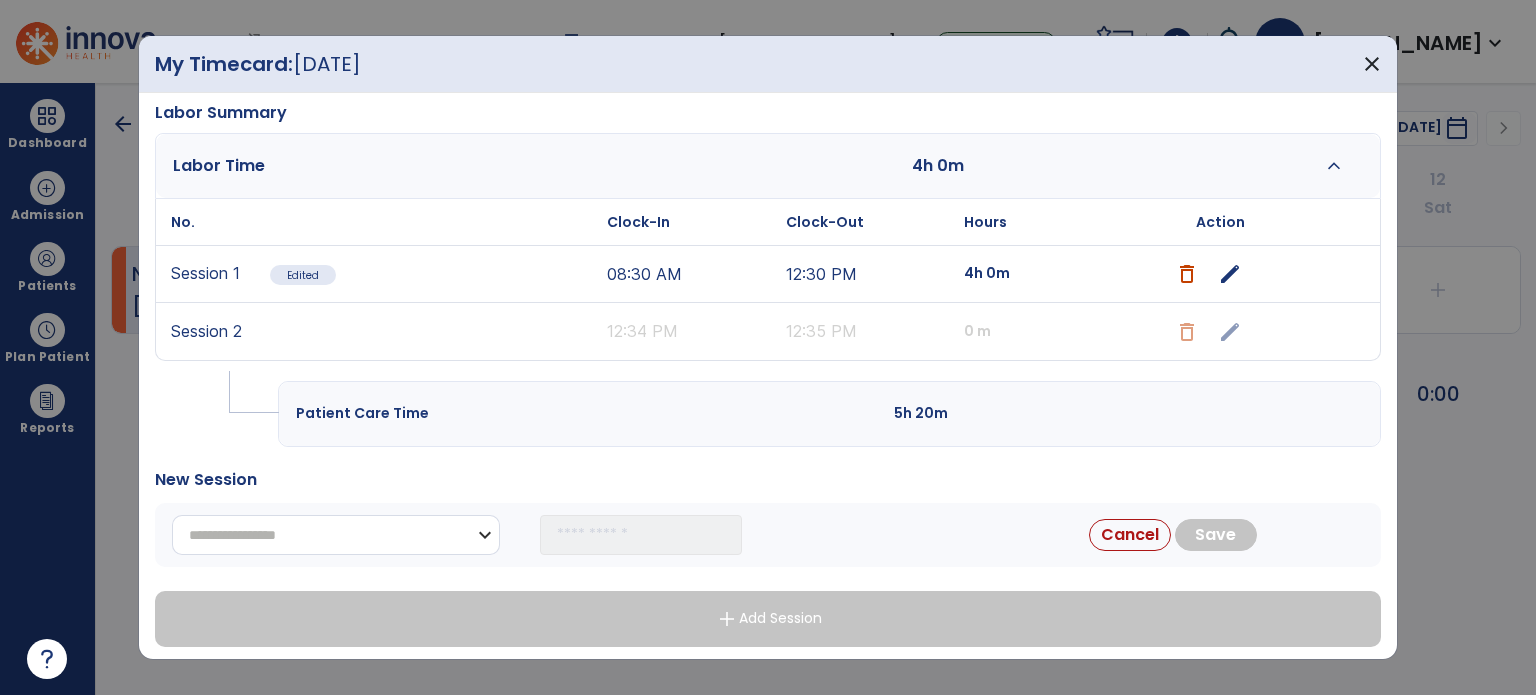 click on "**********" at bounding box center [336, 535] 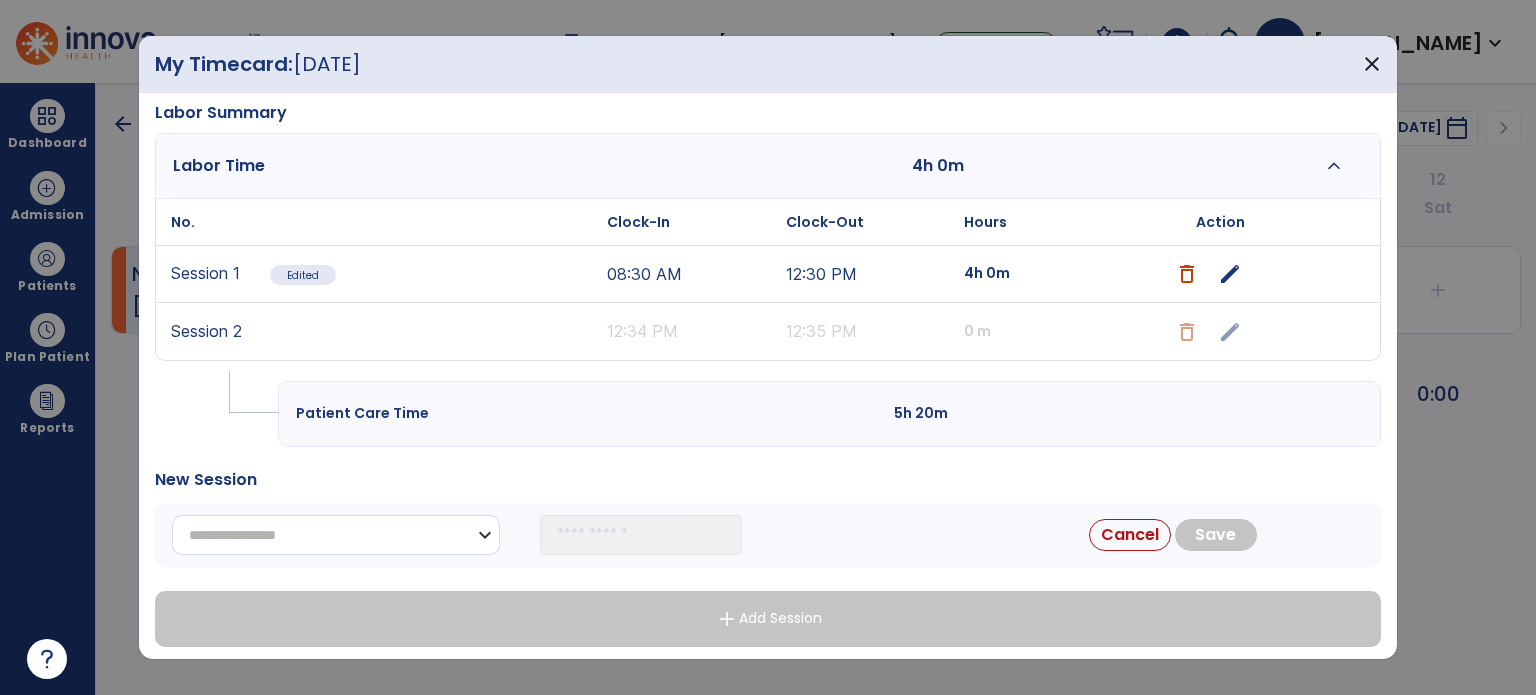 select on "**********" 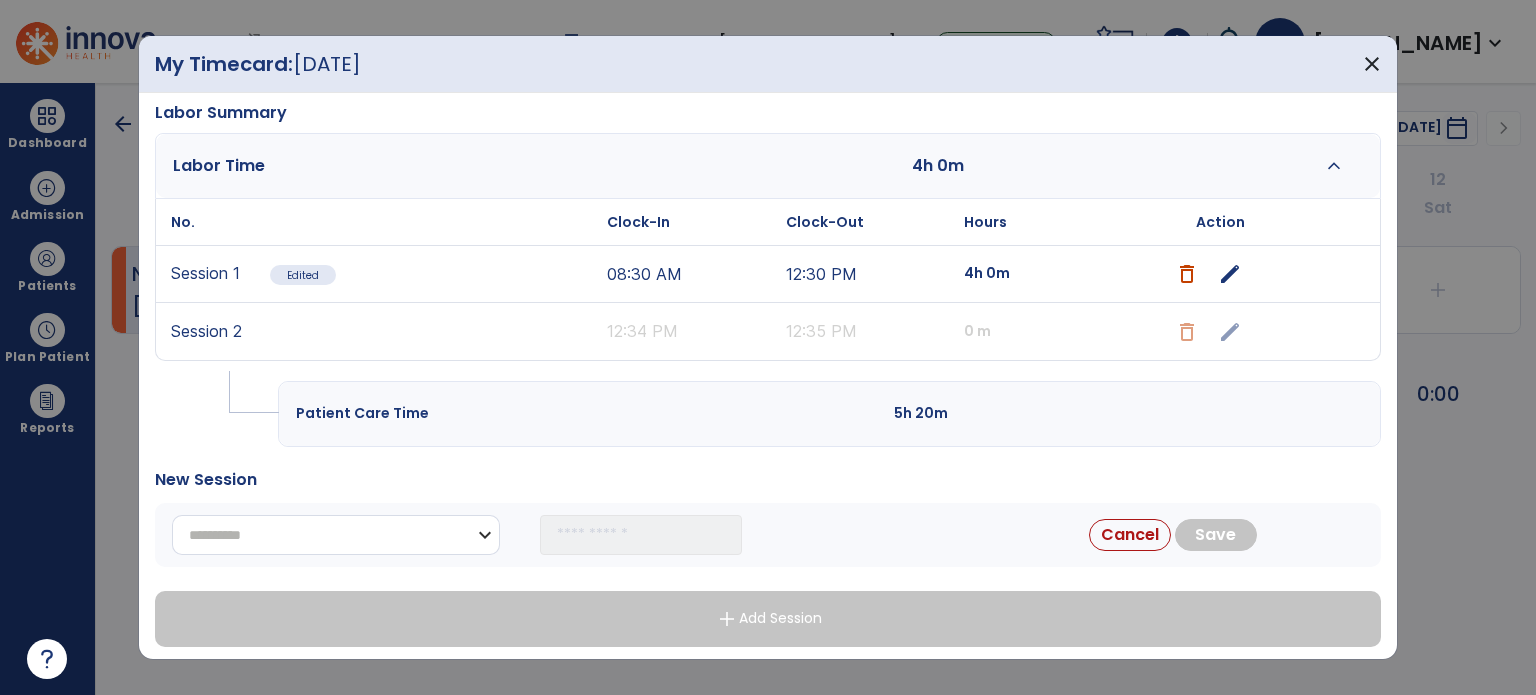 click on "**********" at bounding box center [336, 535] 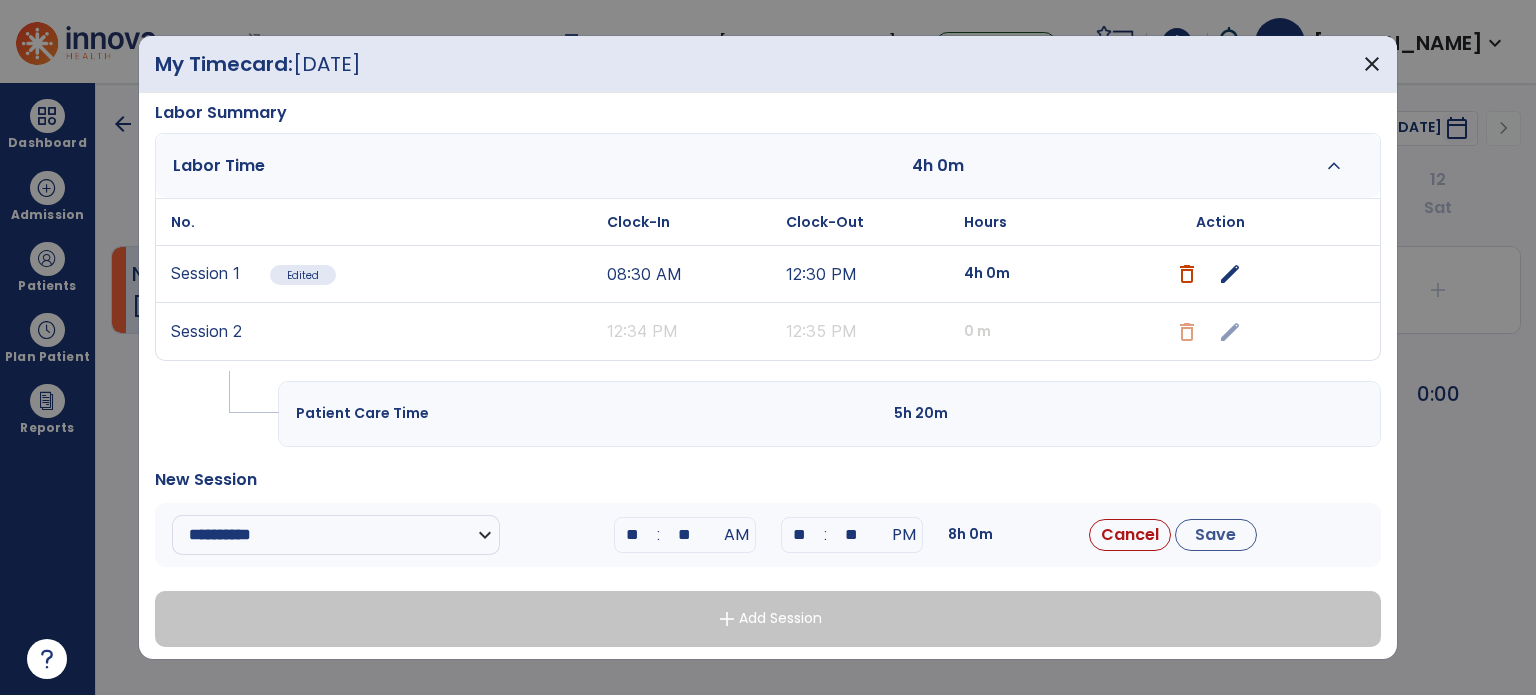 drag, startPoint x: 647, startPoint y: 532, endPoint x: 588, endPoint y: 532, distance: 59 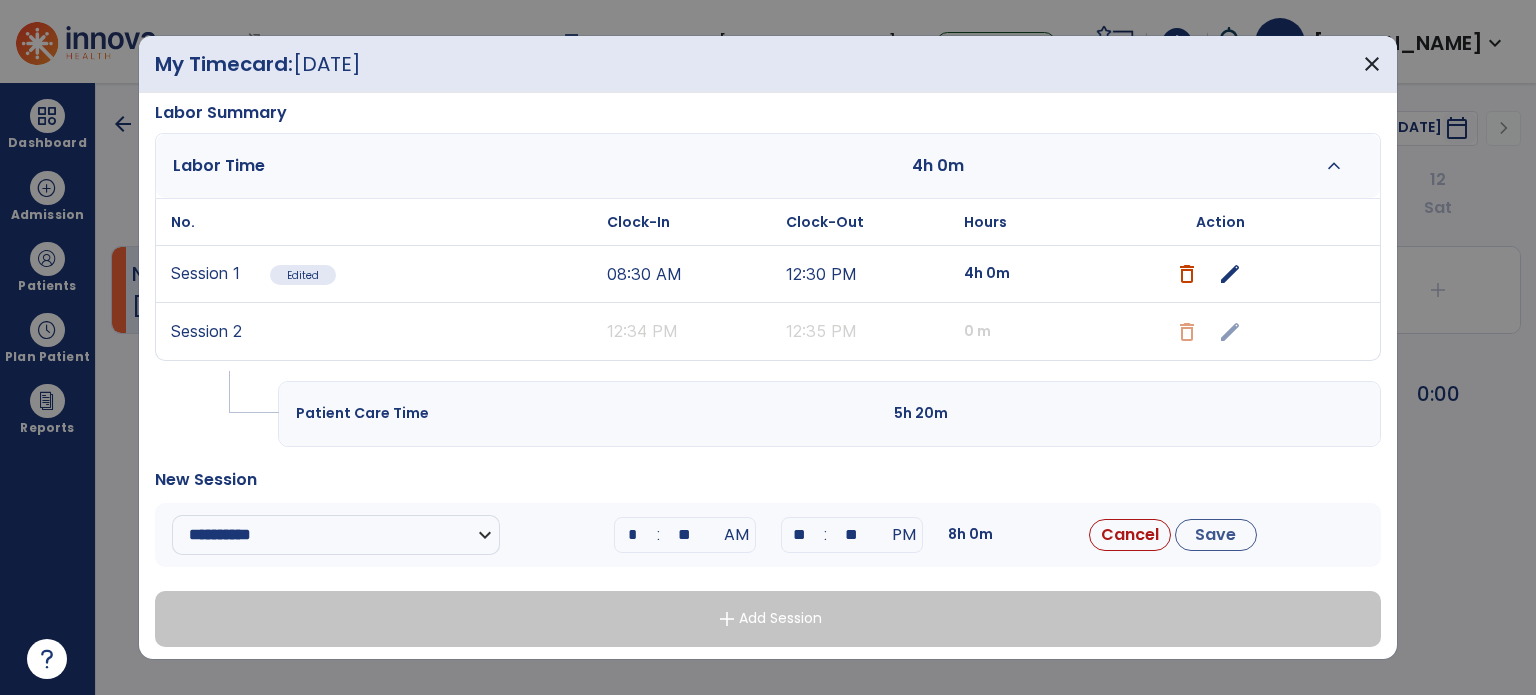 type on "**" 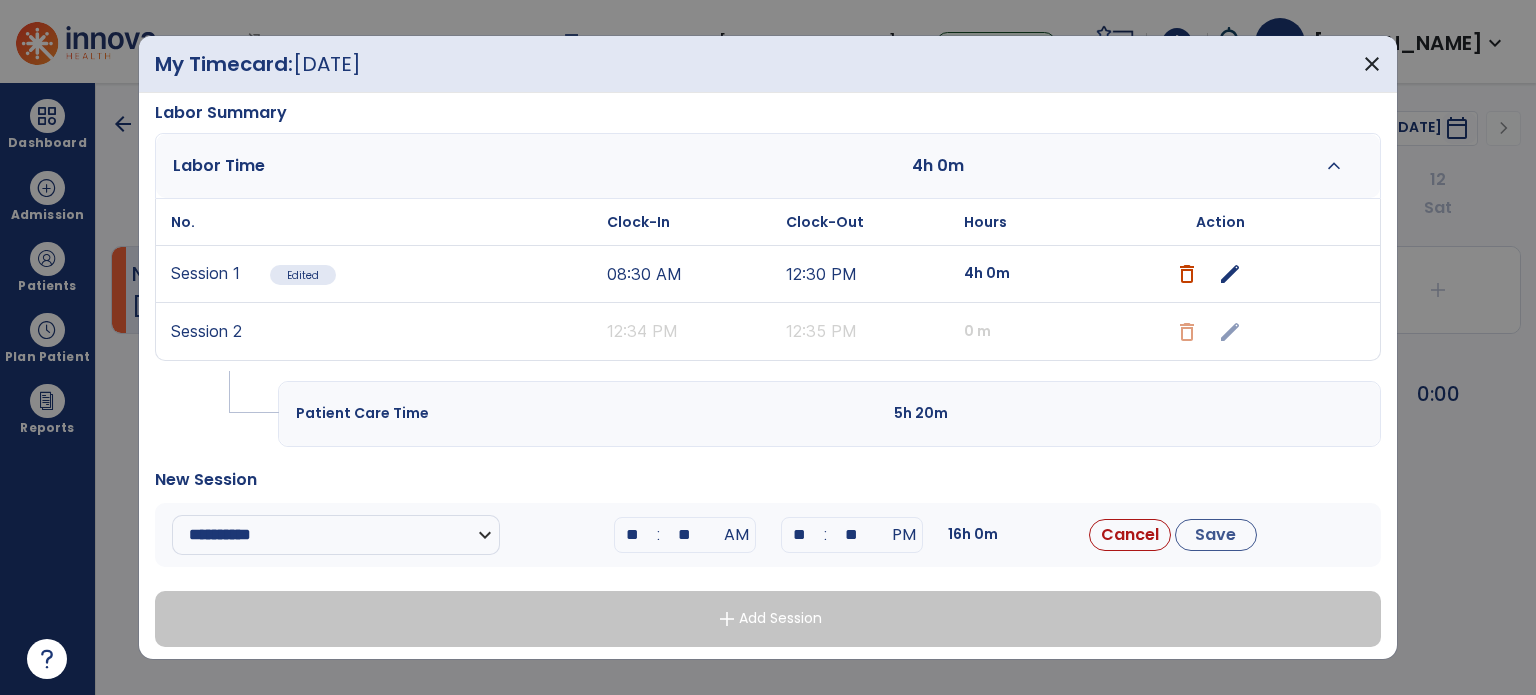 click on "**" at bounding box center (800, 535) 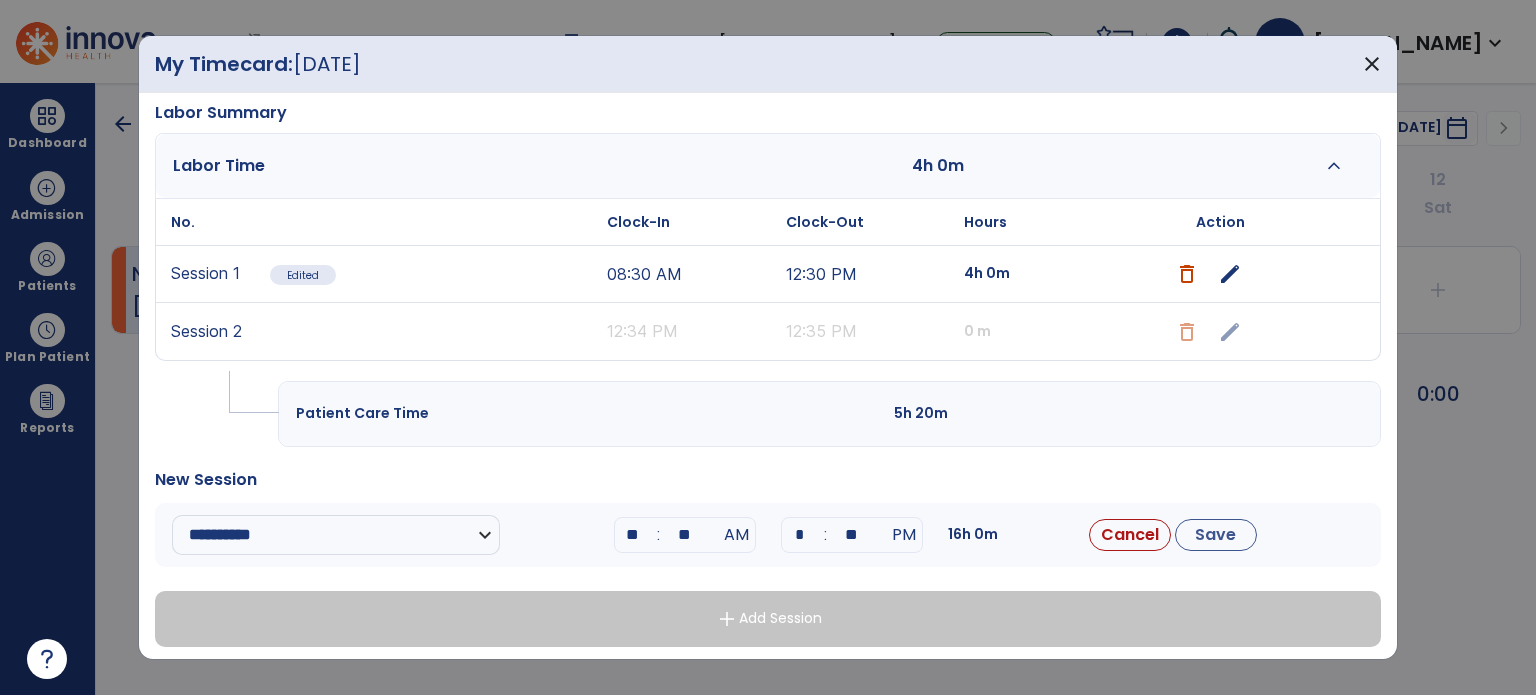 type on "**" 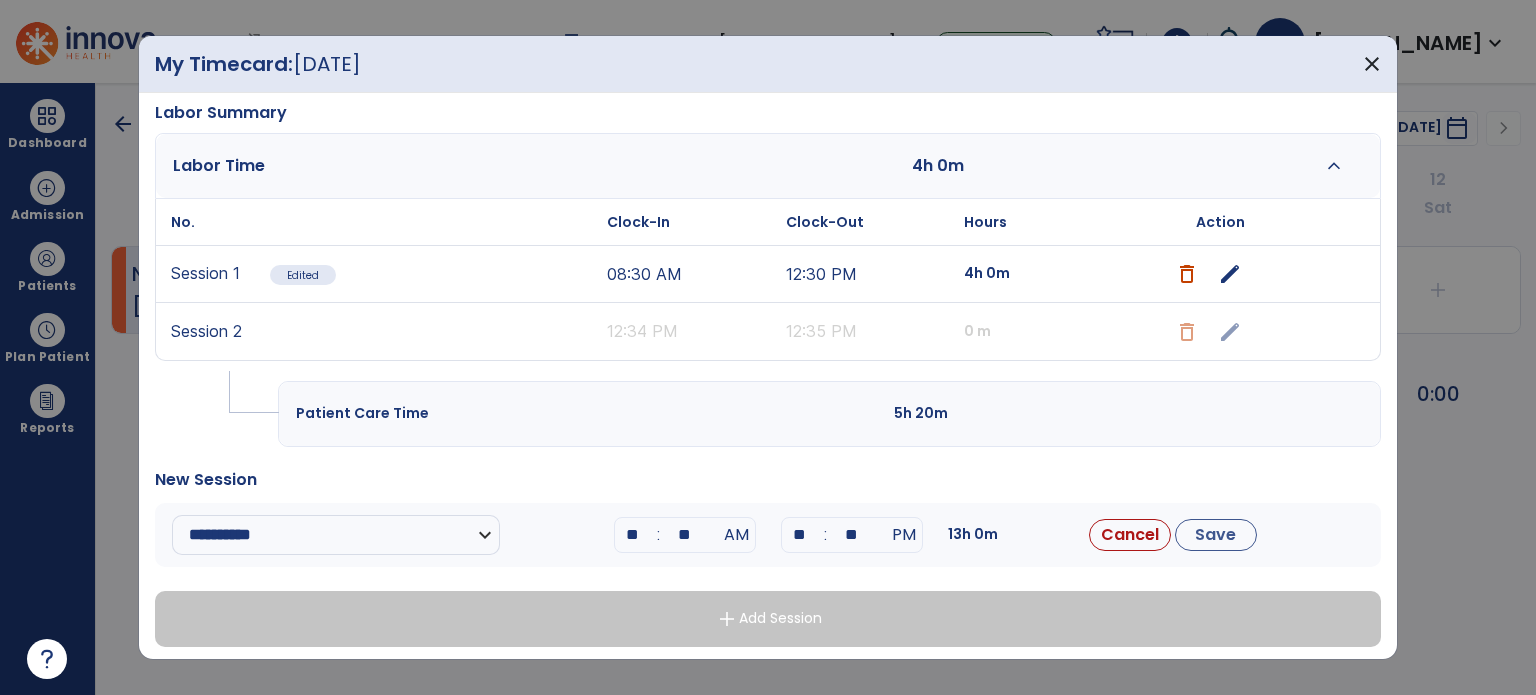click on "**" at bounding box center [852, 535] 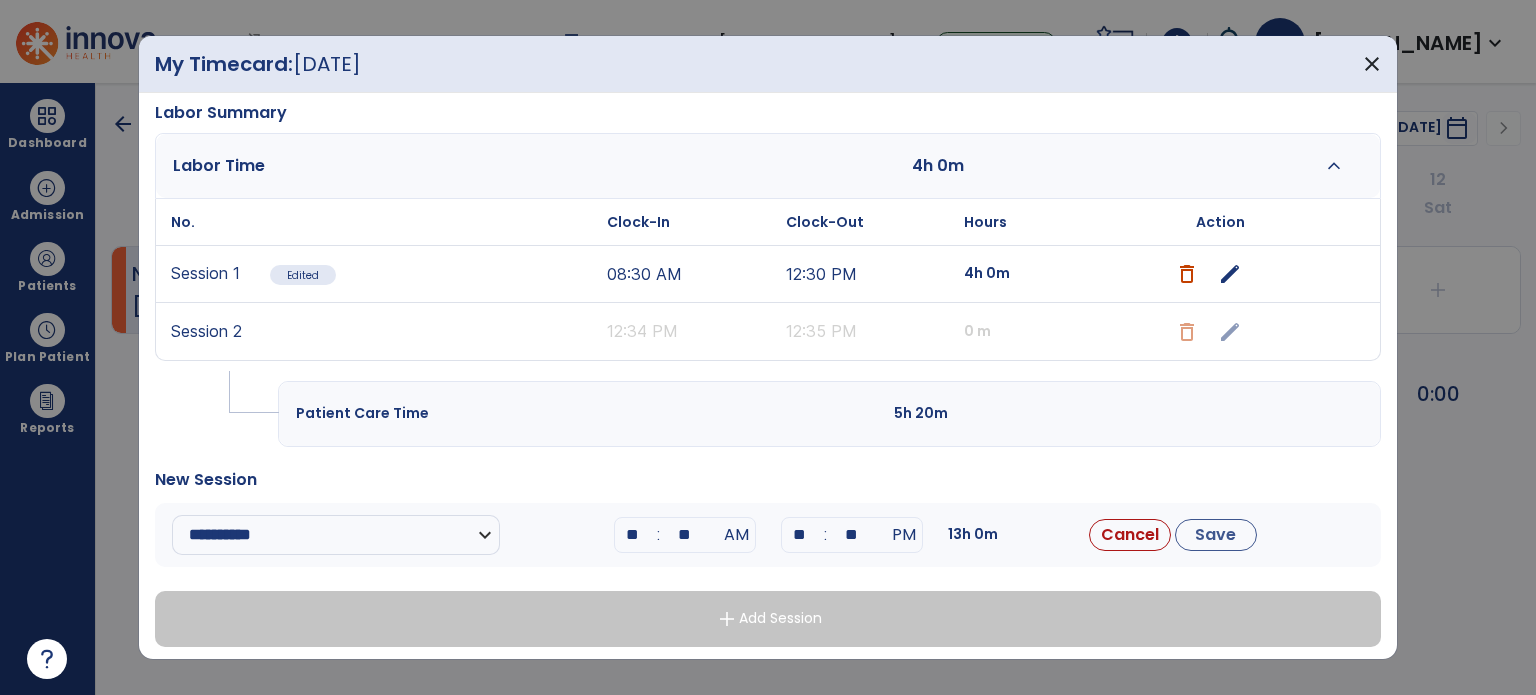 type on "**" 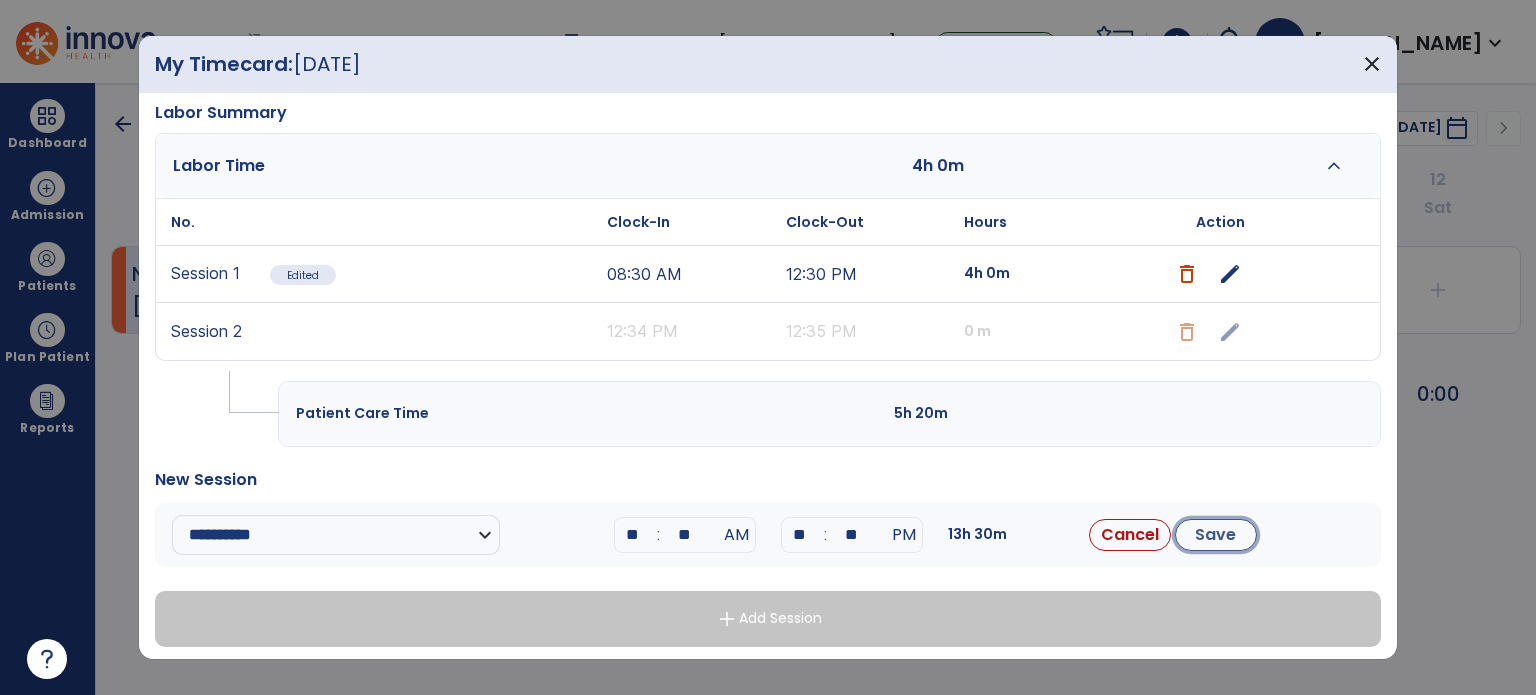 click on "Save" at bounding box center (1216, 535) 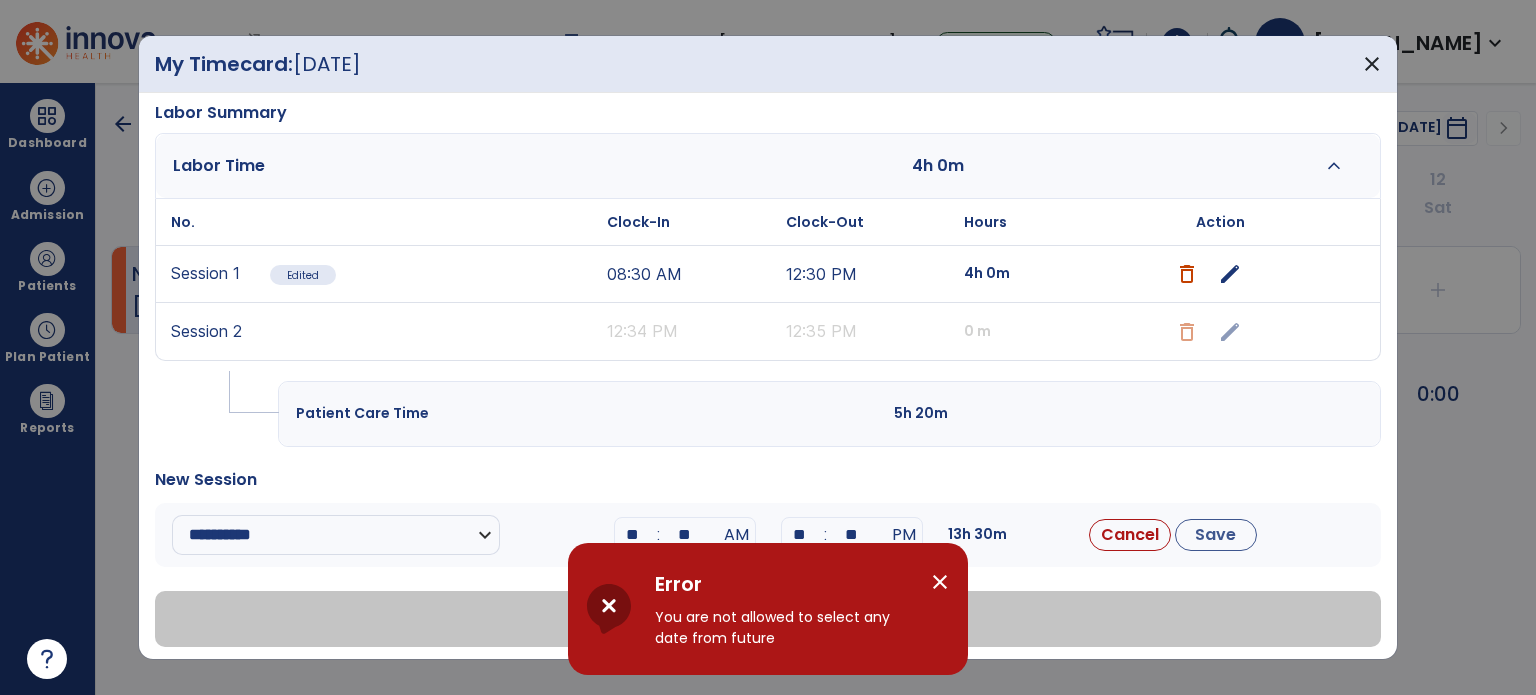 click on "close" at bounding box center (948, 609) 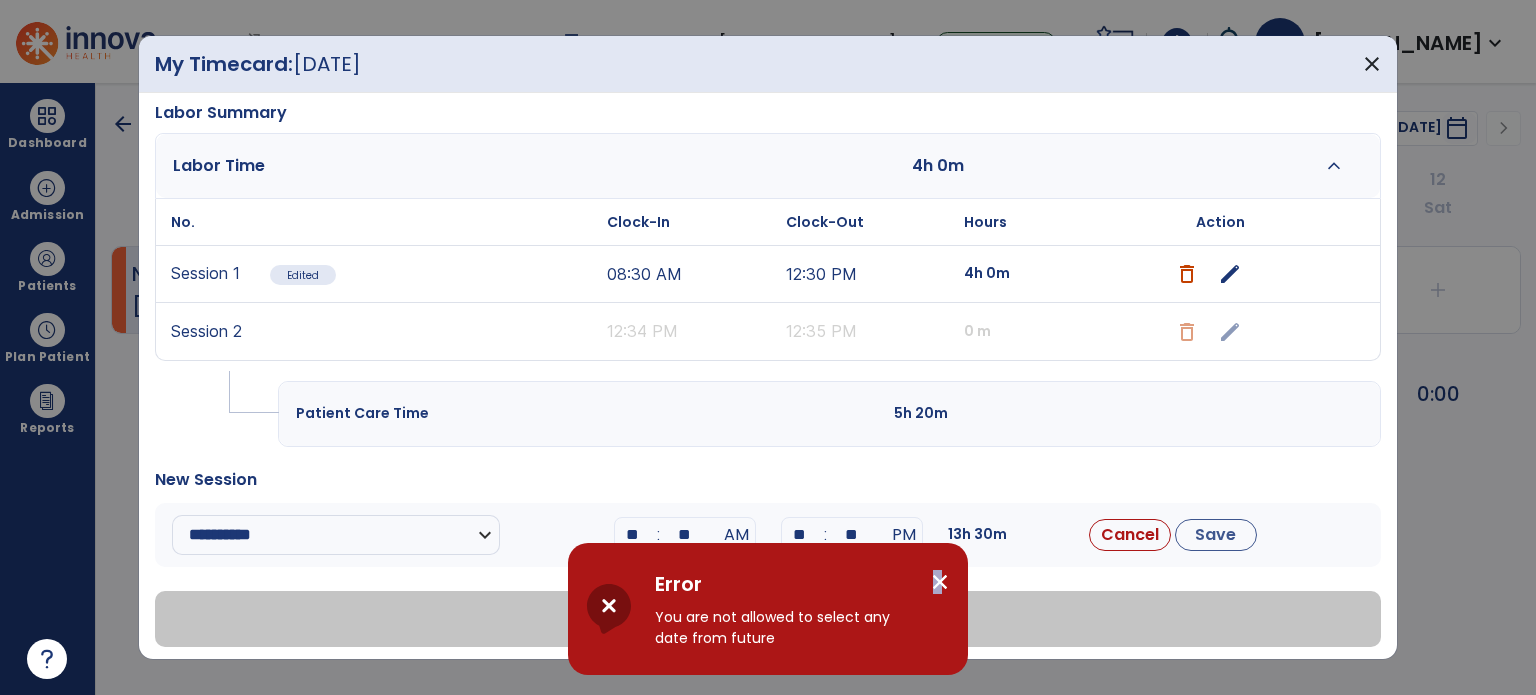 click on "close" at bounding box center [940, 582] 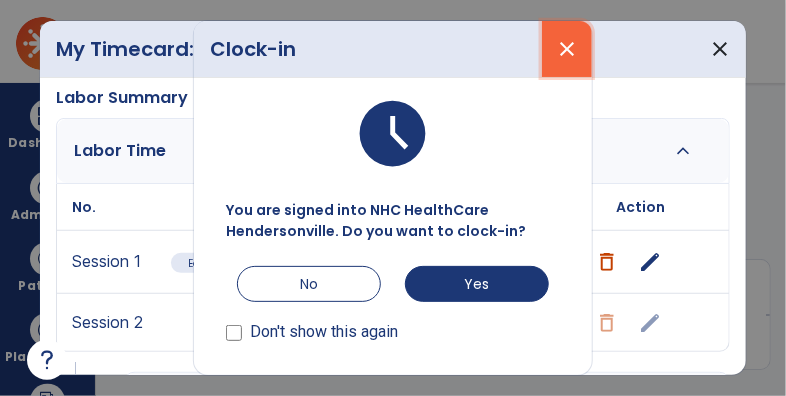 click on "close" at bounding box center [567, 49] 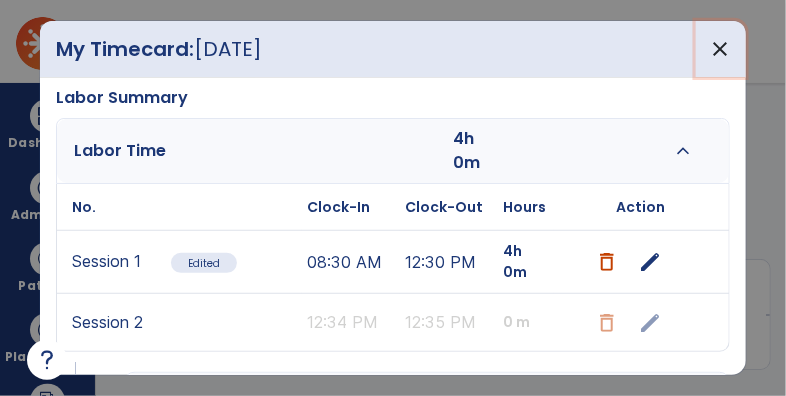 drag, startPoint x: 713, startPoint y: 49, endPoint x: 691, endPoint y: -77, distance: 127.90621 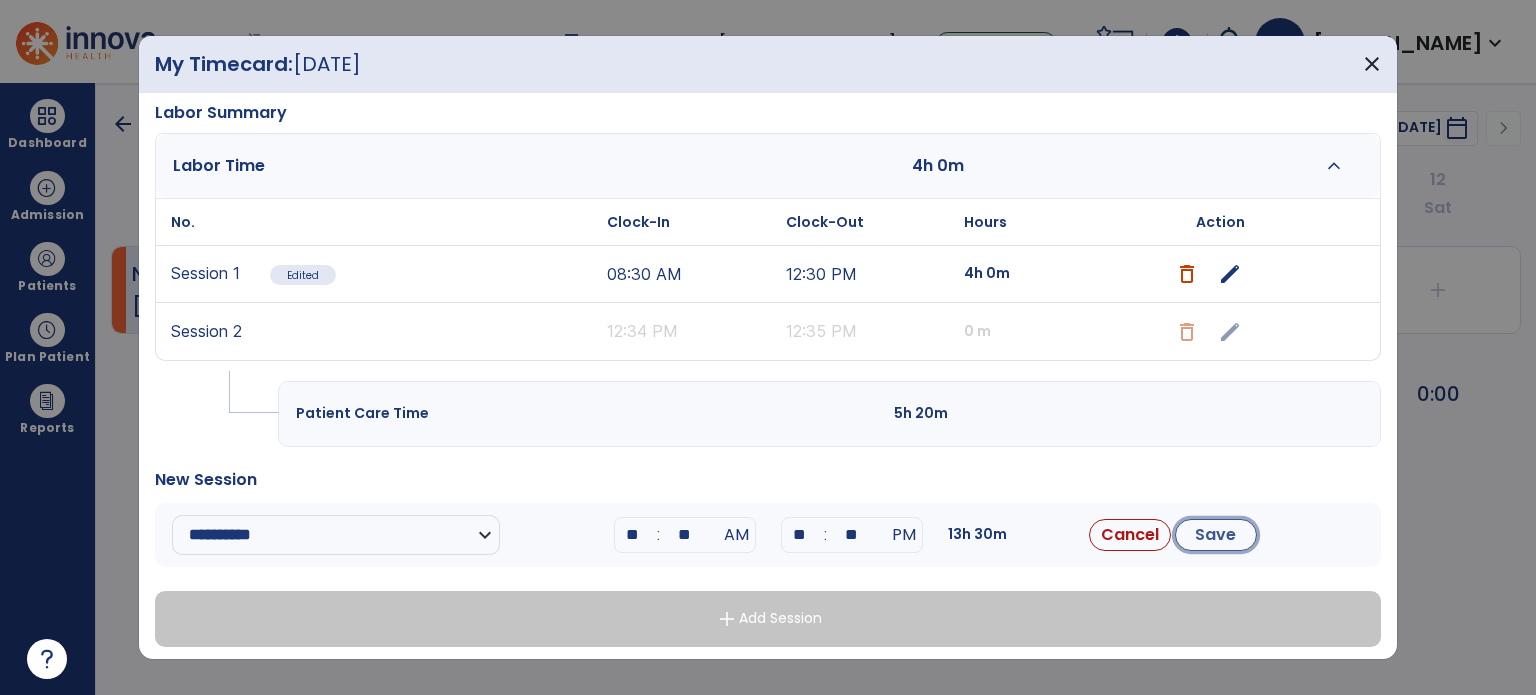 click on "Save" at bounding box center (1216, 535) 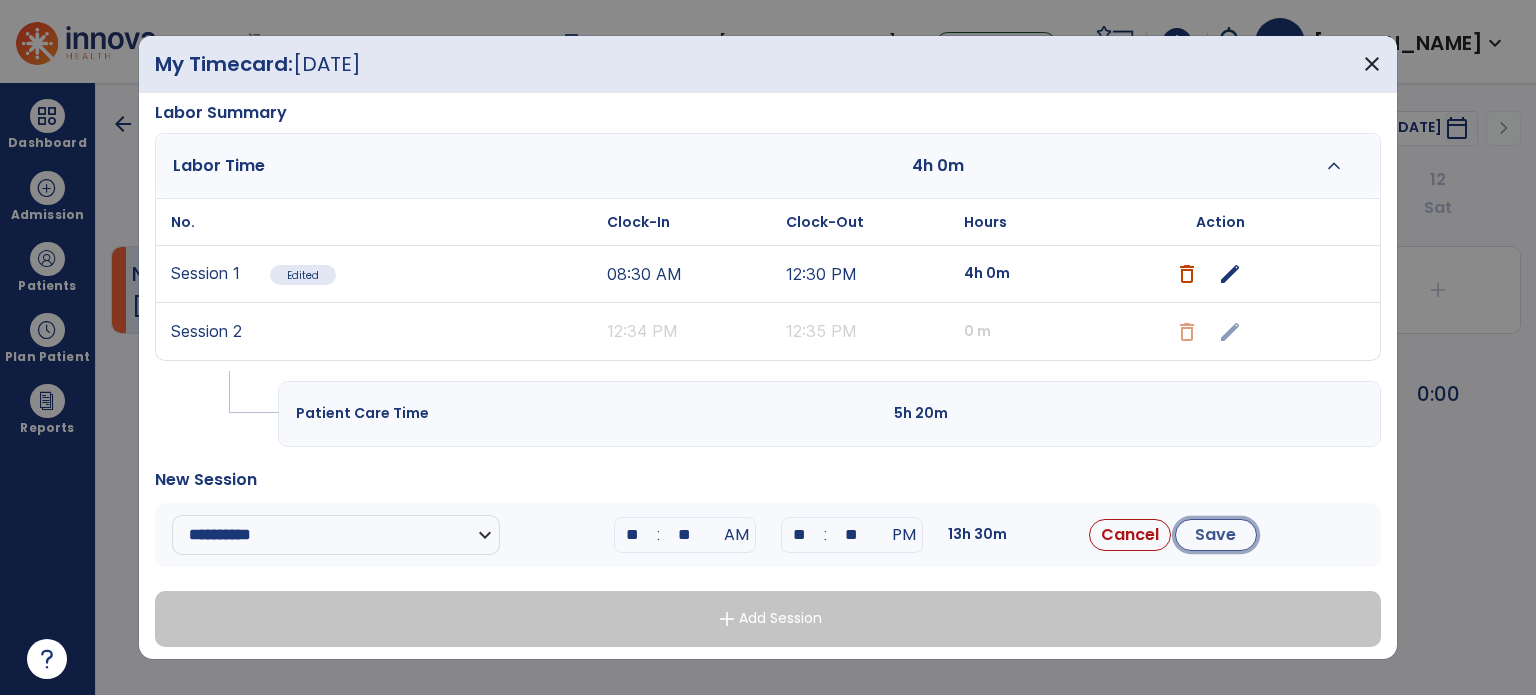 click on "Save" at bounding box center [1216, 535] 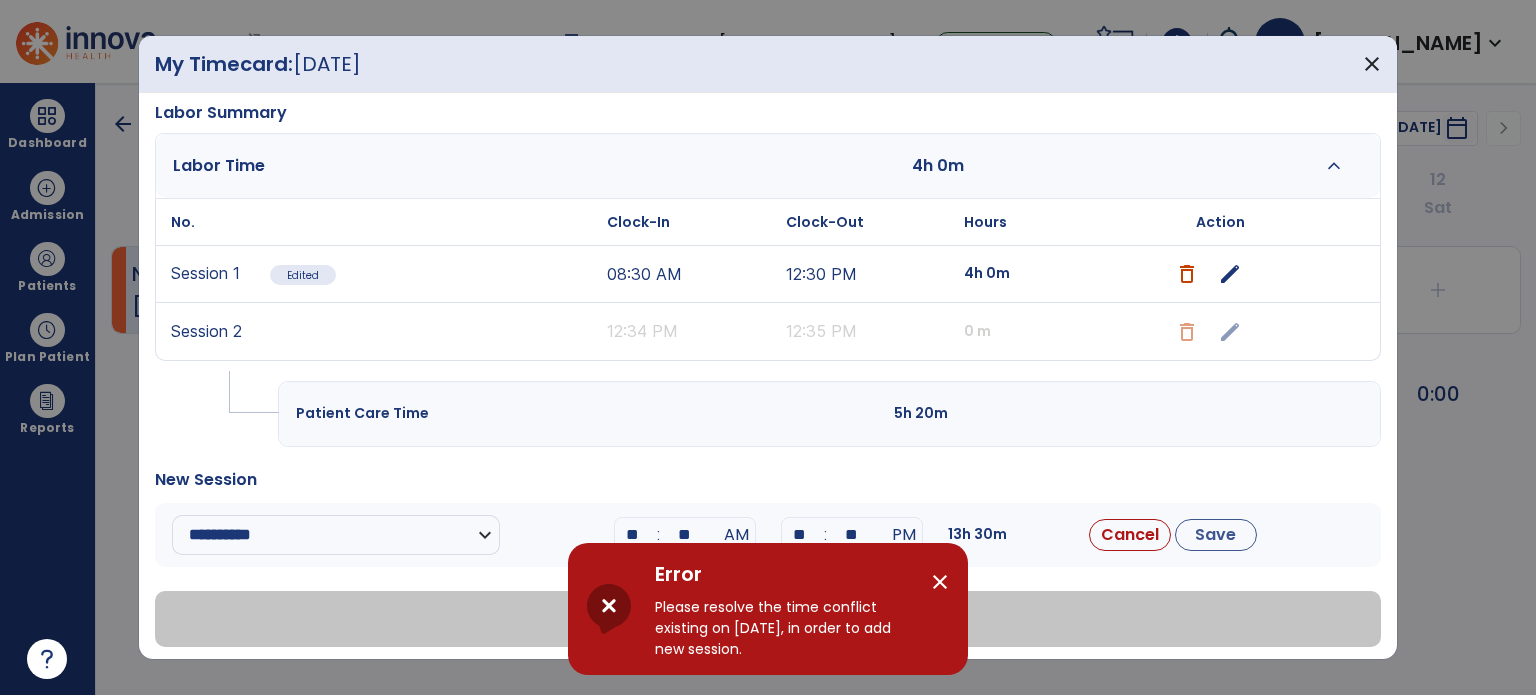 click on "**********" at bounding box center (768, 535) 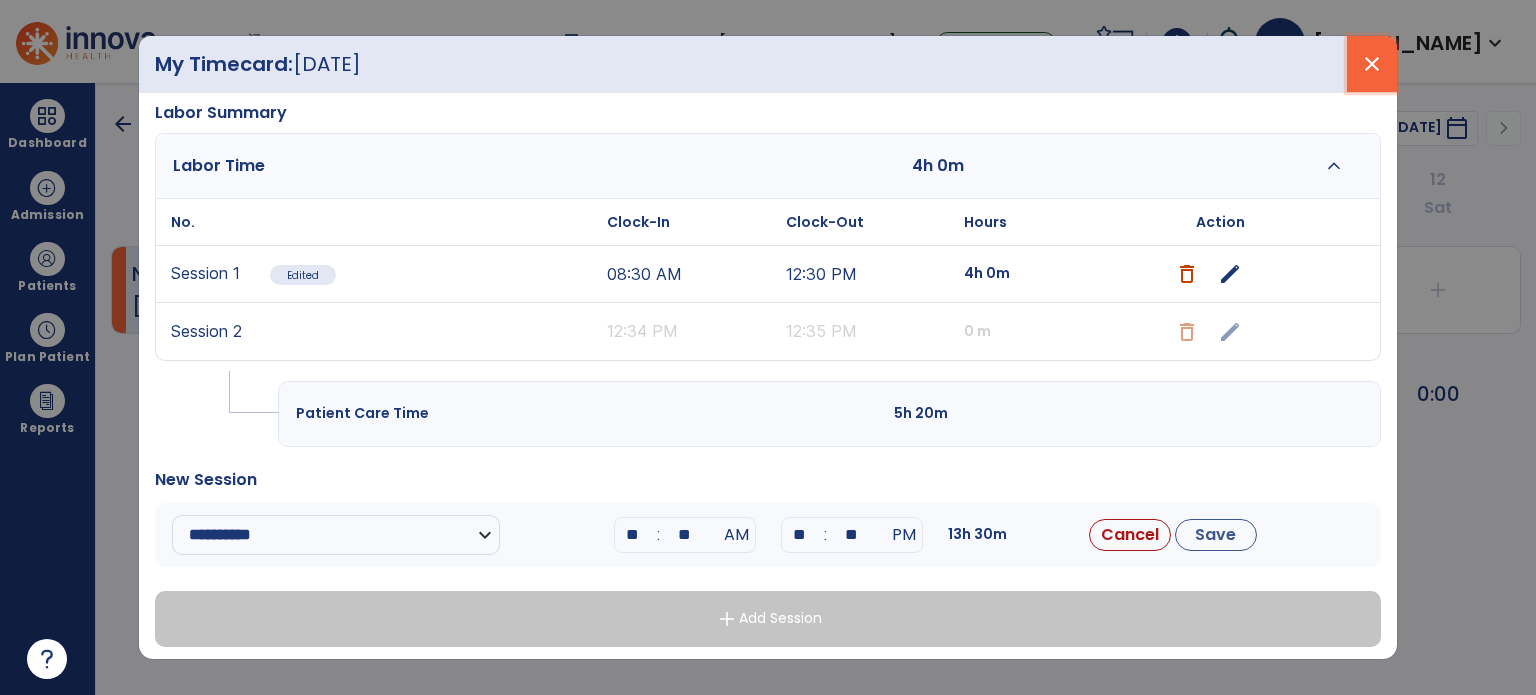click on "close" at bounding box center [1372, 64] 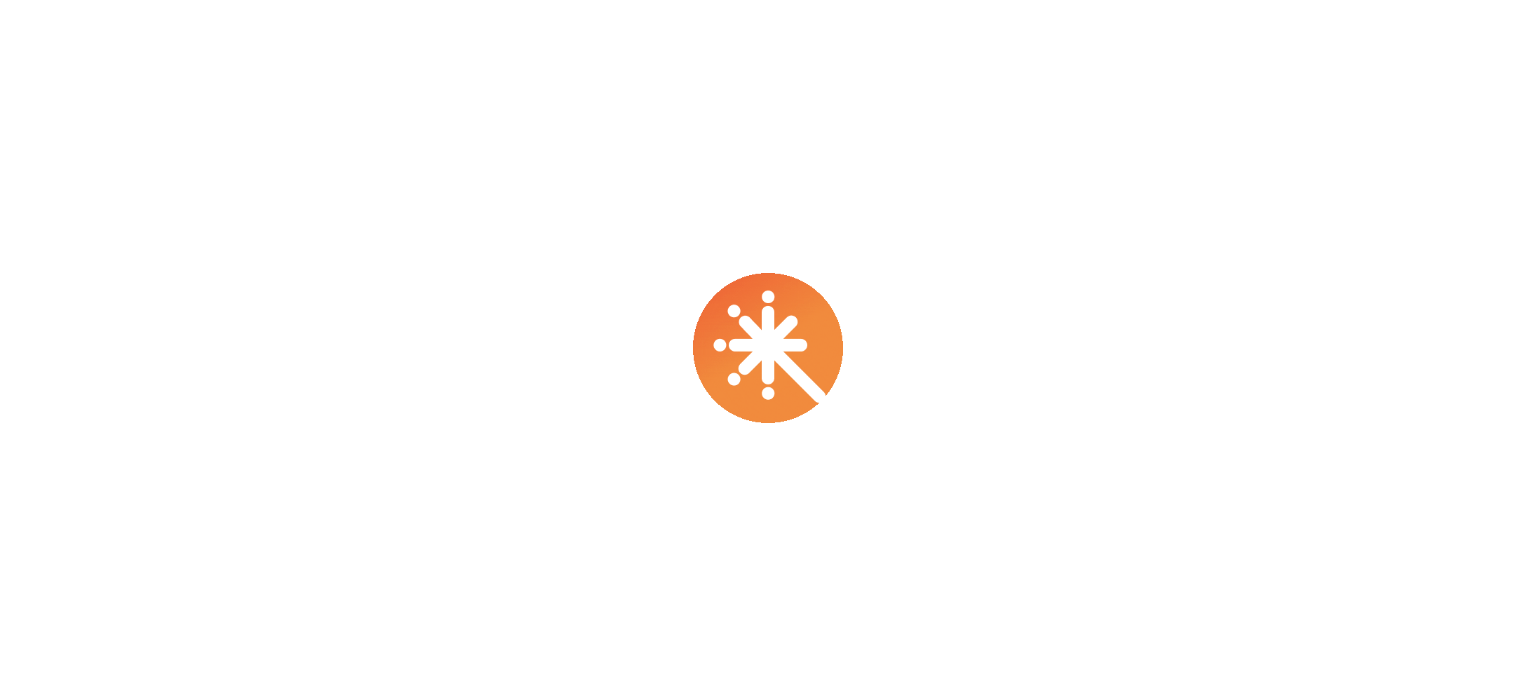 scroll, scrollTop: 0, scrollLeft: 0, axis: both 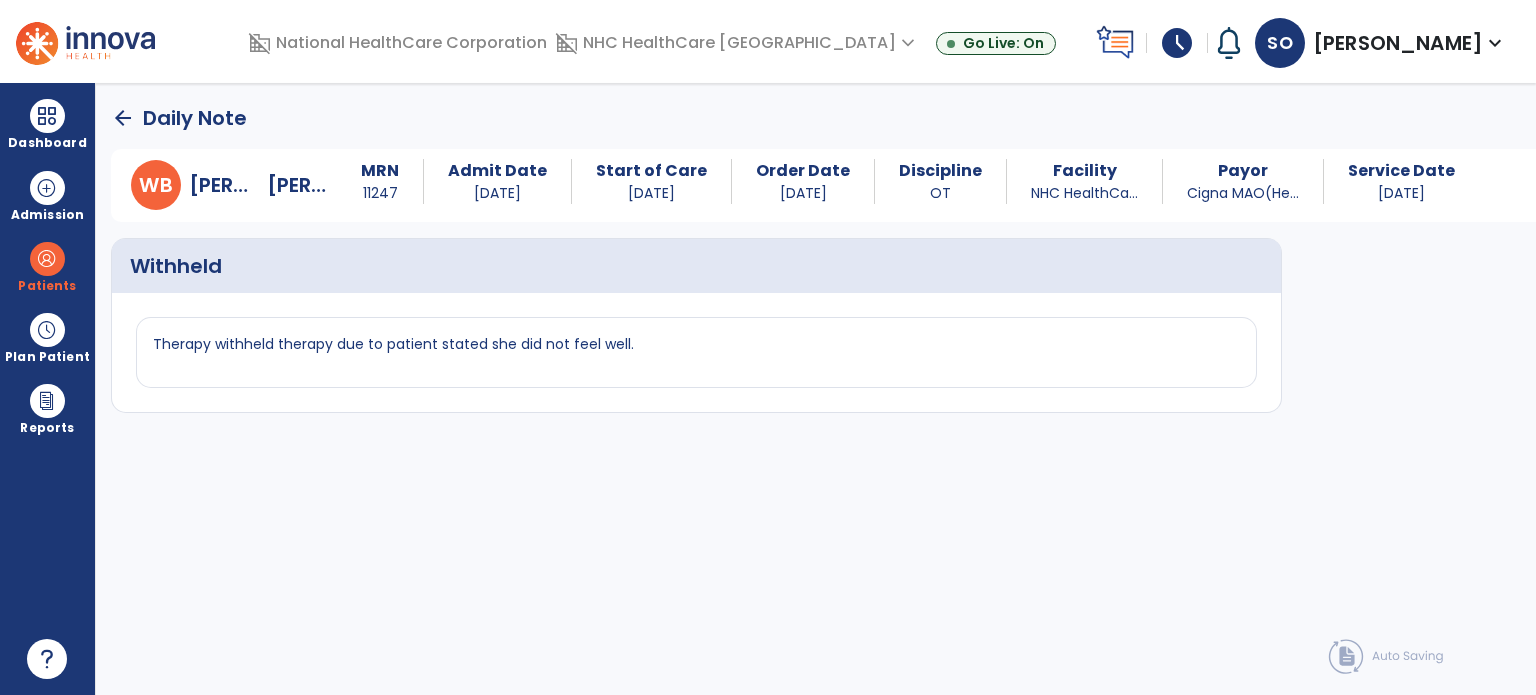 click on "schedule" at bounding box center (1177, 43) 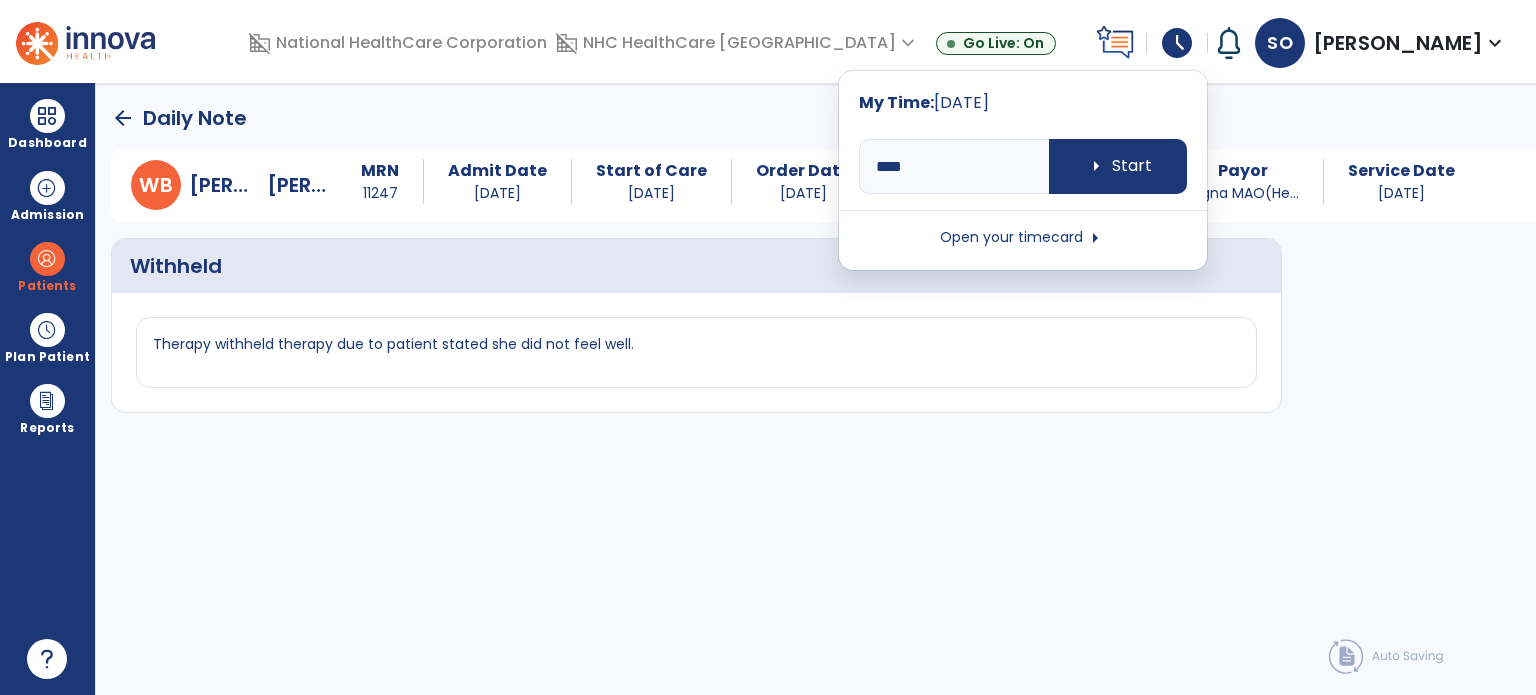 click on "arrow_right" at bounding box center [1095, 238] 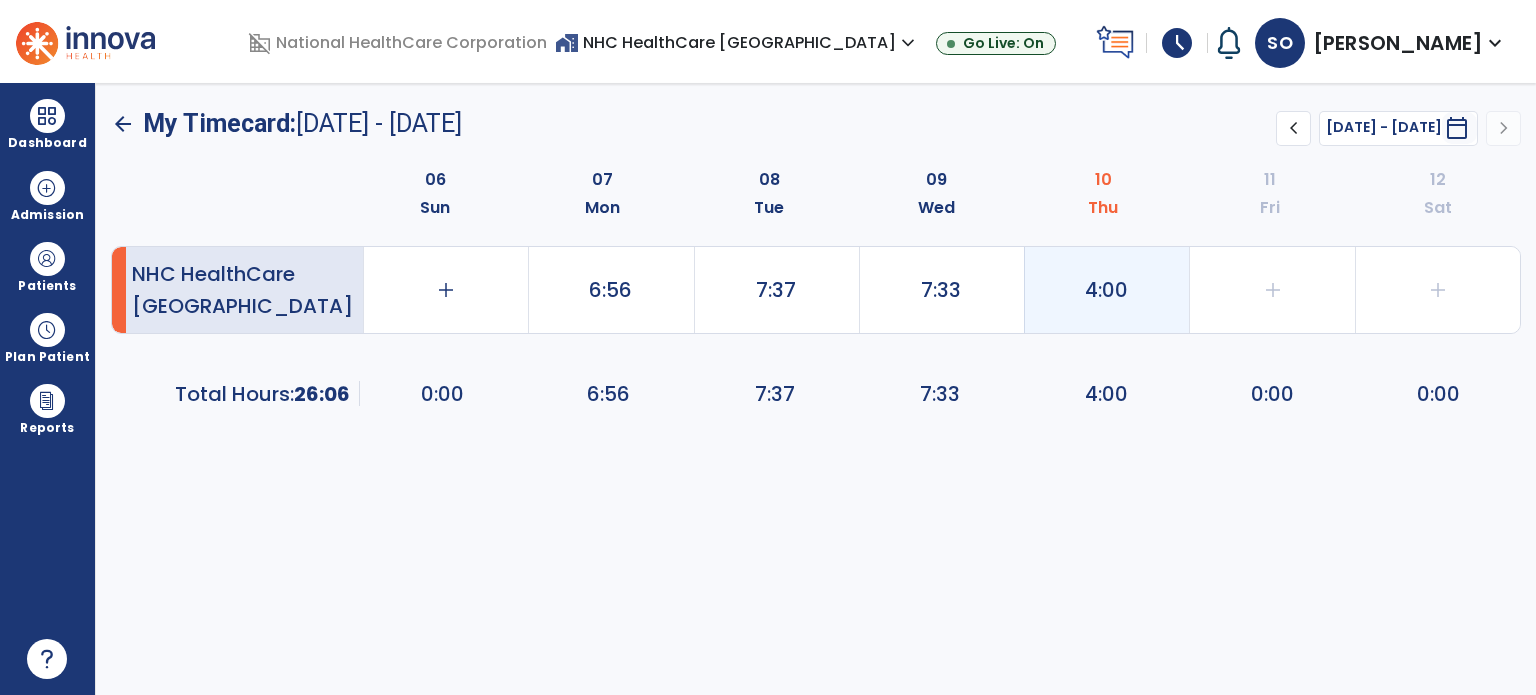 click on "4:00" 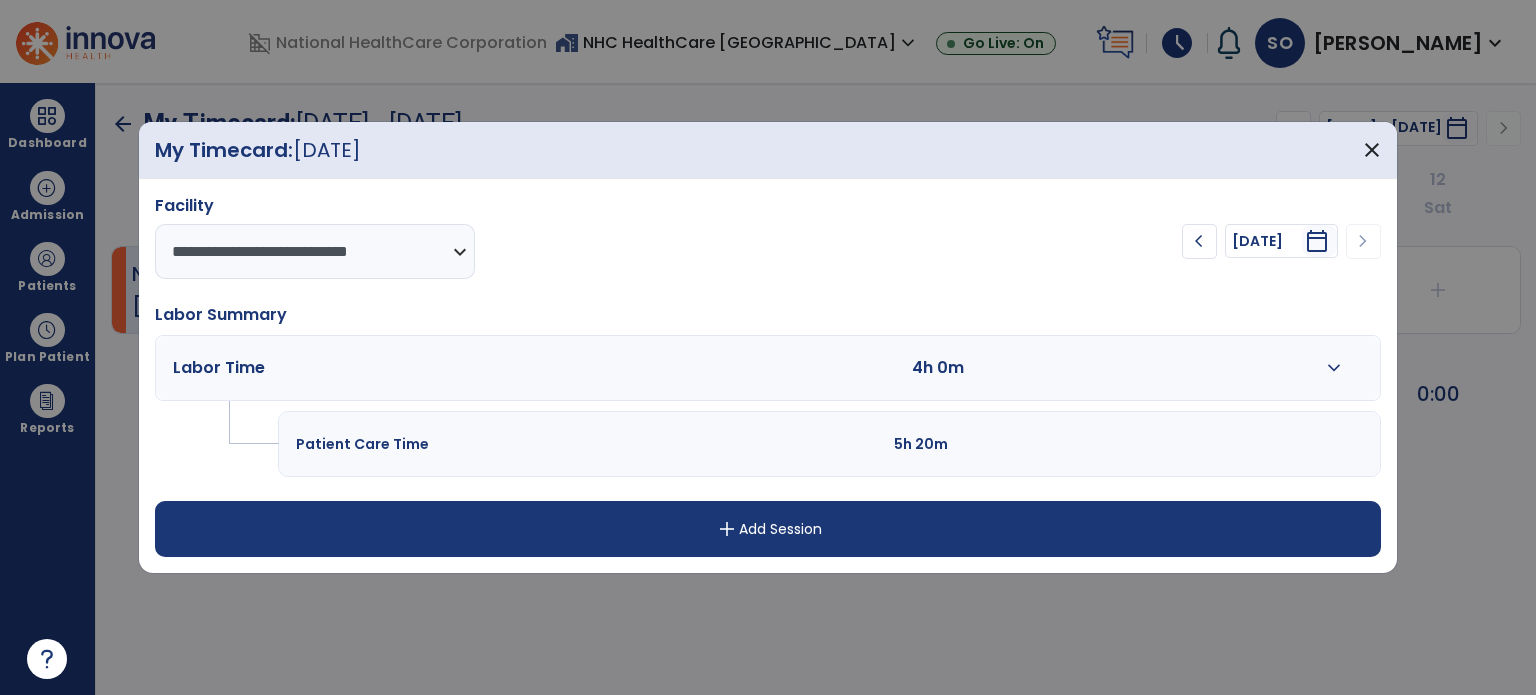 click on "expand_more" at bounding box center [1334, 368] 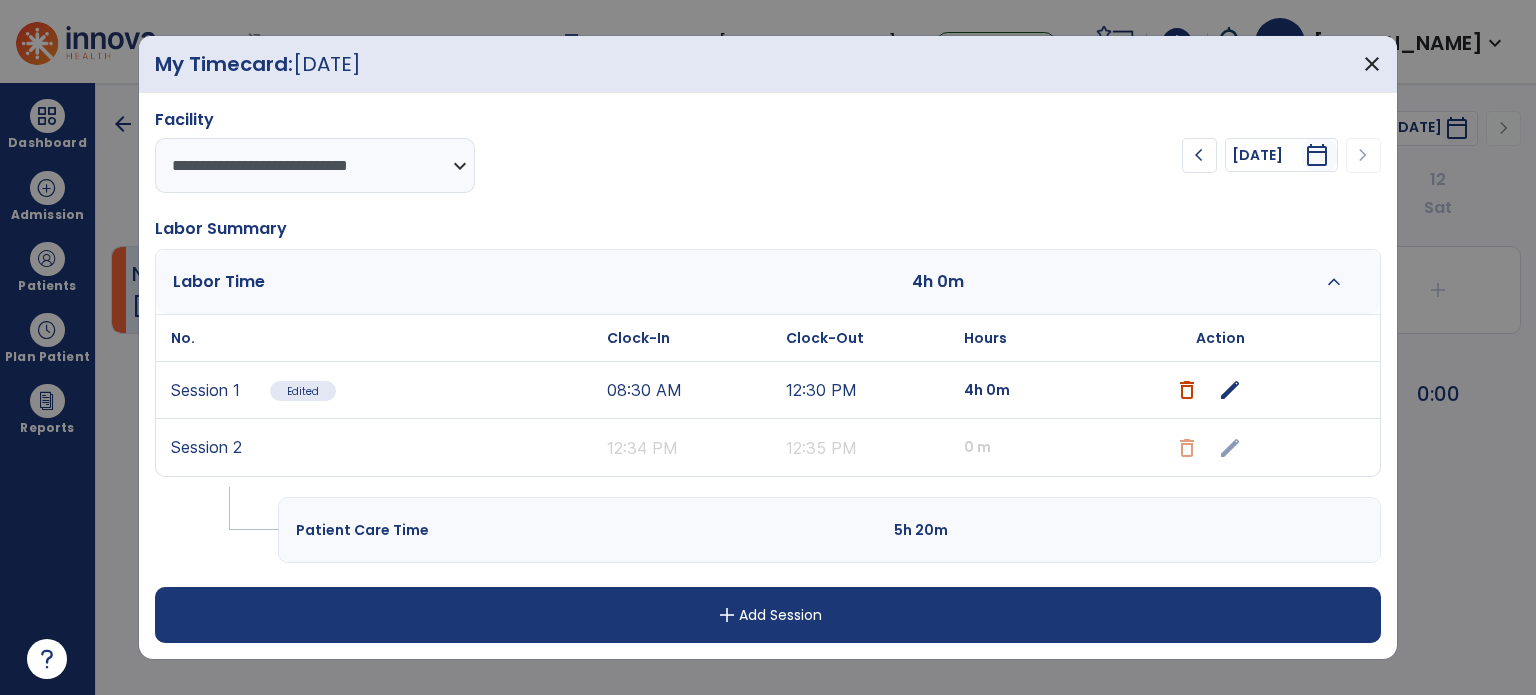click on "add" at bounding box center (727, 615) 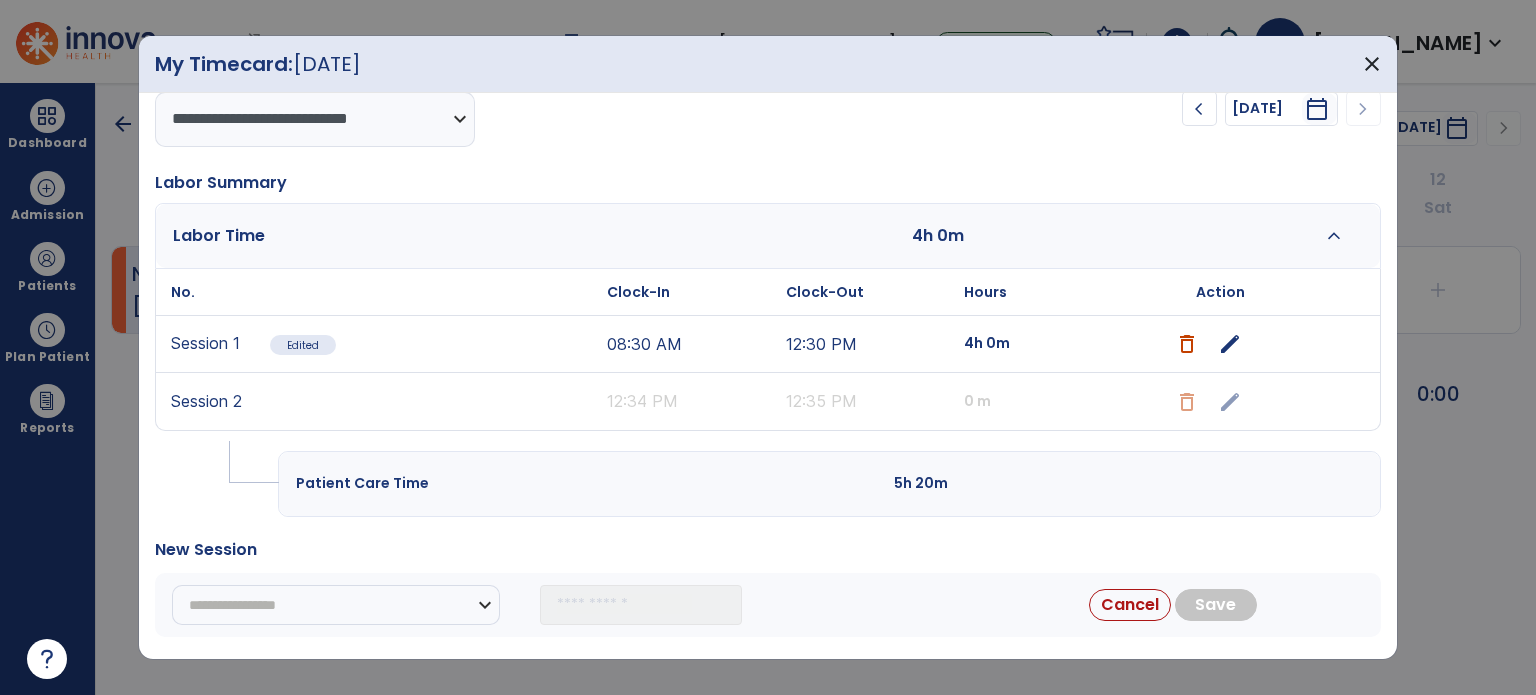 scroll, scrollTop: 116, scrollLeft: 0, axis: vertical 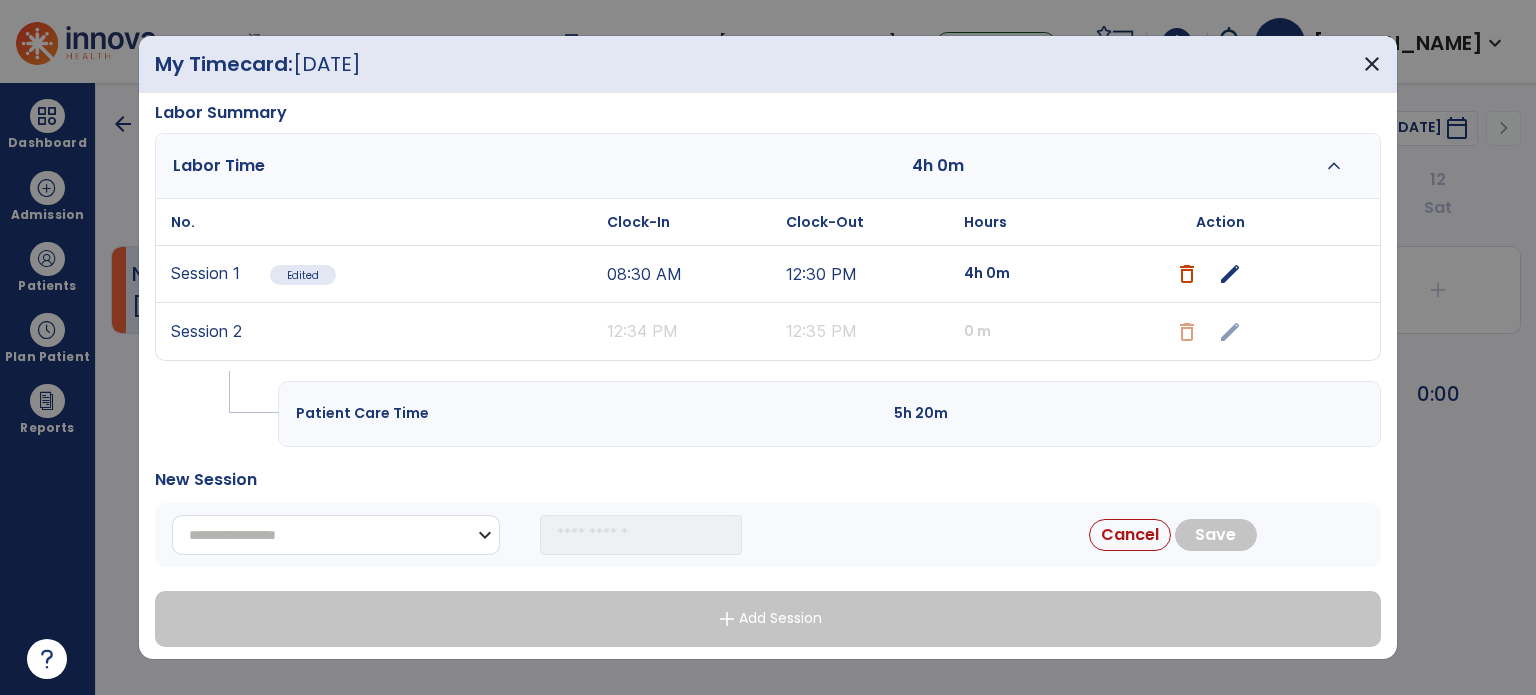 click on "**********" at bounding box center [336, 535] 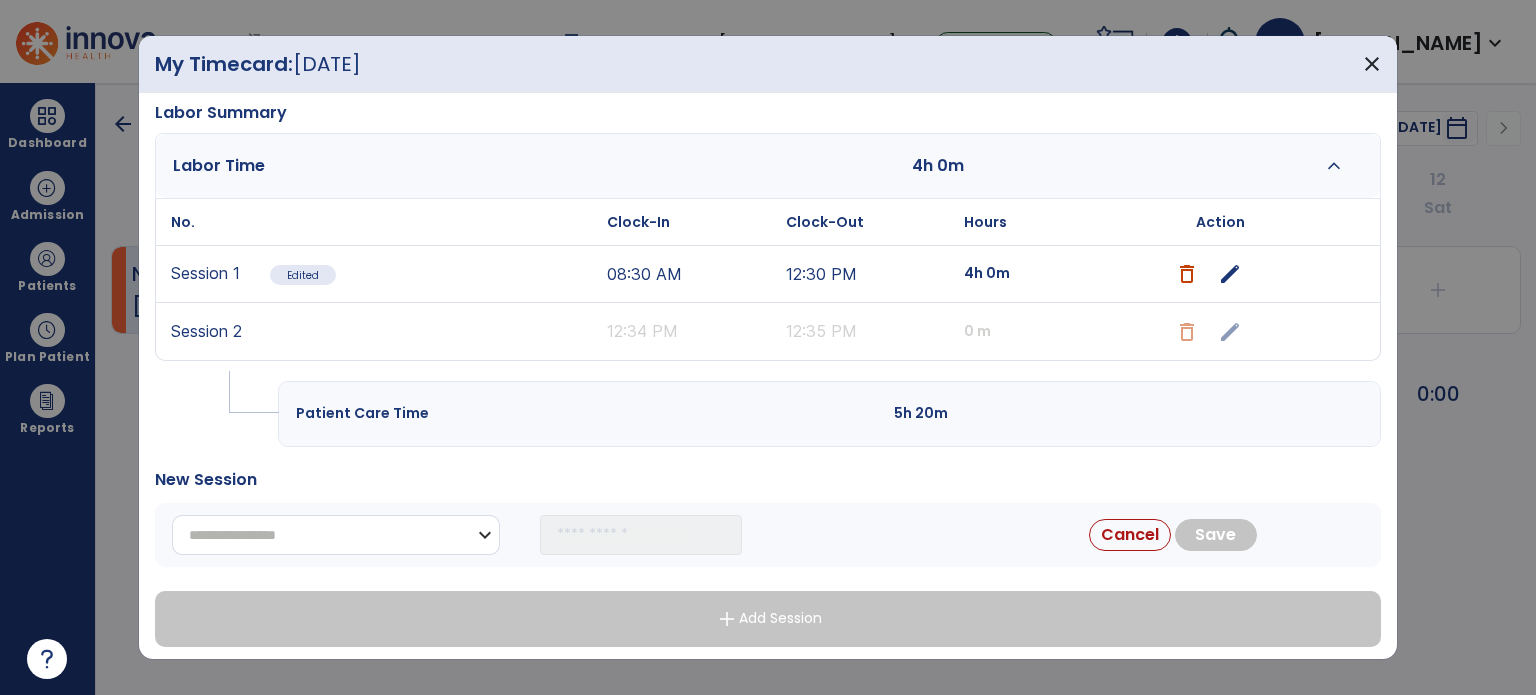 select on "**********" 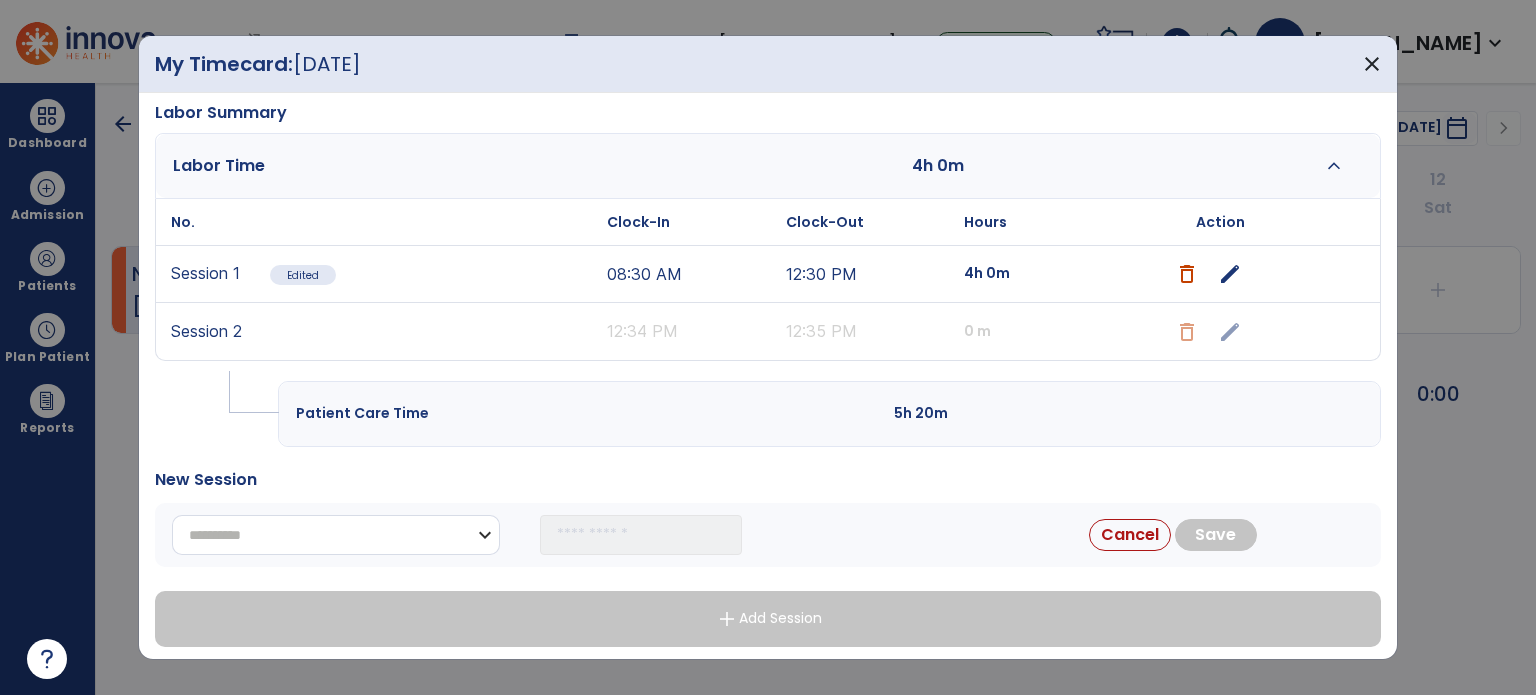 click on "**********" at bounding box center (336, 535) 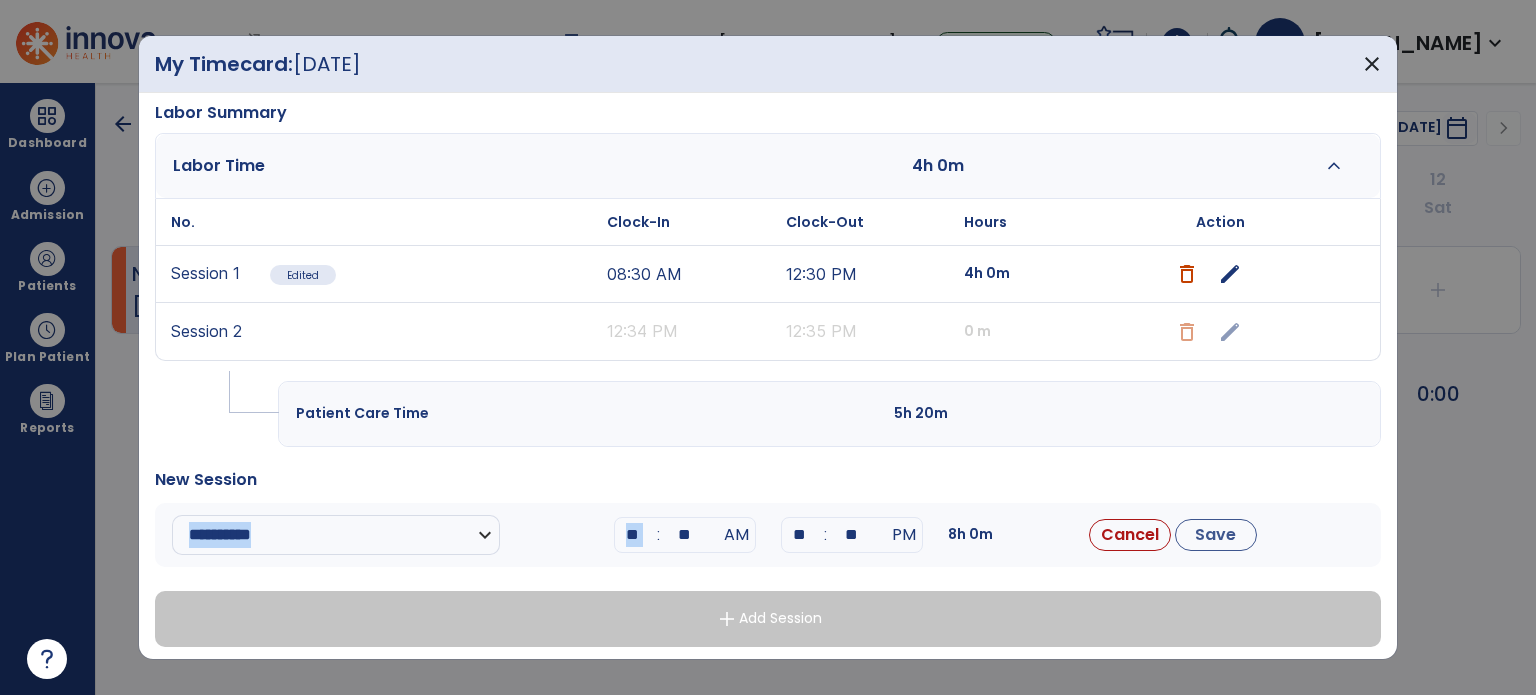 drag, startPoint x: 649, startPoint y: 536, endPoint x: 584, endPoint y: 543, distance: 65.37584 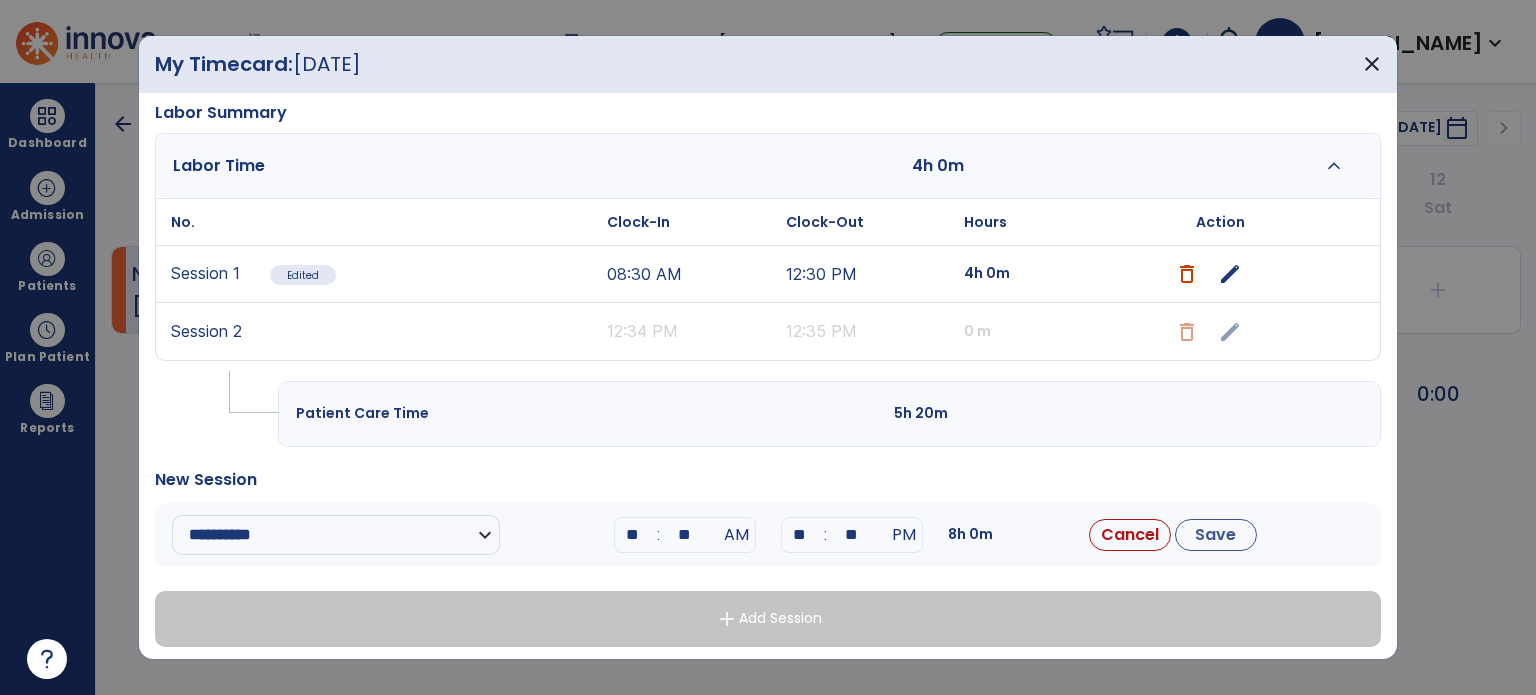 click on "**" at bounding box center [685, 535] 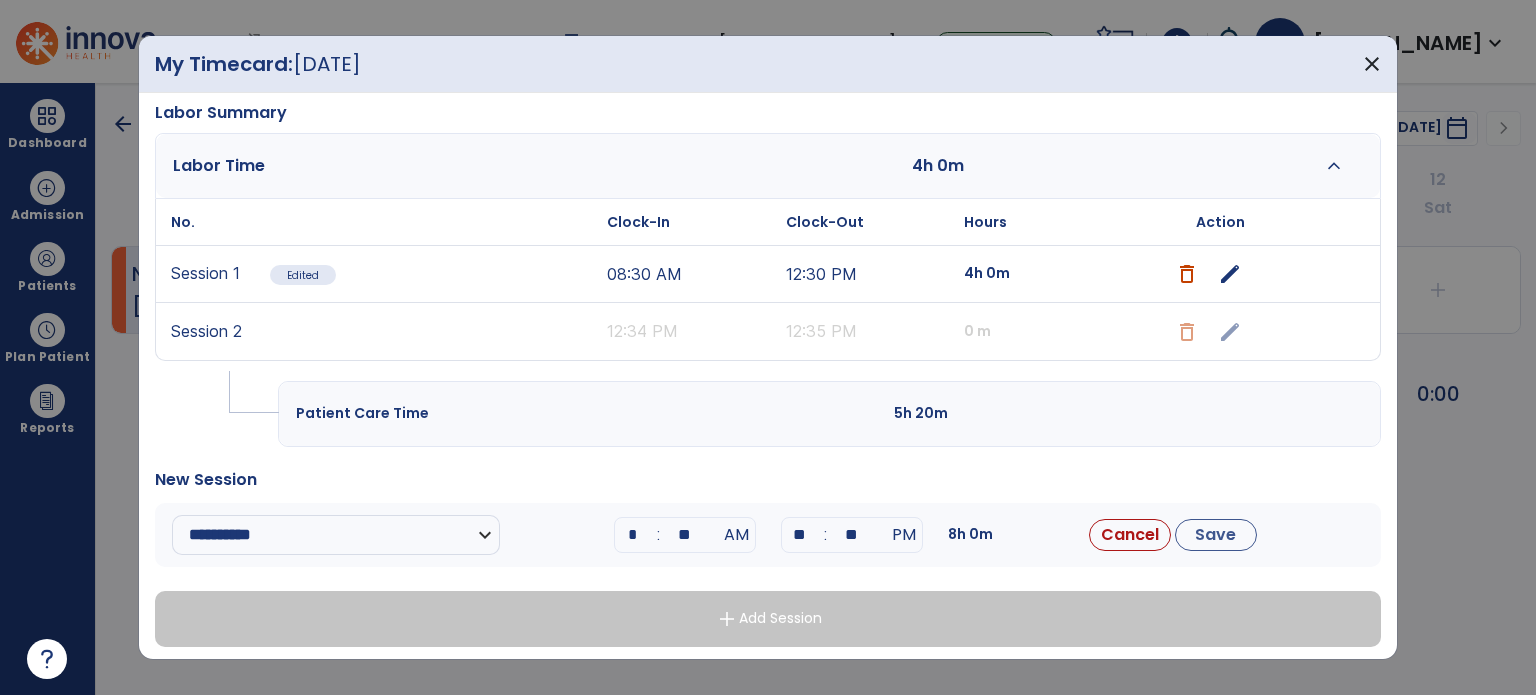 type on "**" 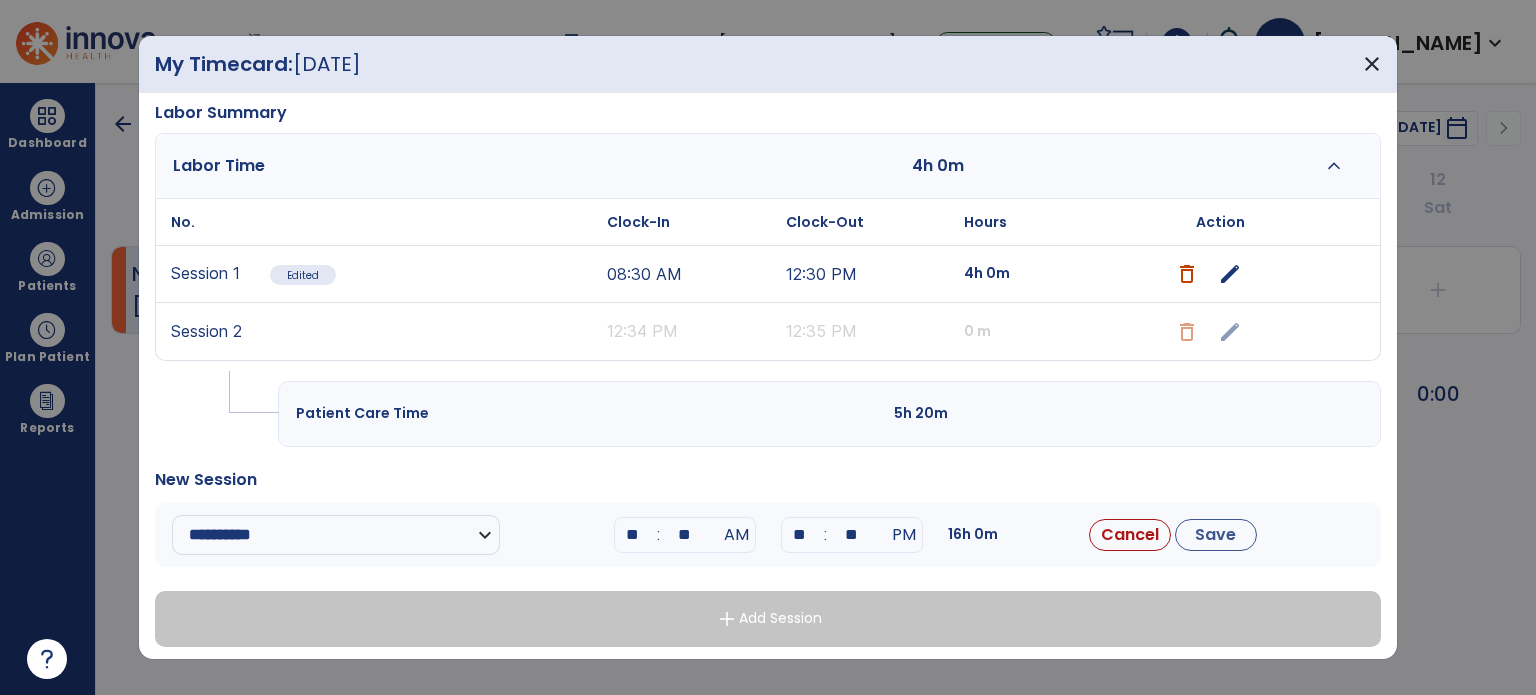 drag, startPoint x: 806, startPoint y: 533, endPoint x: 773, endPoint y: 534, distance: 33.01515 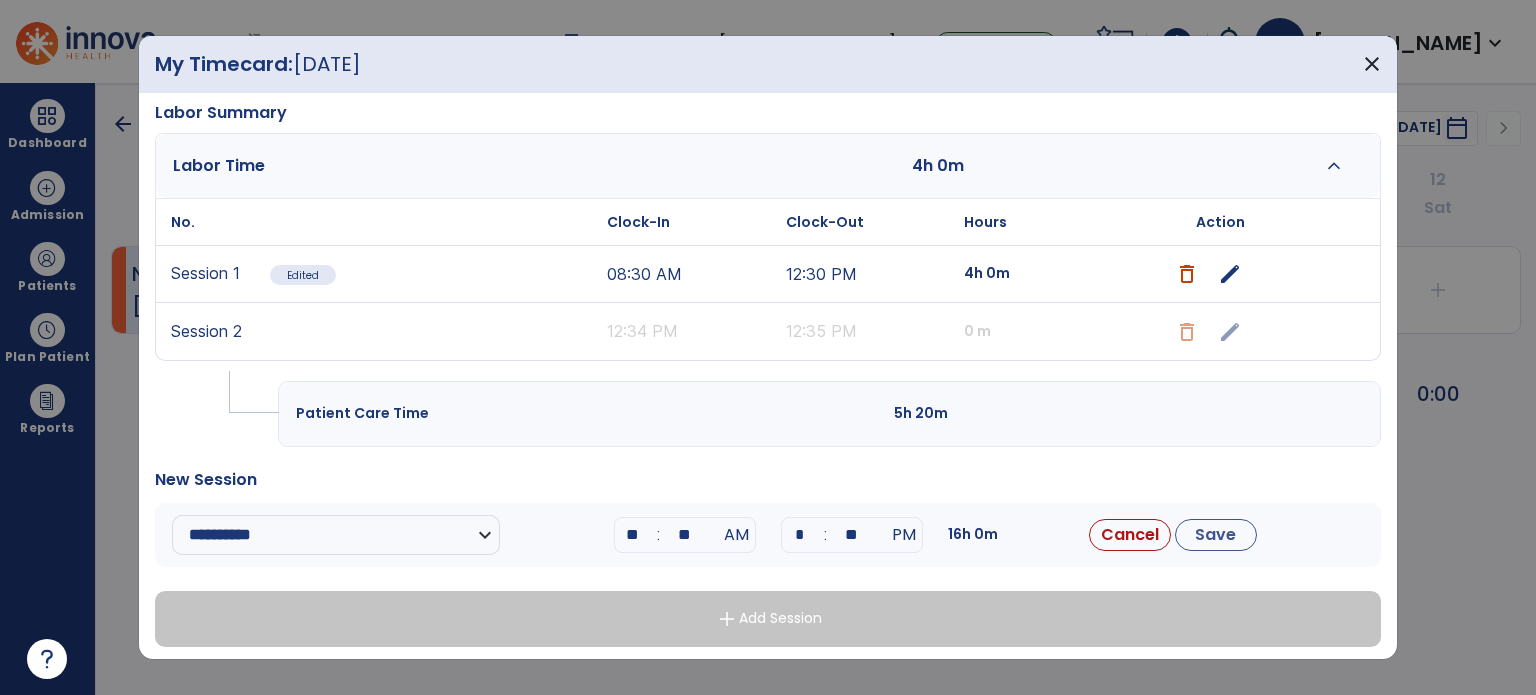 type on "**" 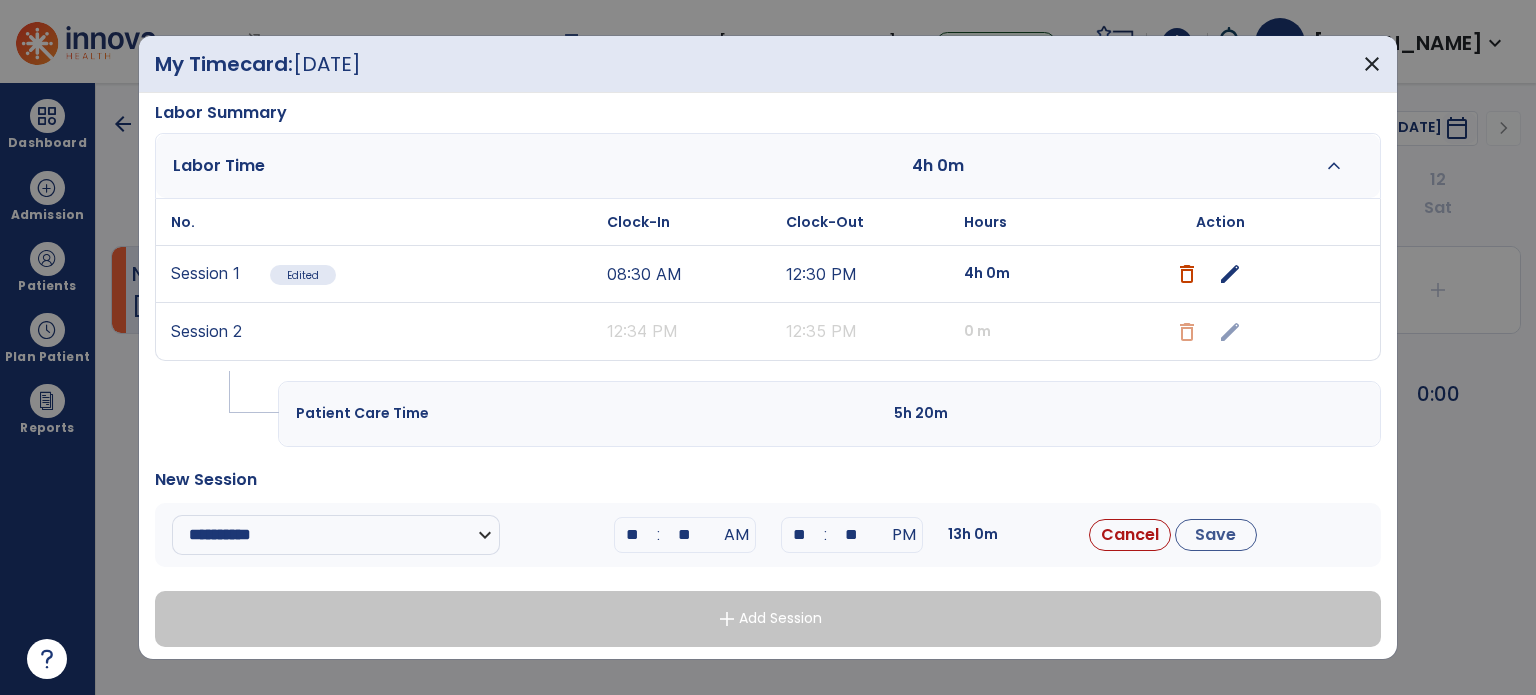 drag, startPoint x: 856, startPoint y: 530, endPoint x: 823, endPoint y: 533, distance: 33.13608 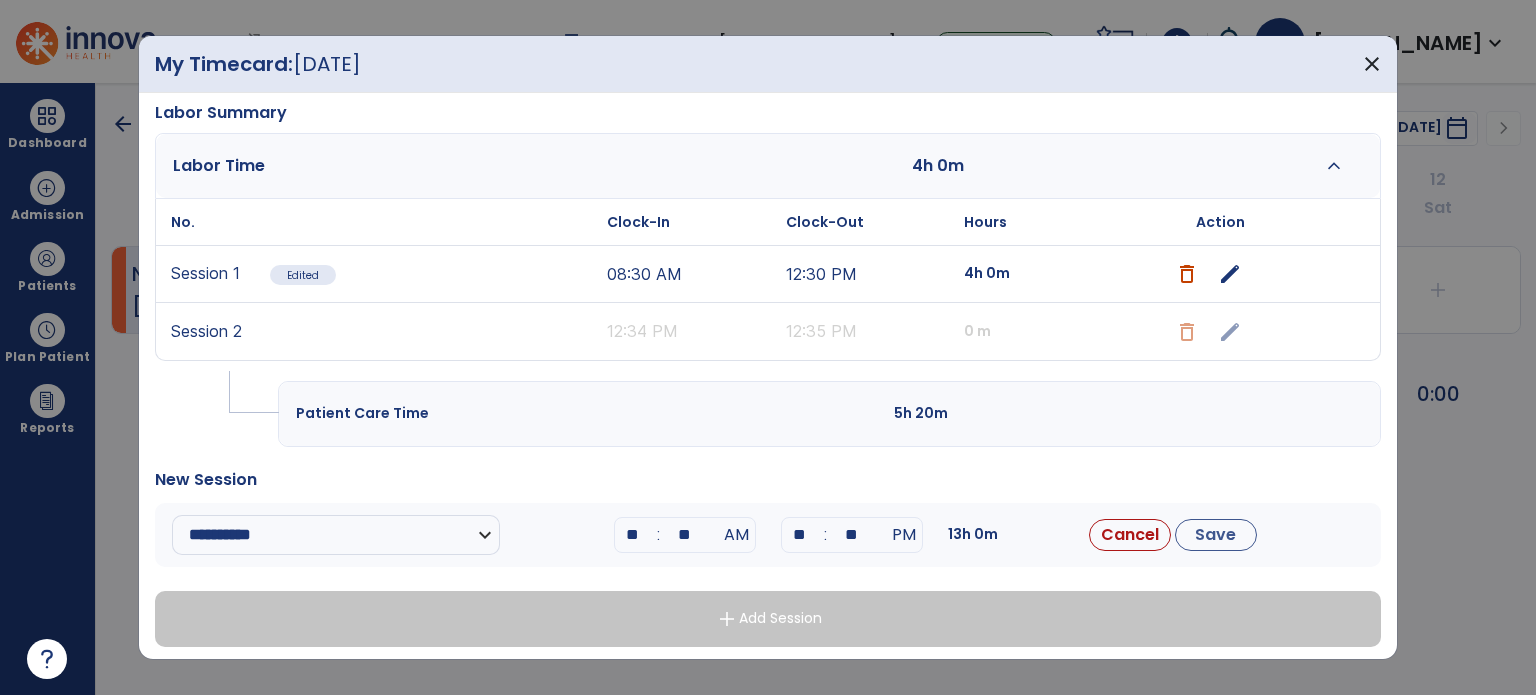 type on "**" 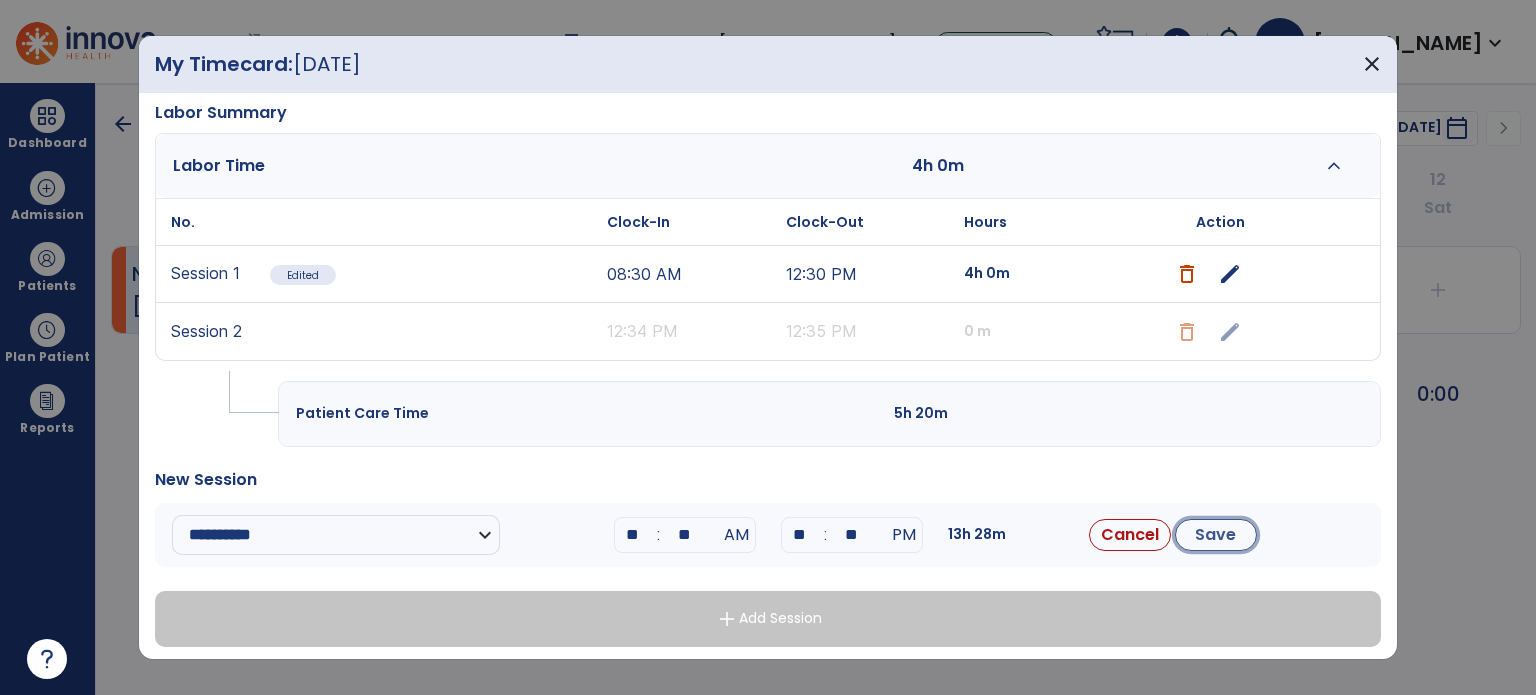 click on "Save" at bounding box center [1216, 535] 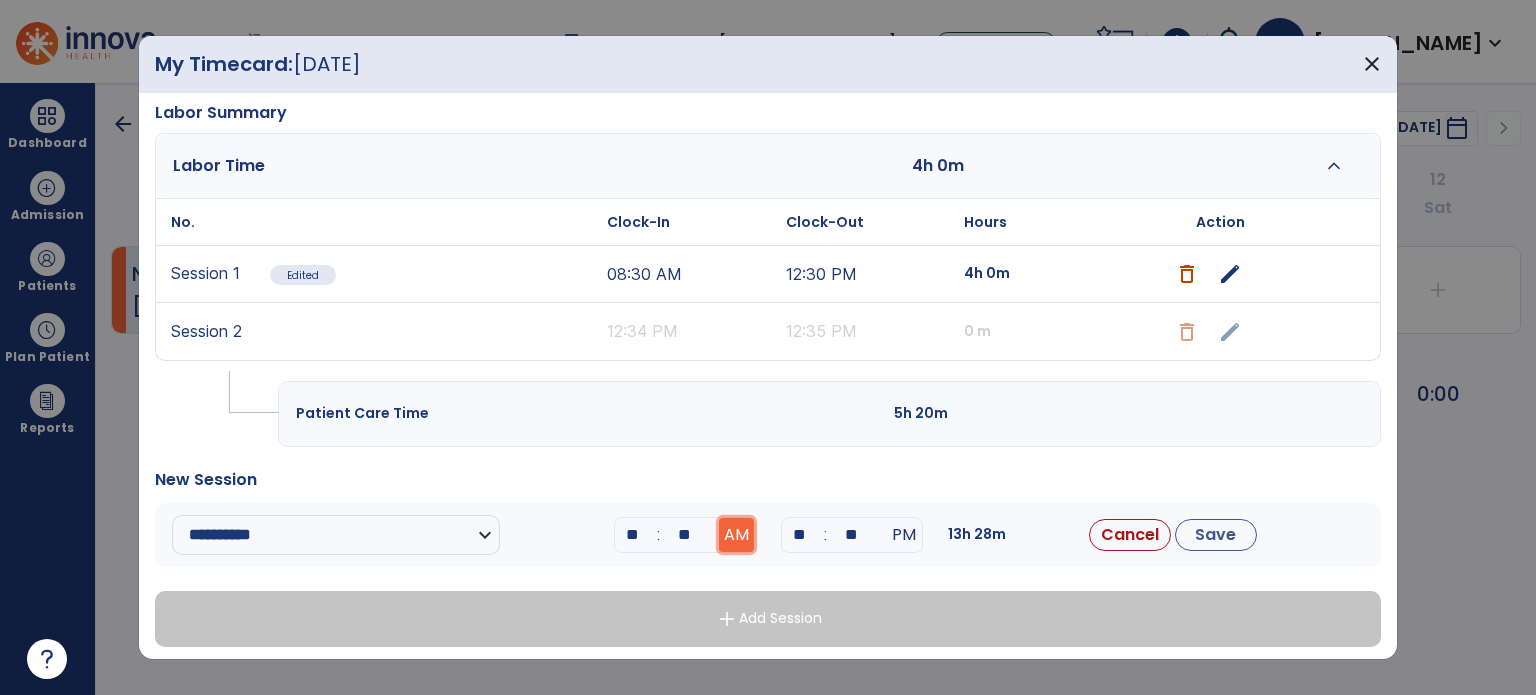 click on "AM" at bounding box center [736, 535] 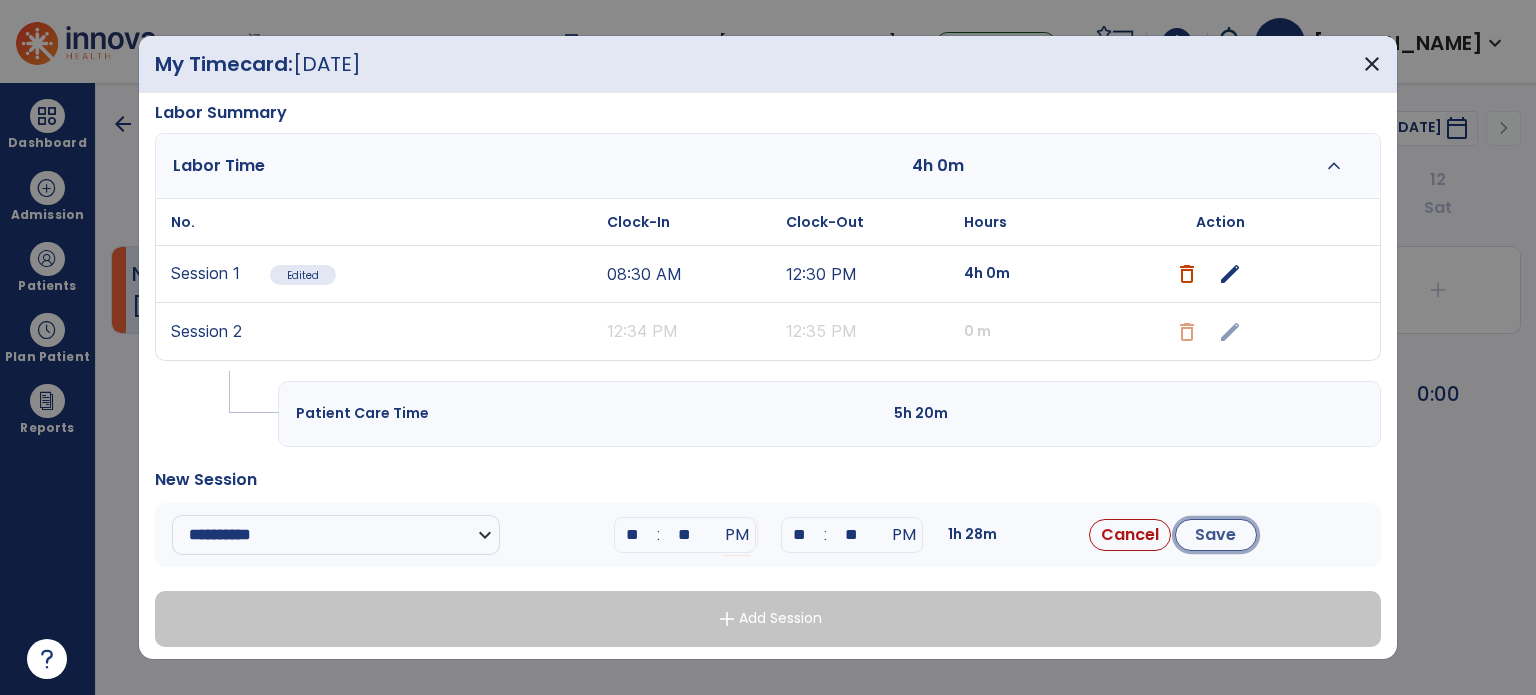 click on "Save" at bounding box center [1216, 535] 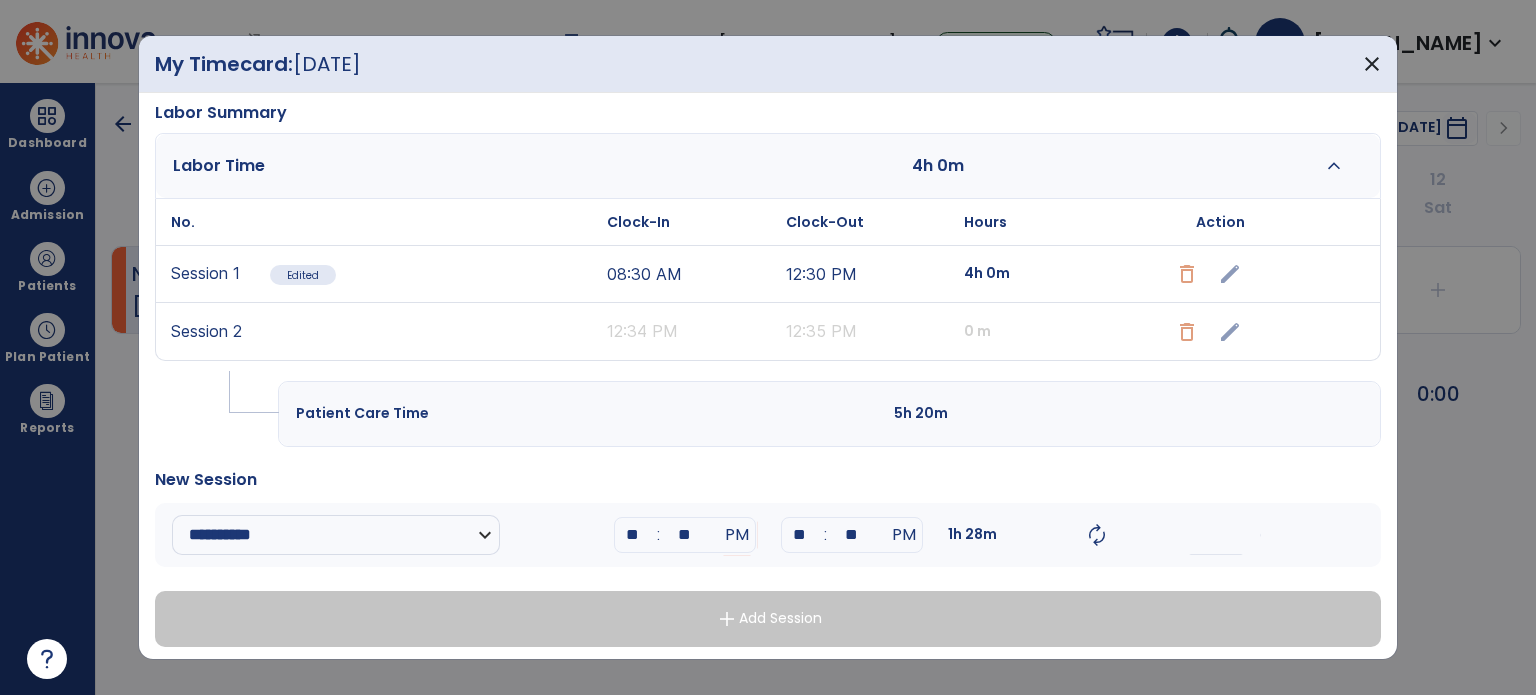 scroll, scrollTop: 0, scrollLeft: 0, axis: both 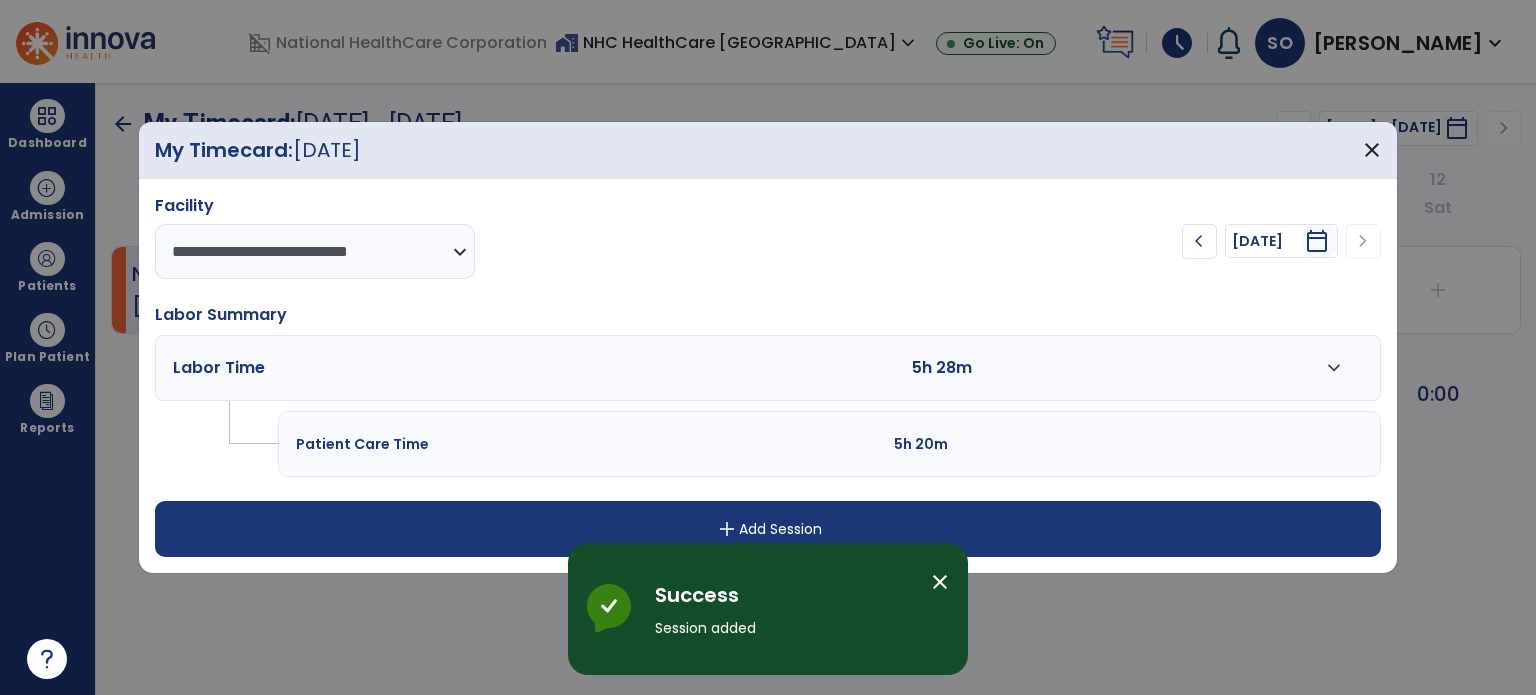 click on "close" at bounding box center (940, 582) 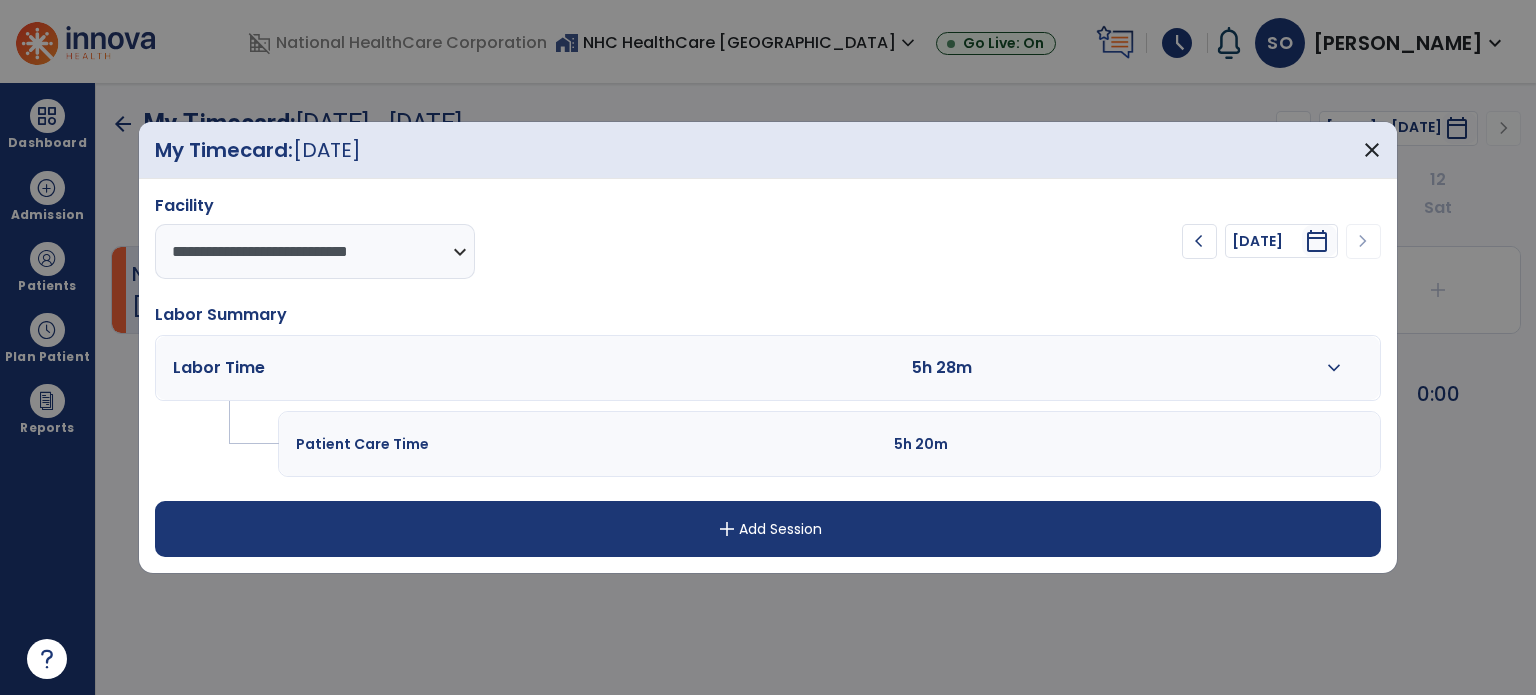 click on "expand_more" at bounding box center [1334, 368] 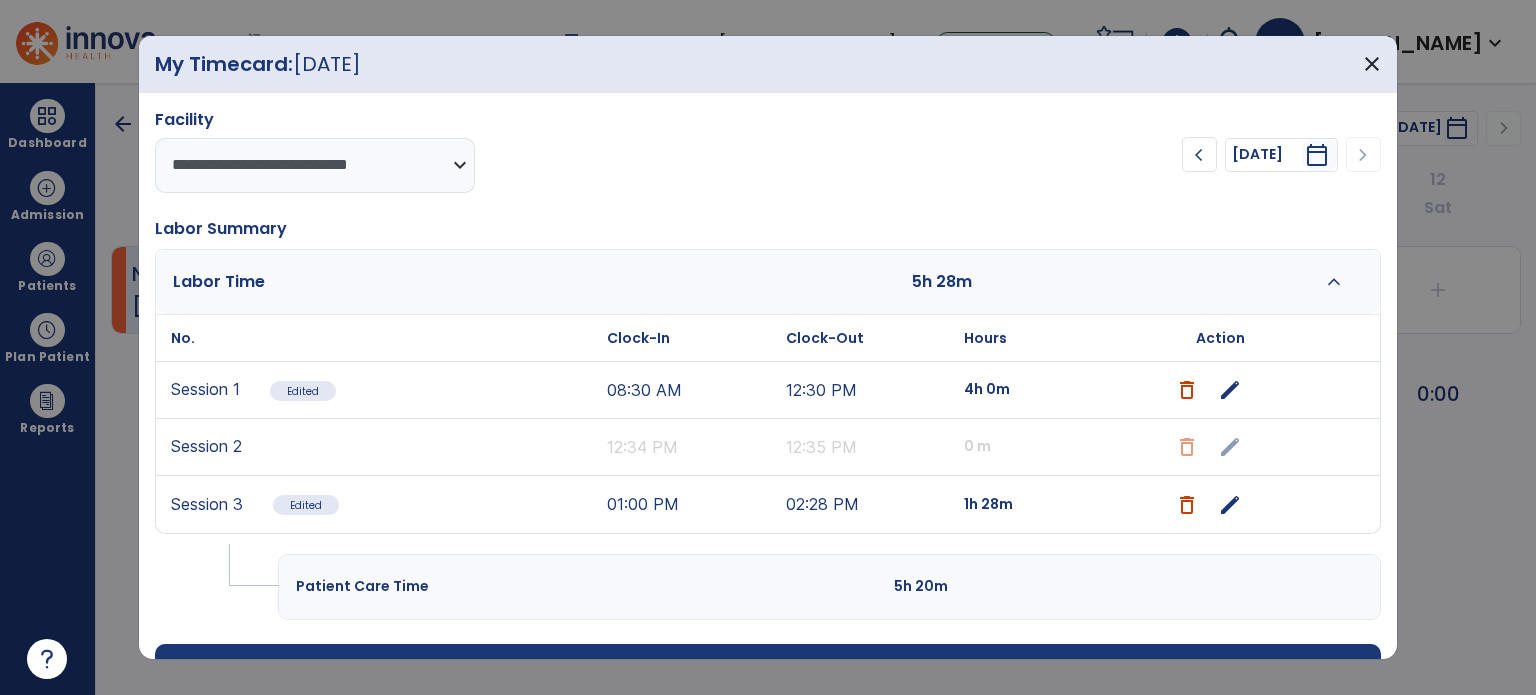 click on "02:28 PM" at bounding box center [870, 504] 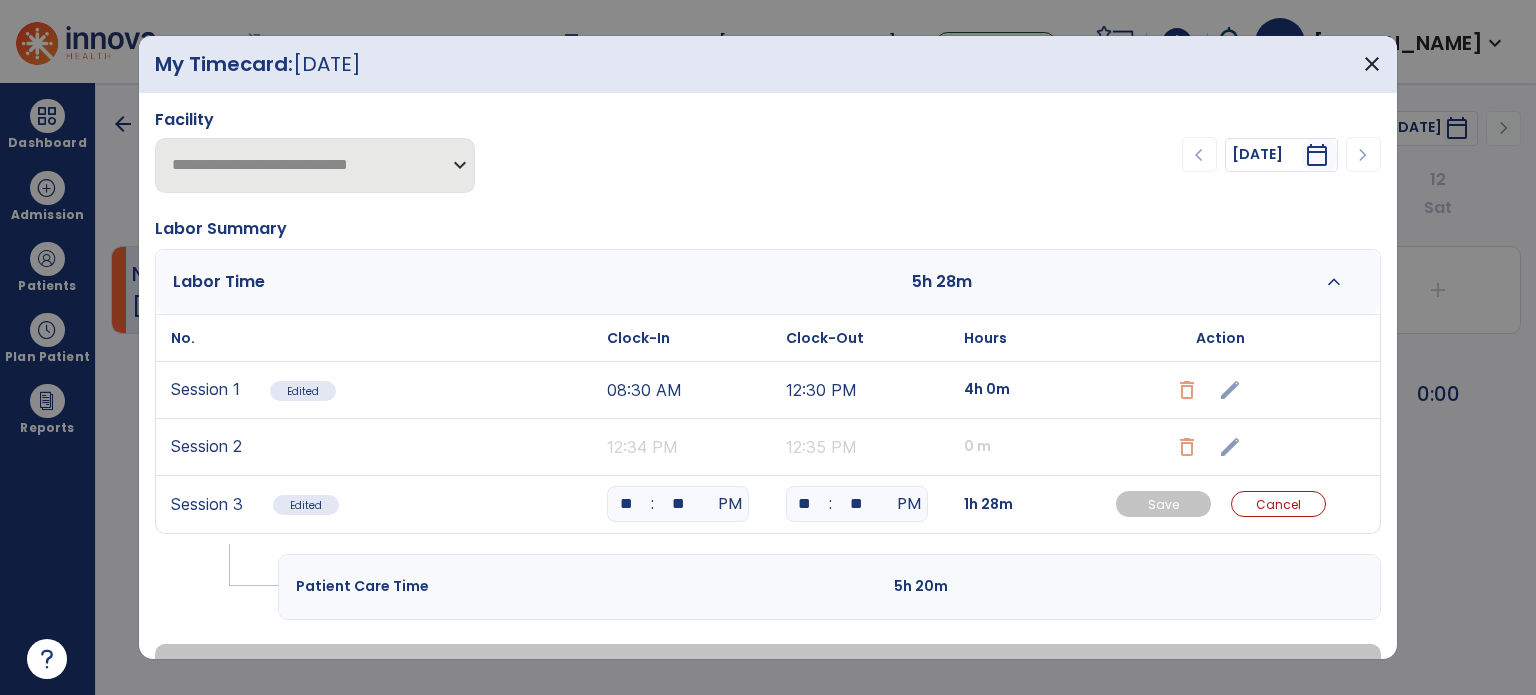 click on "**" at bounding box center (857, 504) 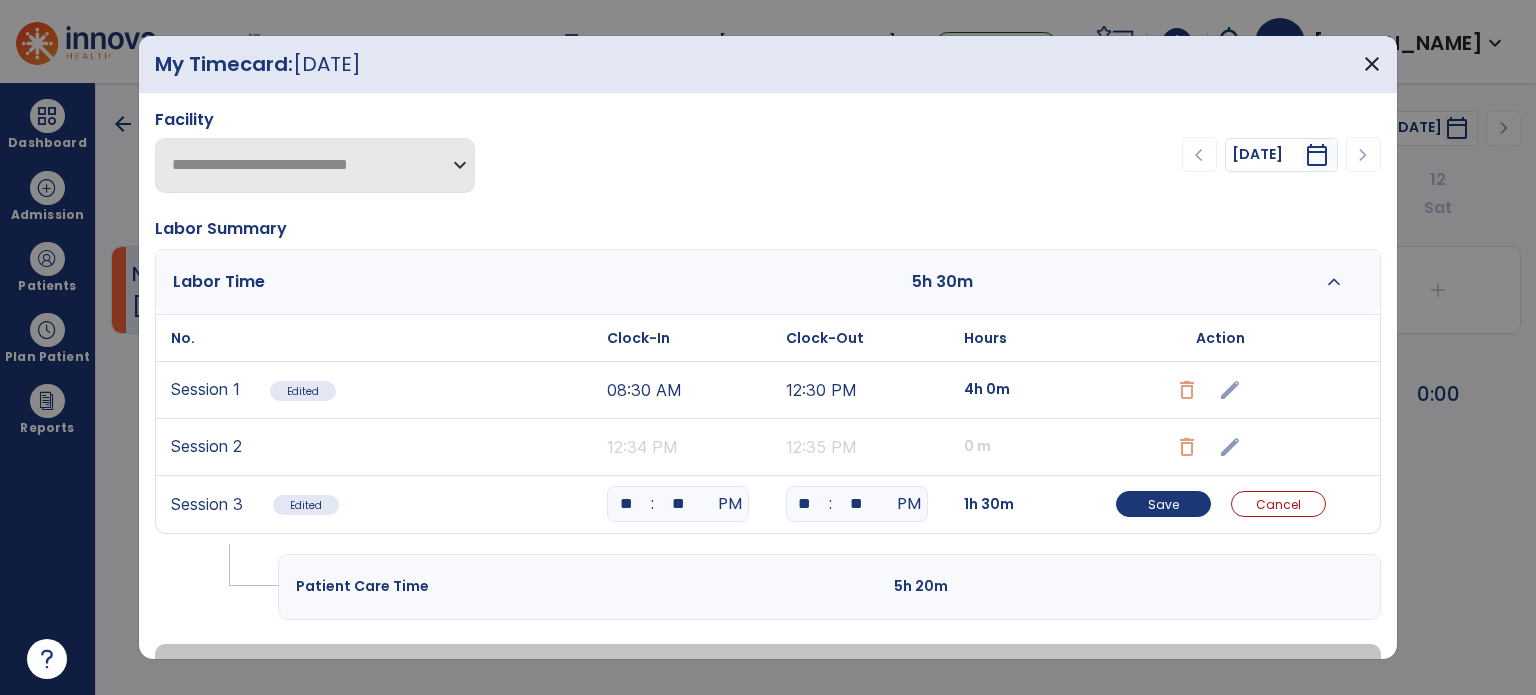 click on "No. Clock-In Clock-Out Hours Action Session 1 Edited  08:30 AM   12:30 PM   4h 0m  edit Session 2  12:34 PM   12:35 PM   0 m  edit Session 3 Edited ** : ** PM ** : ** PM  1h 30m   Save   Cancel" at bounding box center [768, 429] 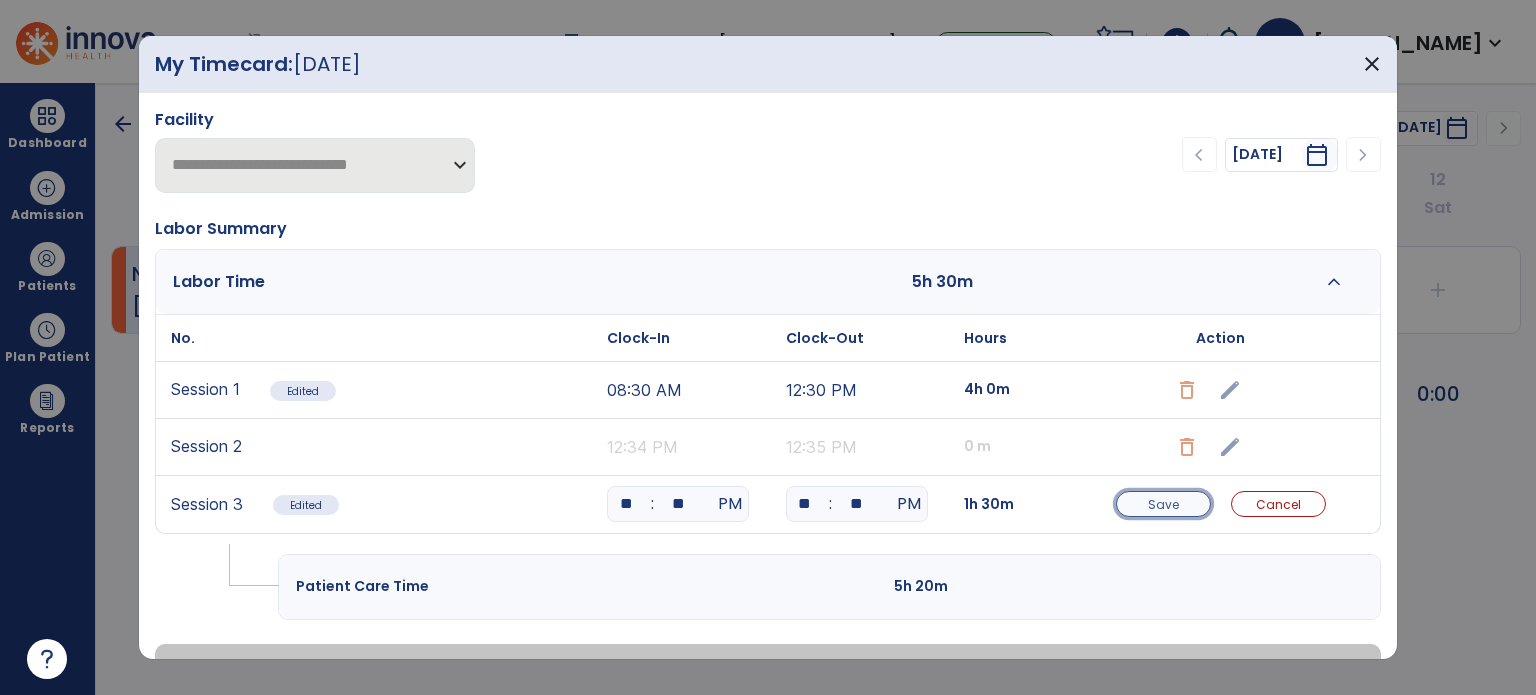 click on "Save" at bounding box center [1163, 504] 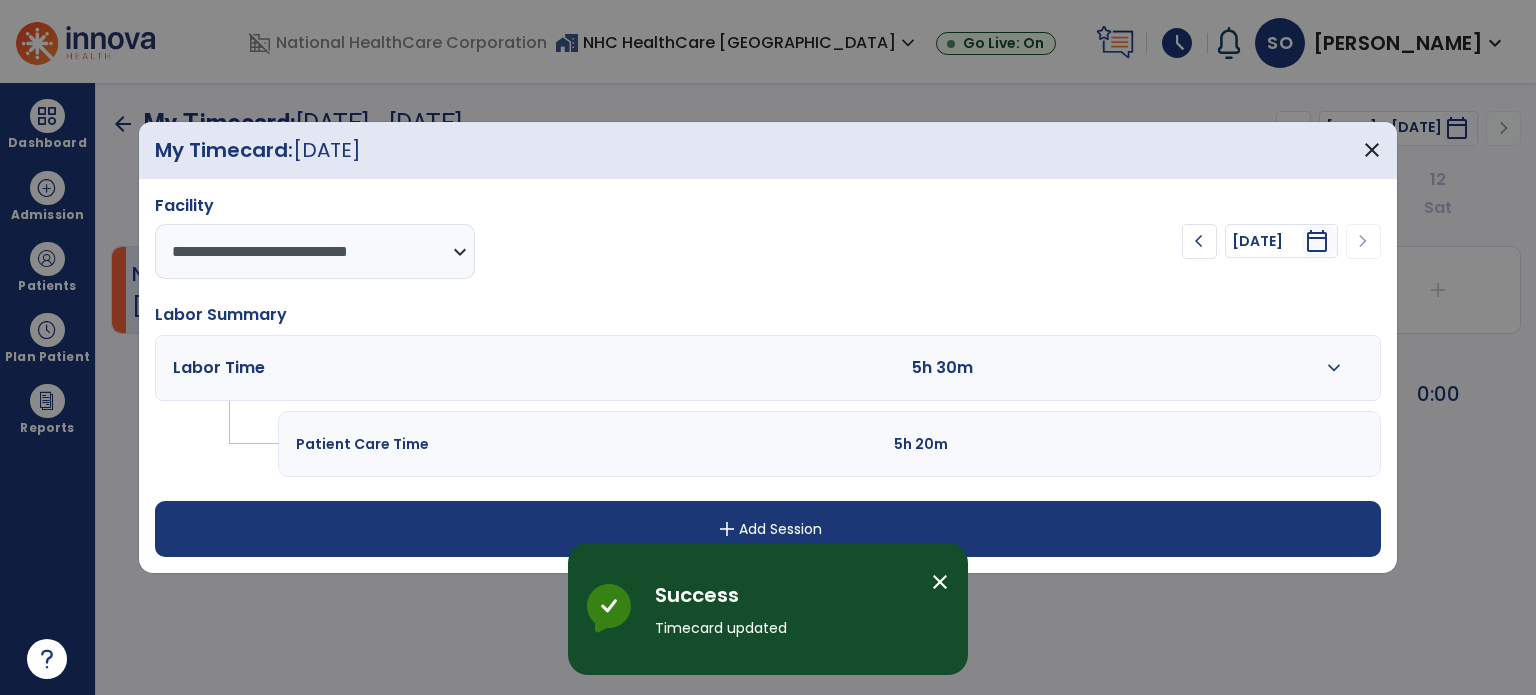 click on "close" at bounding box center (940, 582) 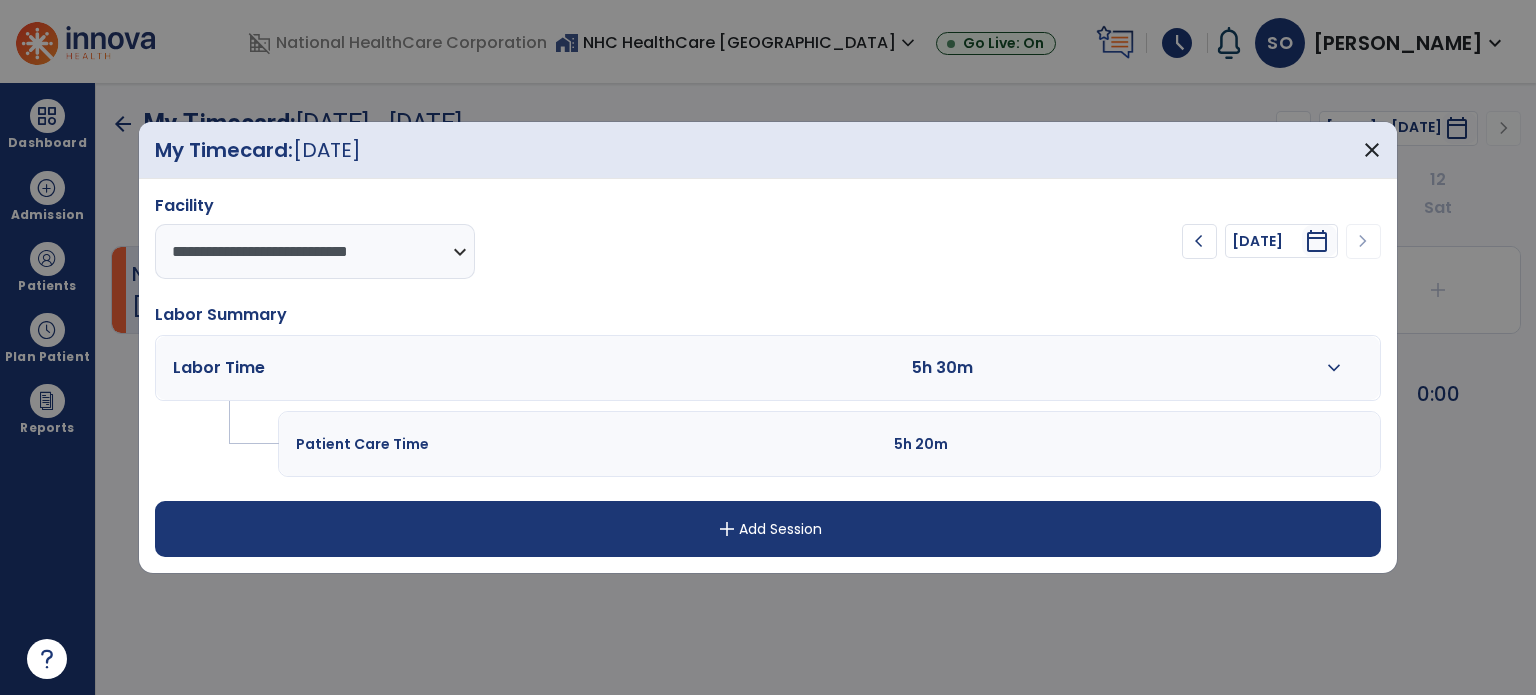 click on "5h 20m" at bounding box center (1016, 444) 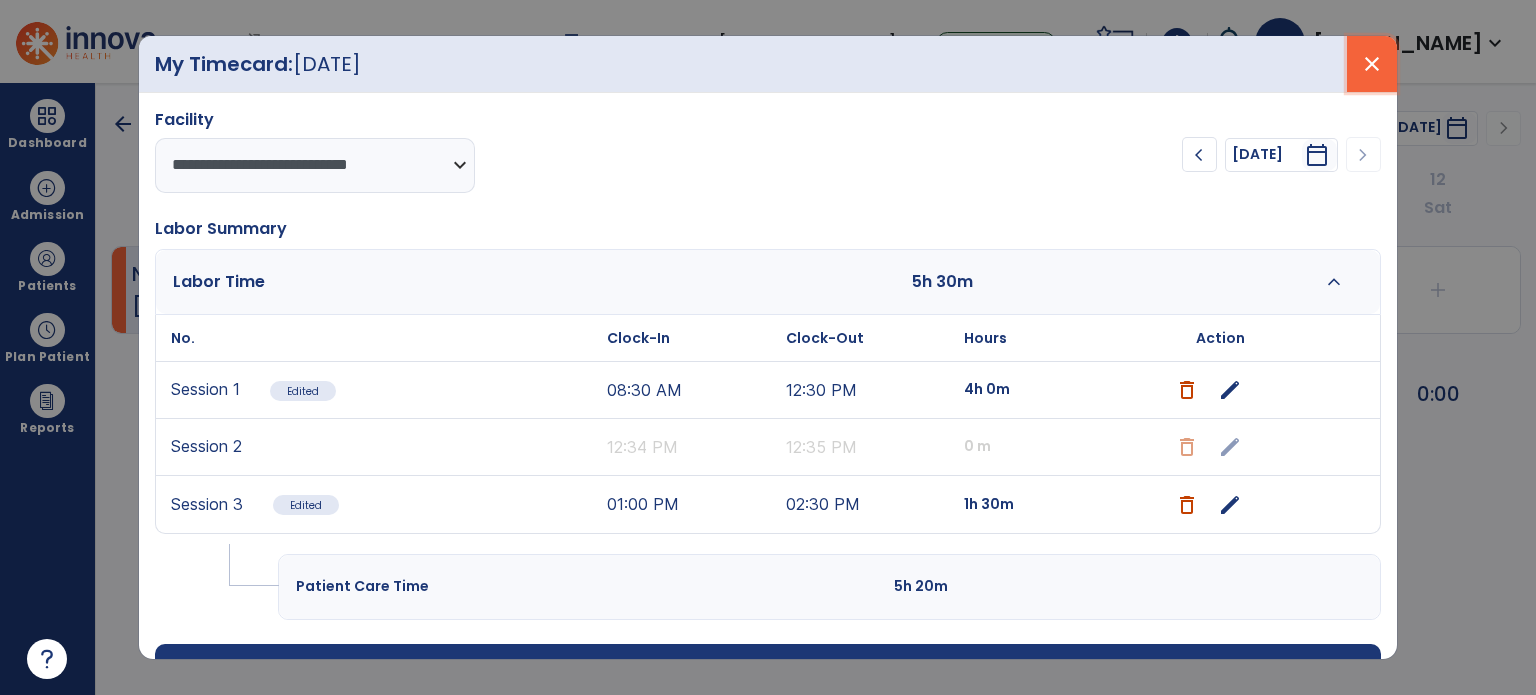 click on "close" at bounding box center [1372, 64] 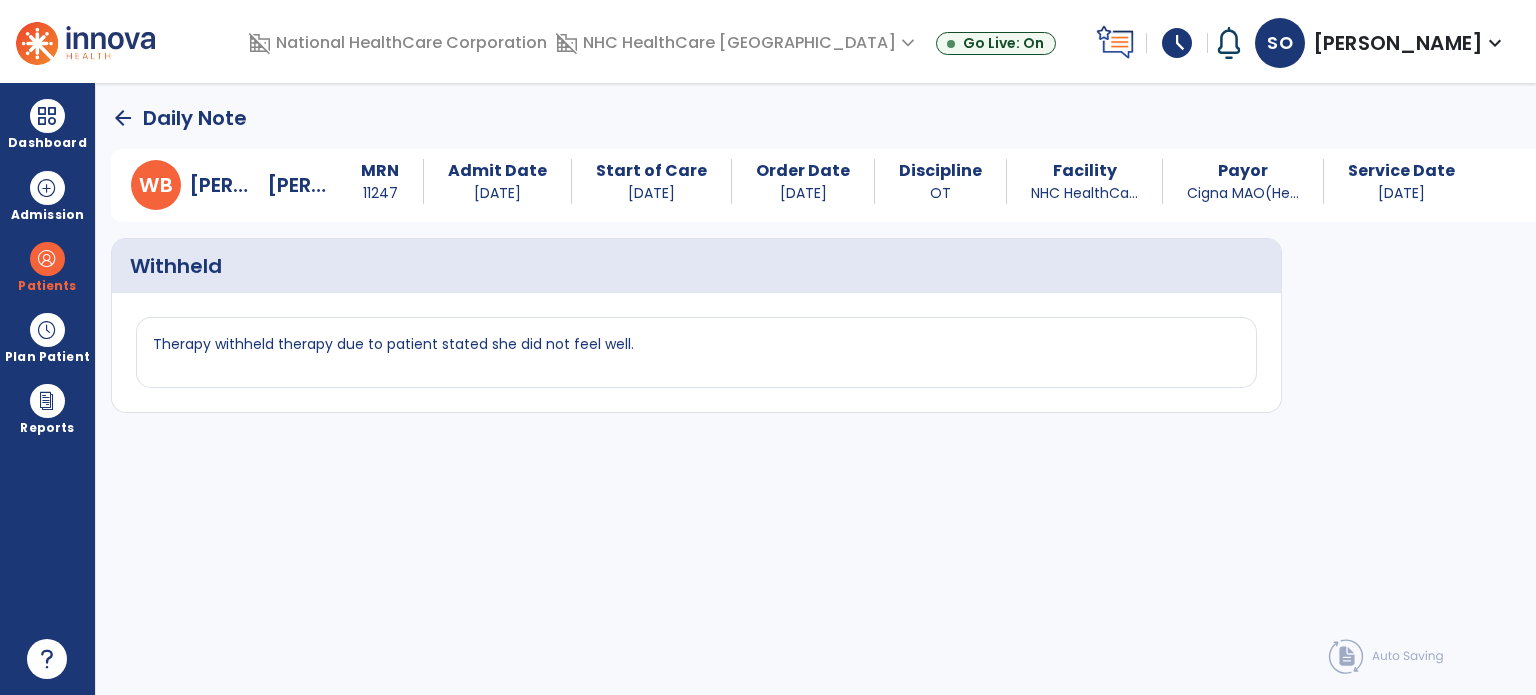 click on "arrow_back" 